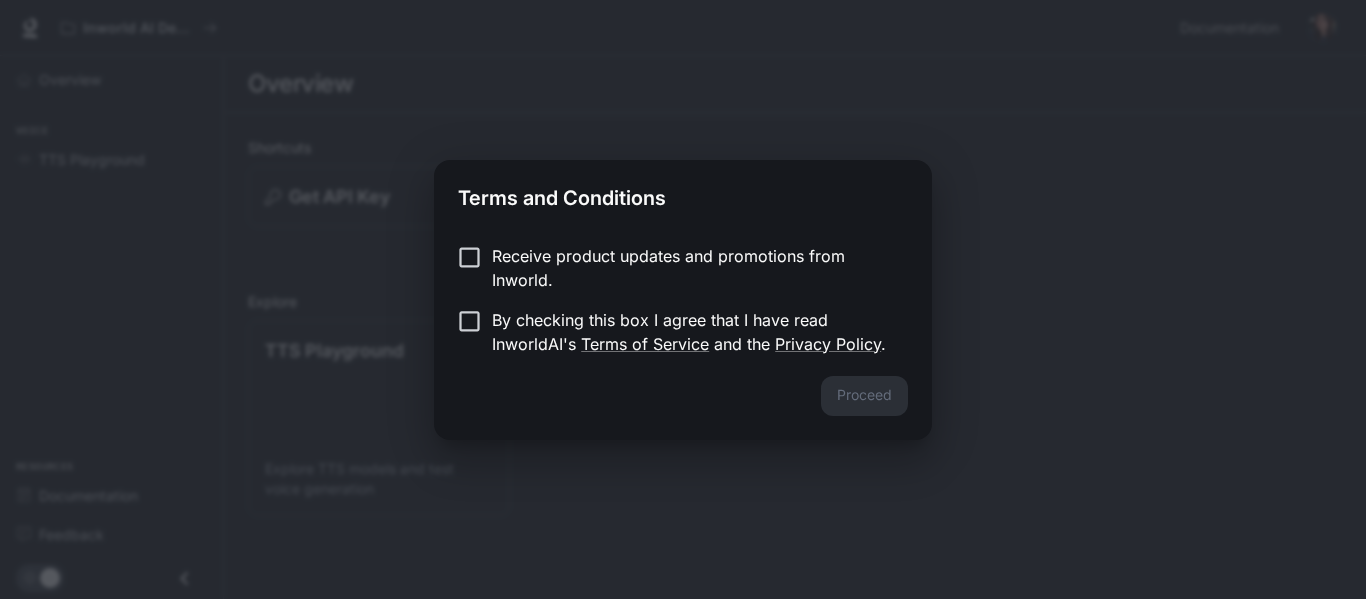 scroll, scrollTop: 0, scrollLeft: 0, axis: both 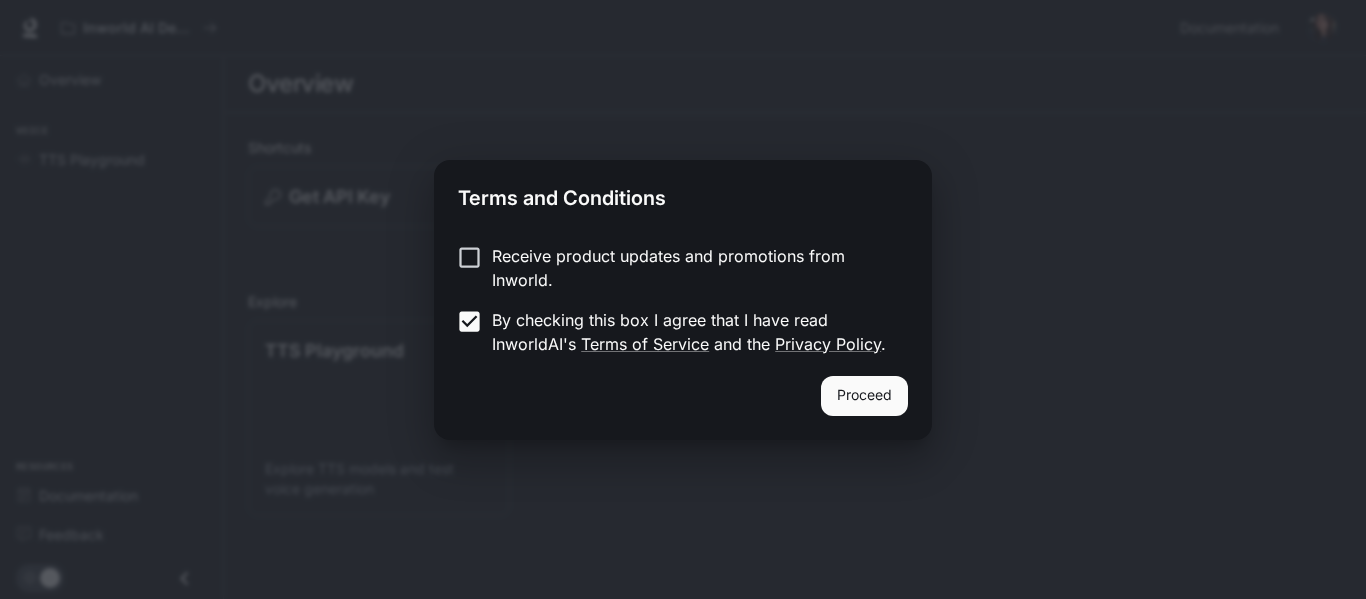 click on "Proceed" at bounding box center [864, 396] 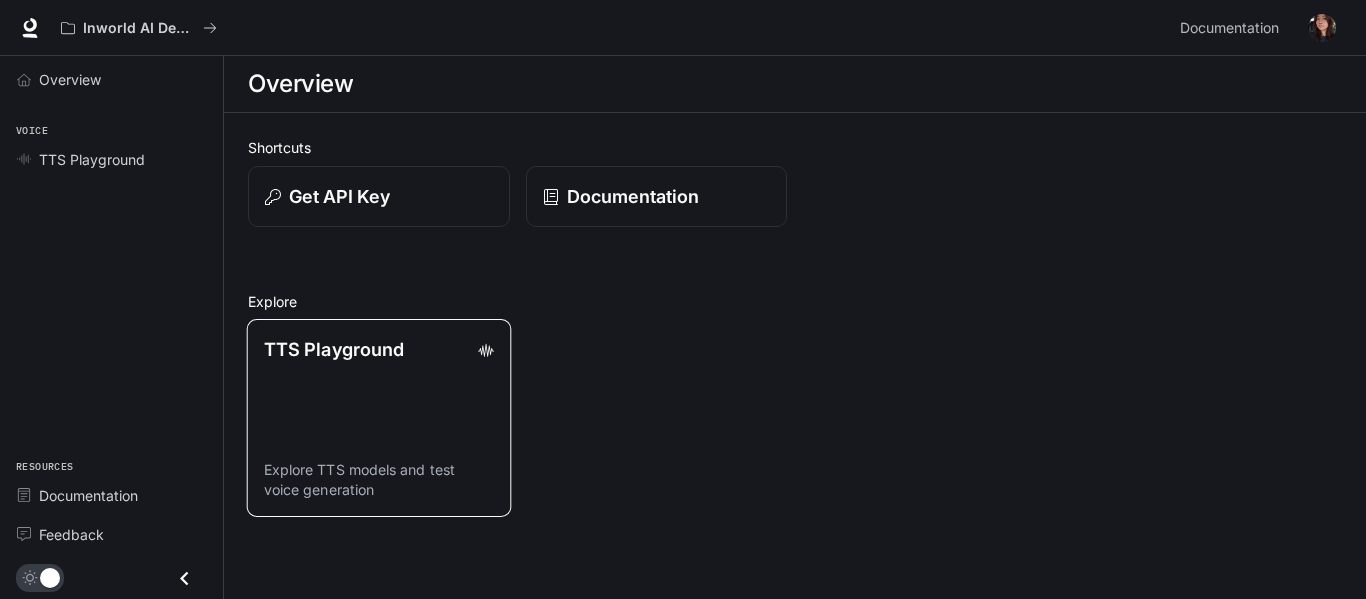 click on "TTS Playground Explore TTS models and test voice generation" at bounding box center [379, 418] 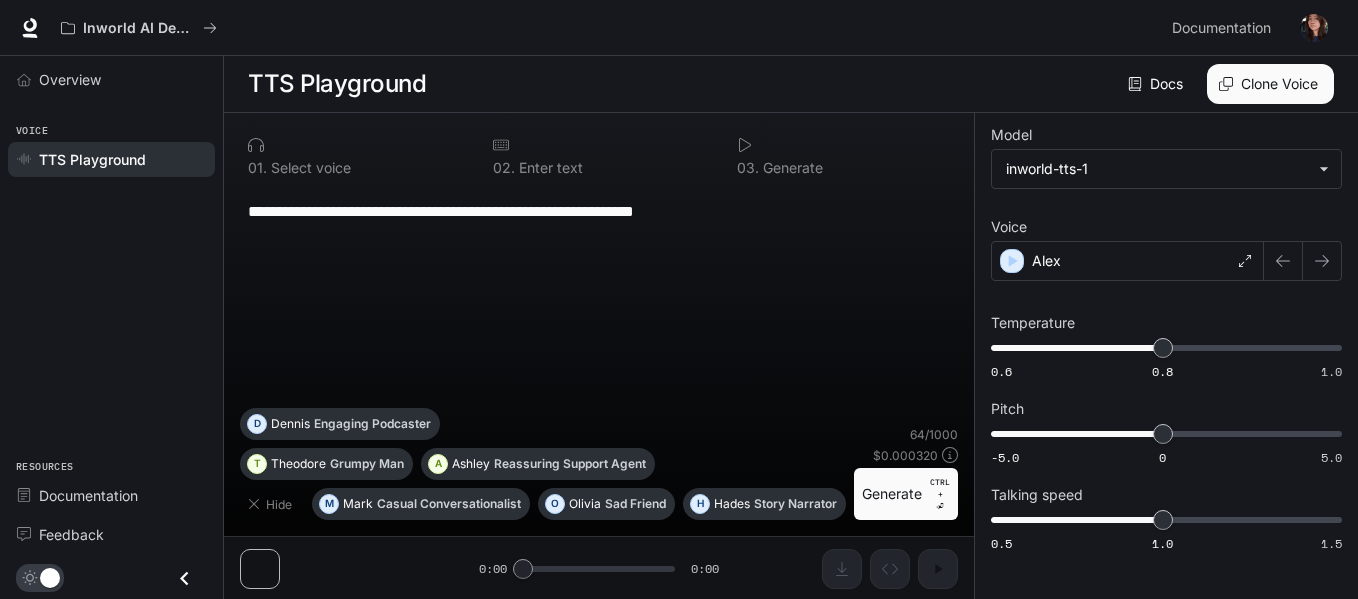 click on "Select voice" at bounding box center [309, 168] 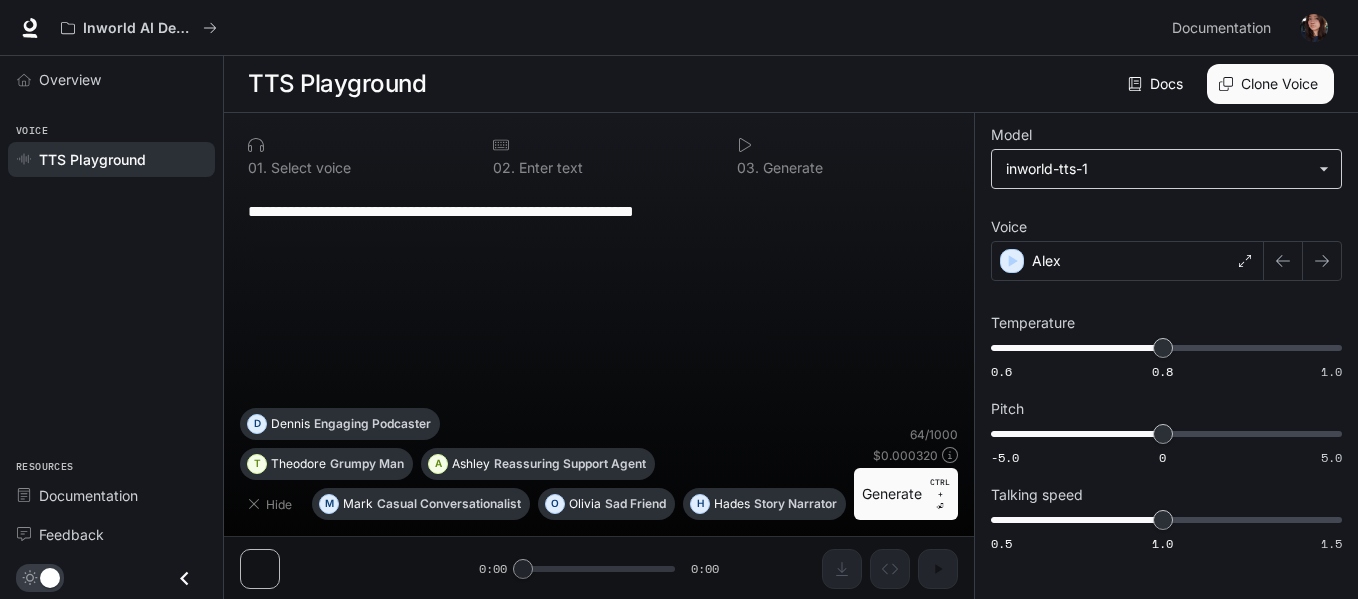 click on "**********" at bounding box center [679, 300] 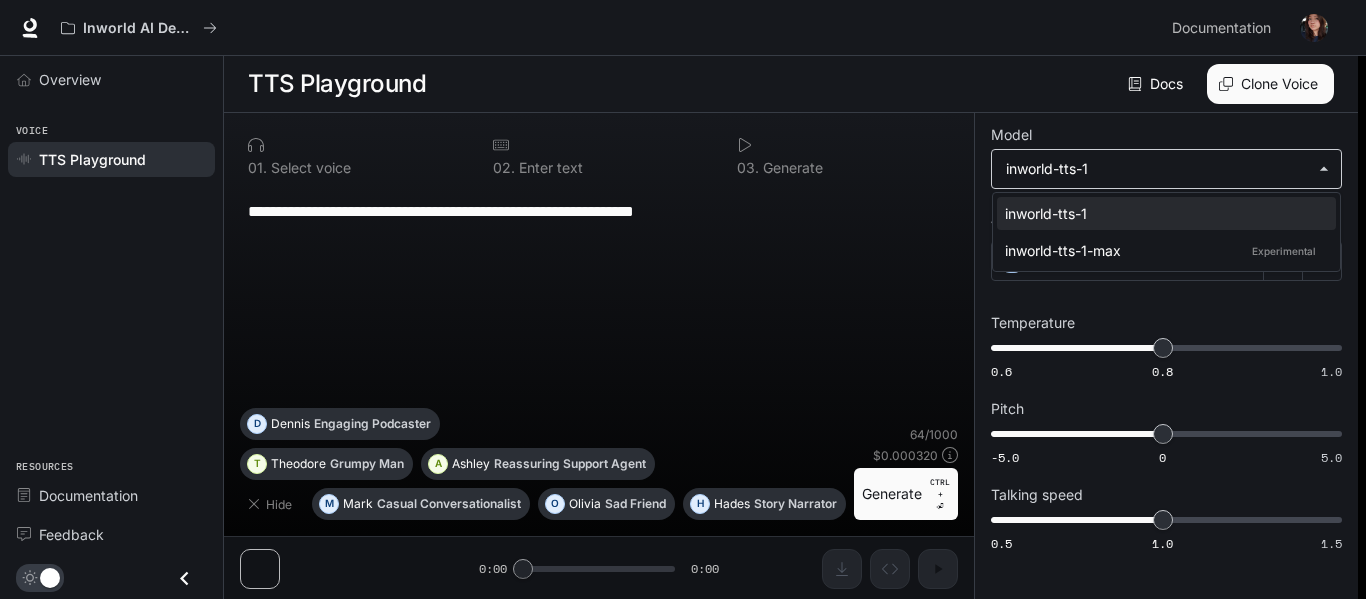 click at bounding box center (683, 299) 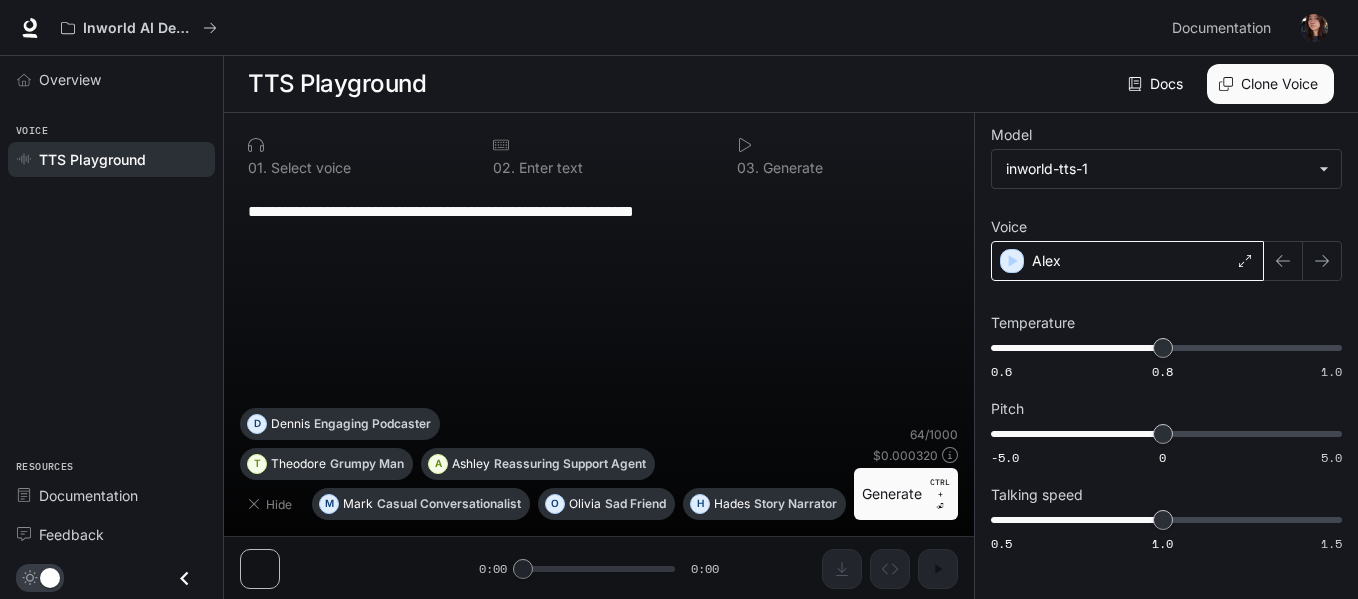 click on "Alex" at bounding box center [1127, 261] 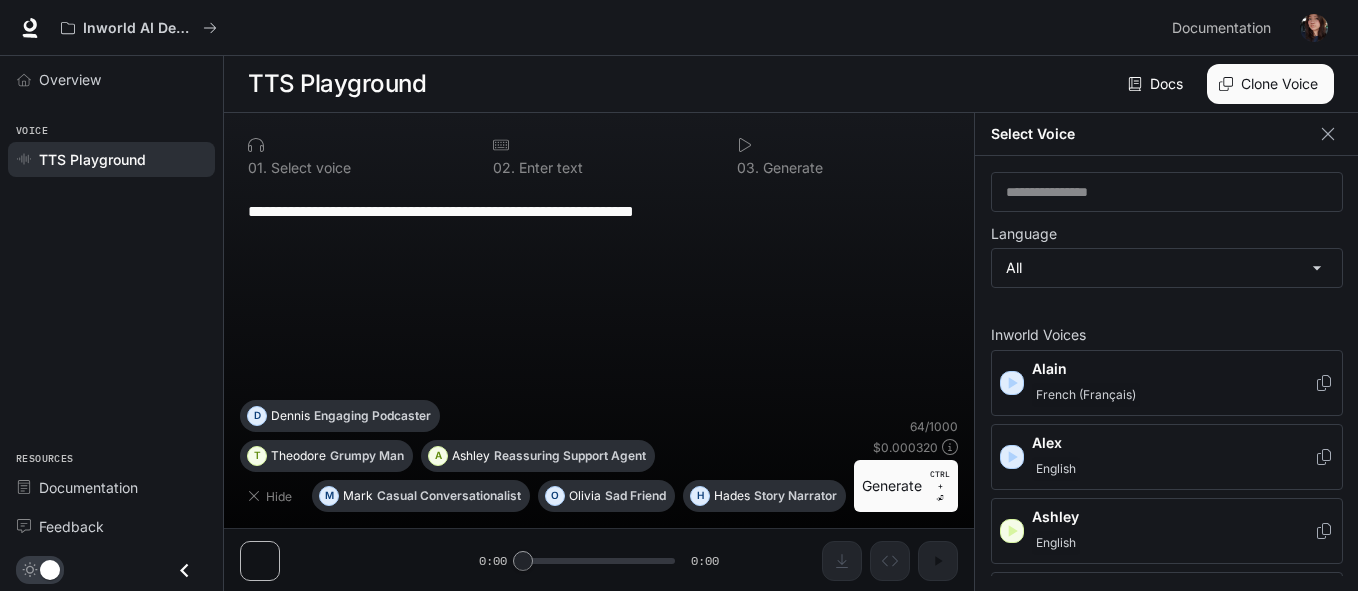 click on "[PERSON] French (Français)" at bounding box center (1173, 383) 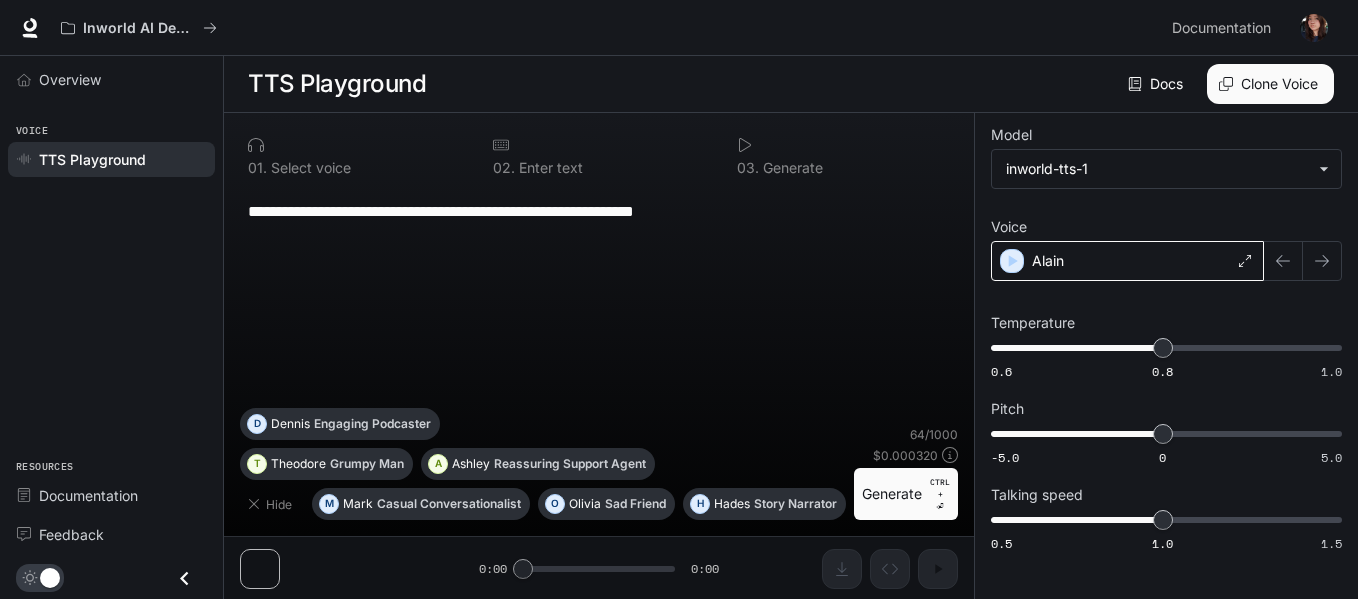 click on "Alain" at bounding box center [1127, 261] 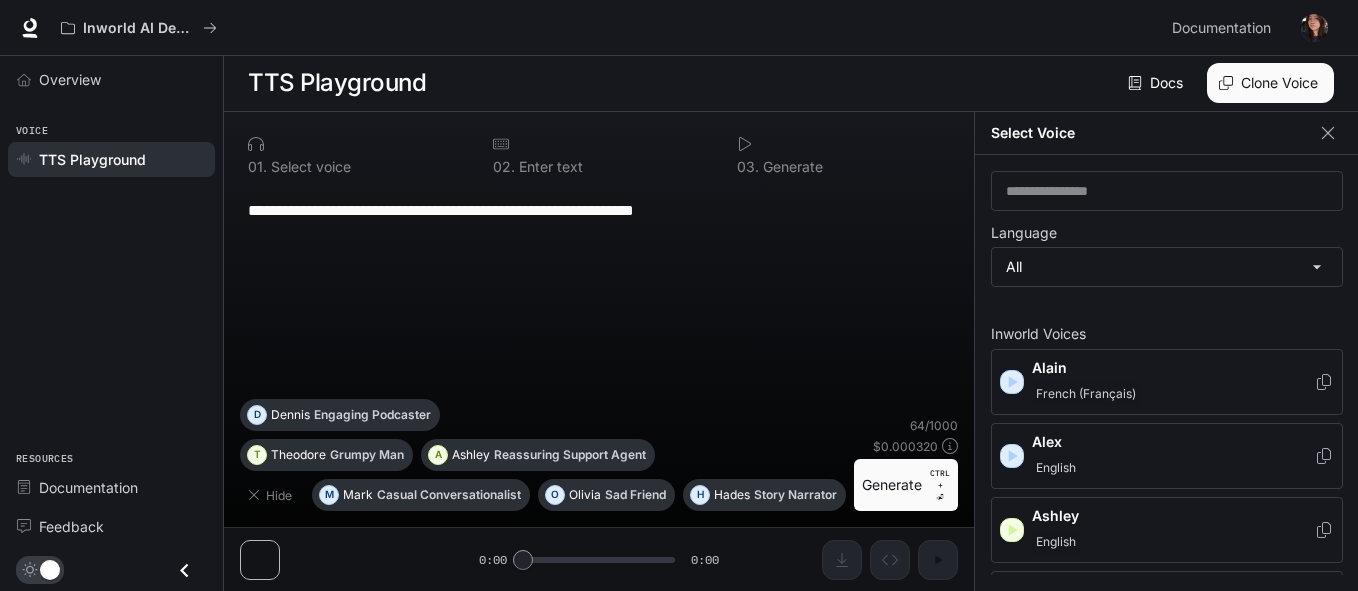 scroll, scrollTop: 9, scrollLeft: 0, axis: vertical 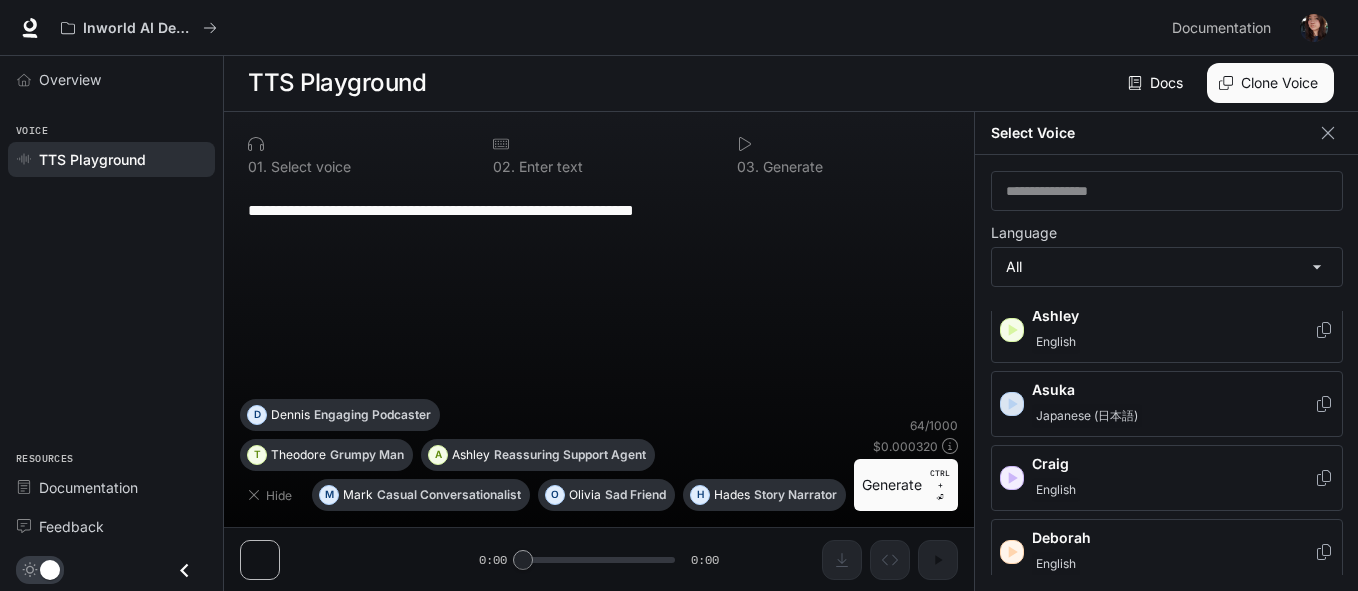 click 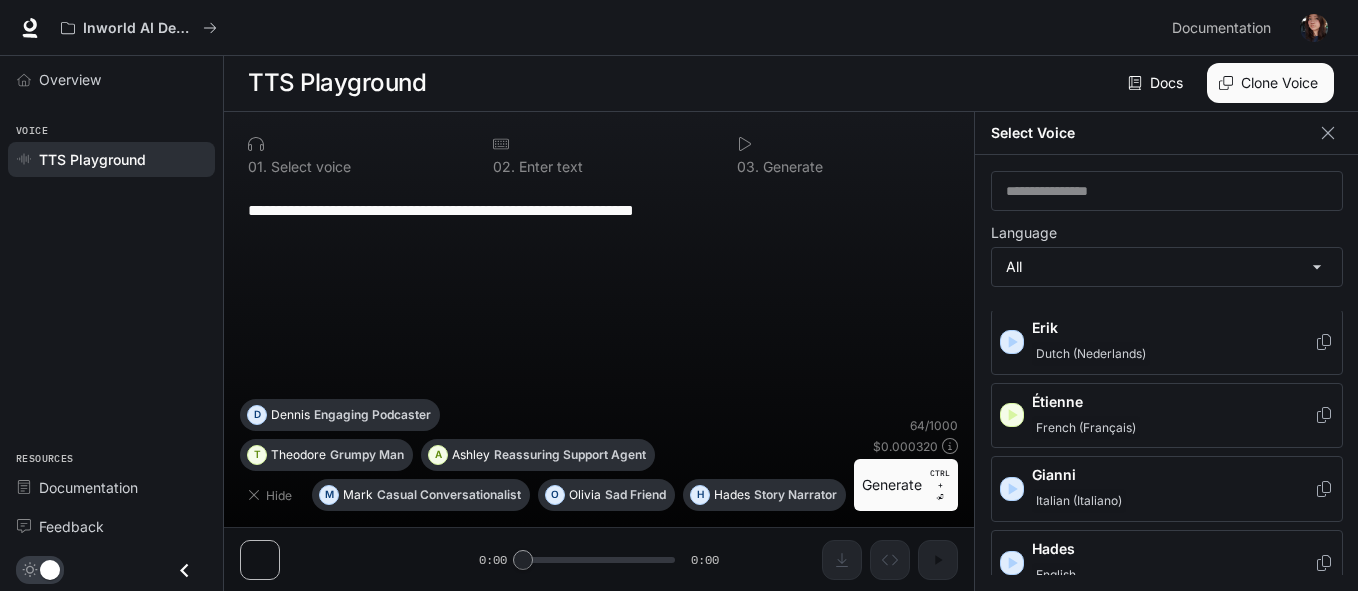 scroll, scrollTop: 900, scrollLeft: 0, axis: vertical 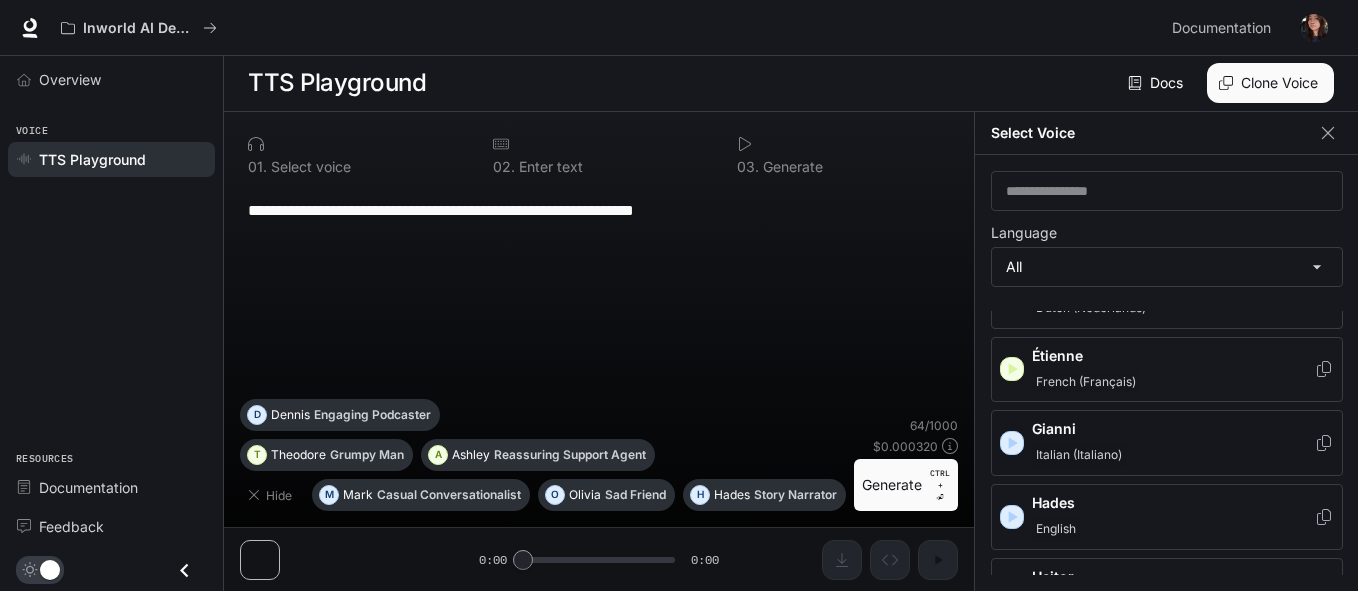 click 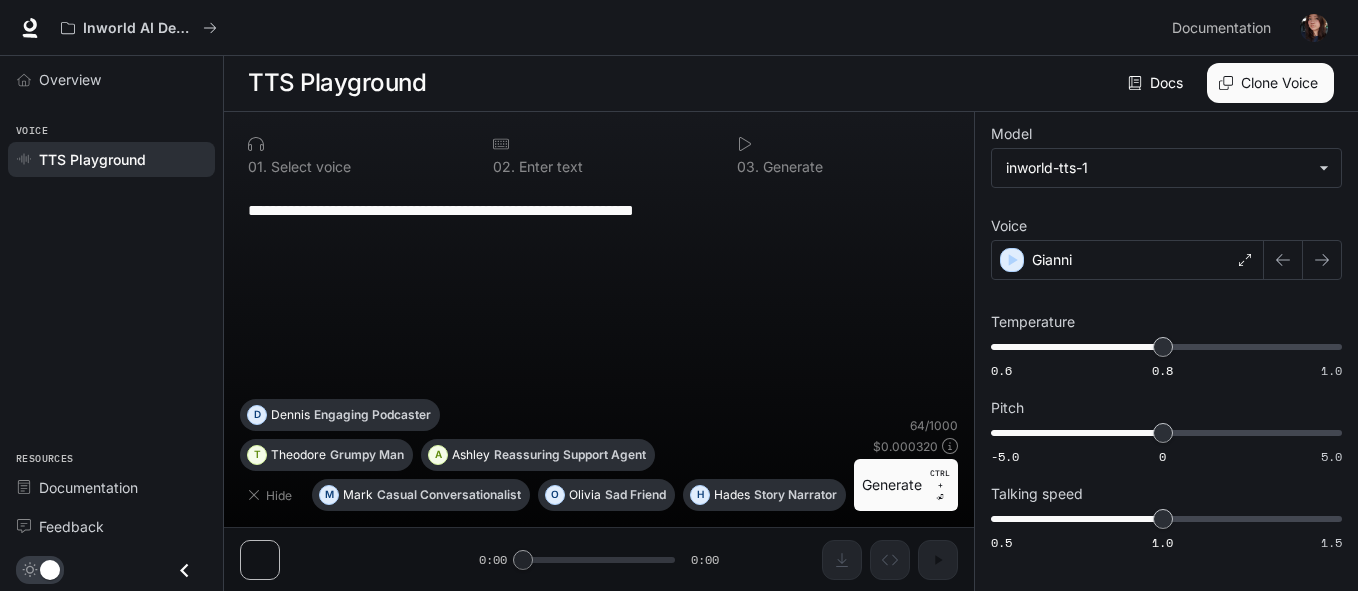 scroll, scrollTop: 1, scrollLeft: 0, axis: vertical 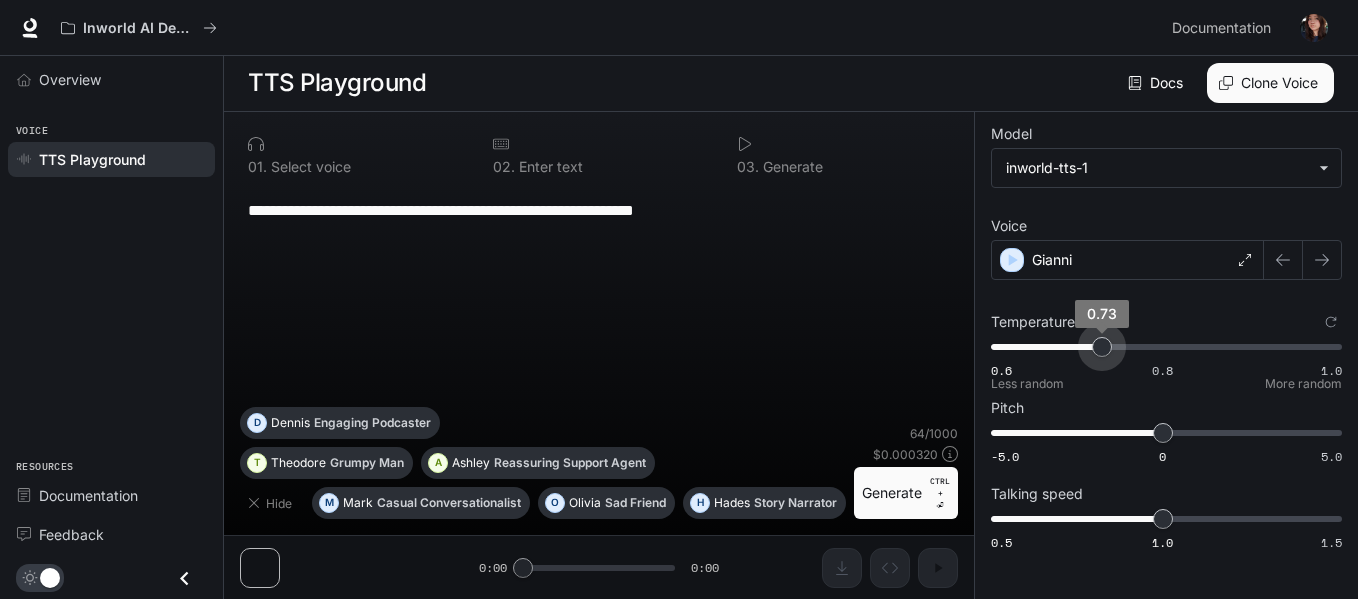 drag, startPoint x: 1169, startPoint y: 353, endPoint x: 1102, endPoint y: 353, distance: 67 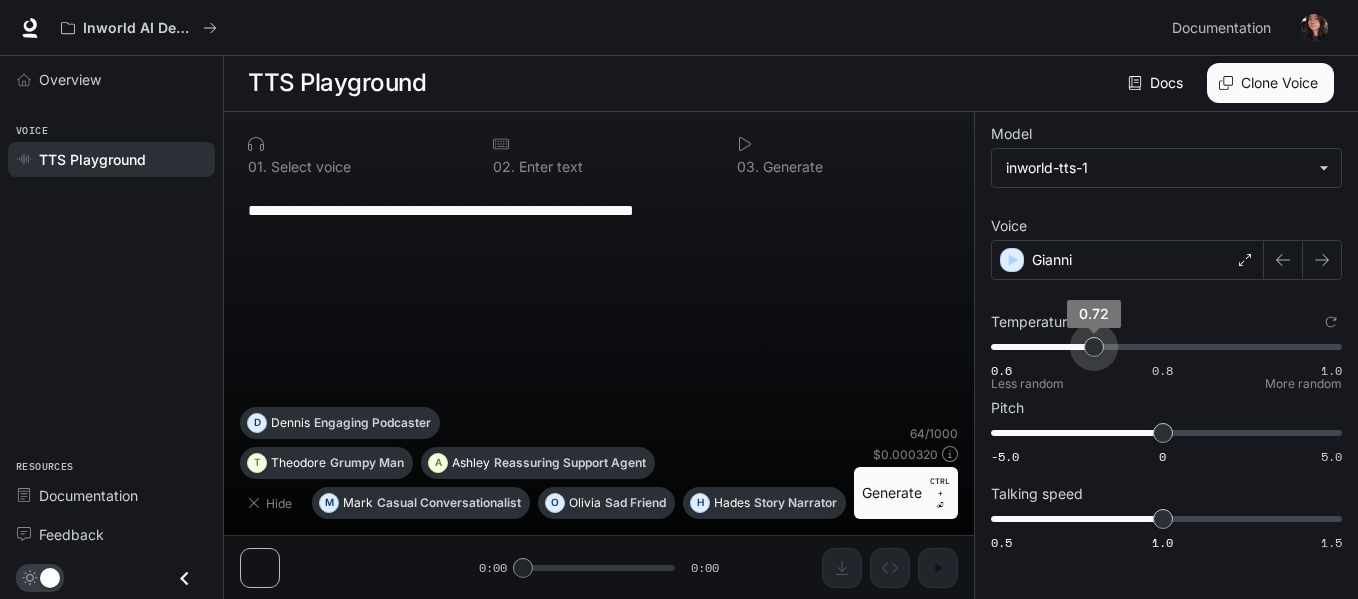 click on "0.72" at bounding box center [1094, 347] 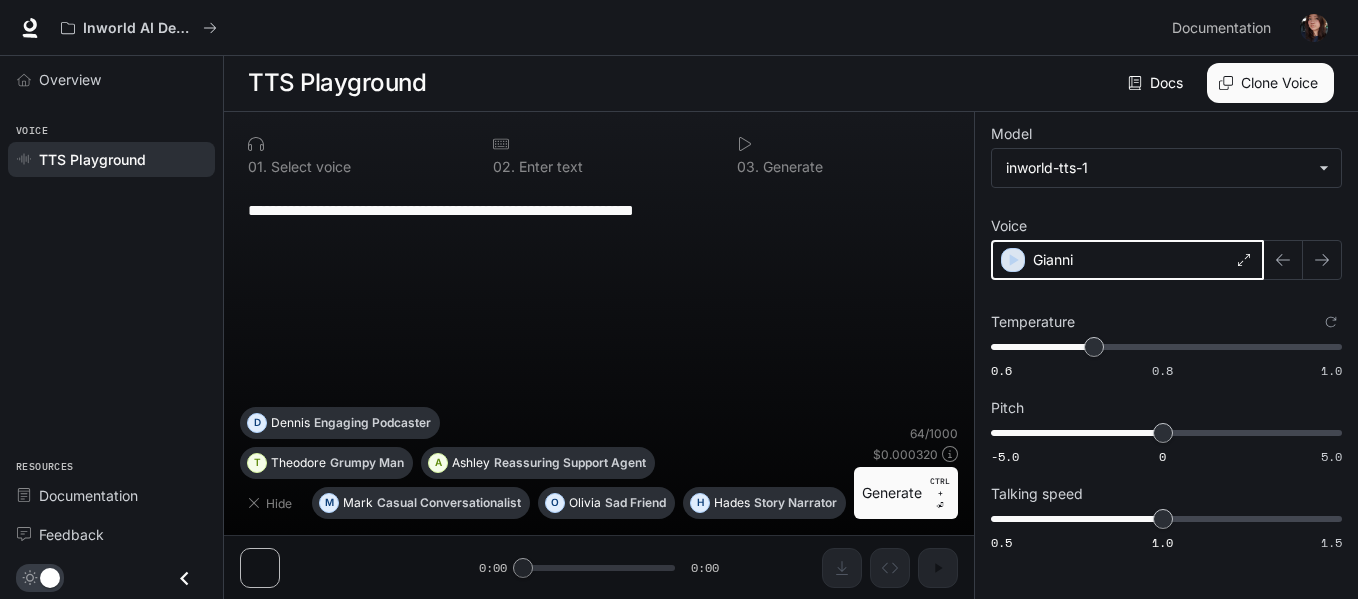 click 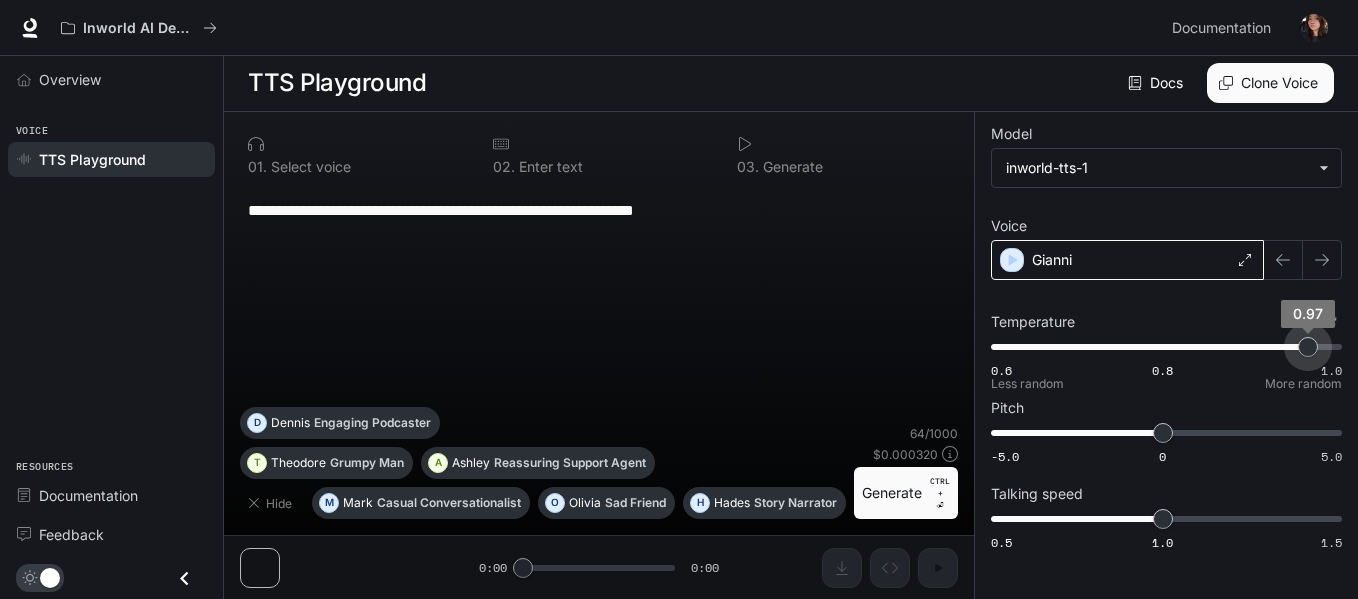drag, startPoint x: 1147, startPoint y: 346, endPoint x: 1306, endPoint y: 363, distance: 159.90622 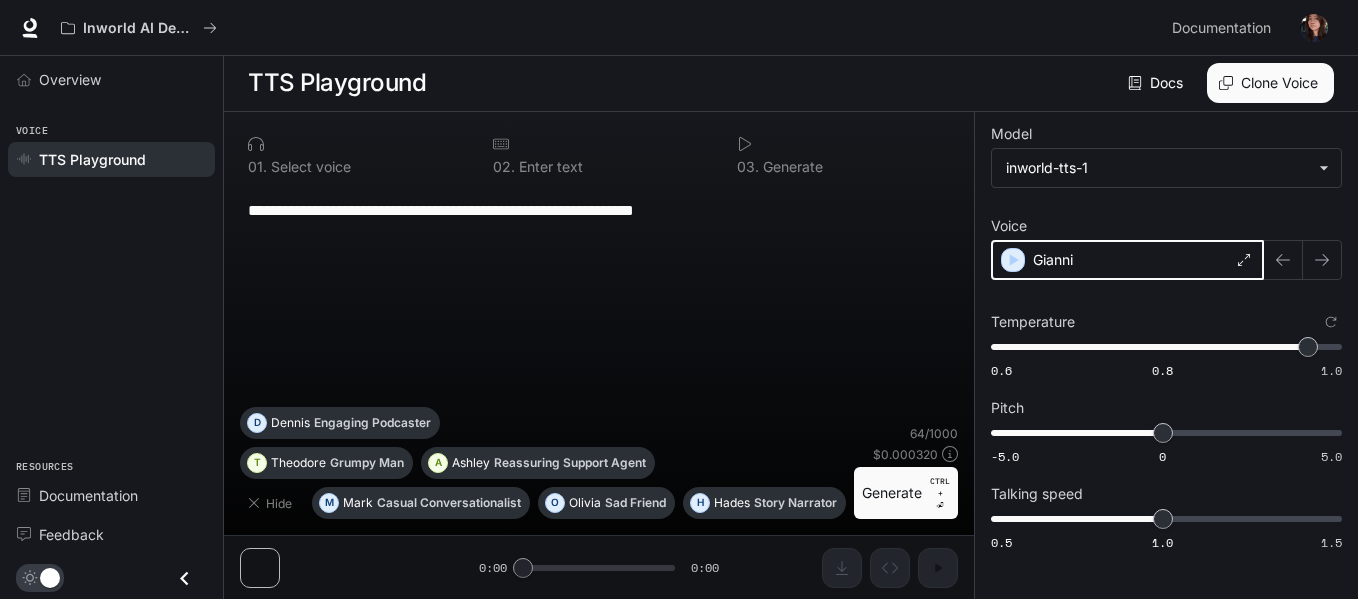 click 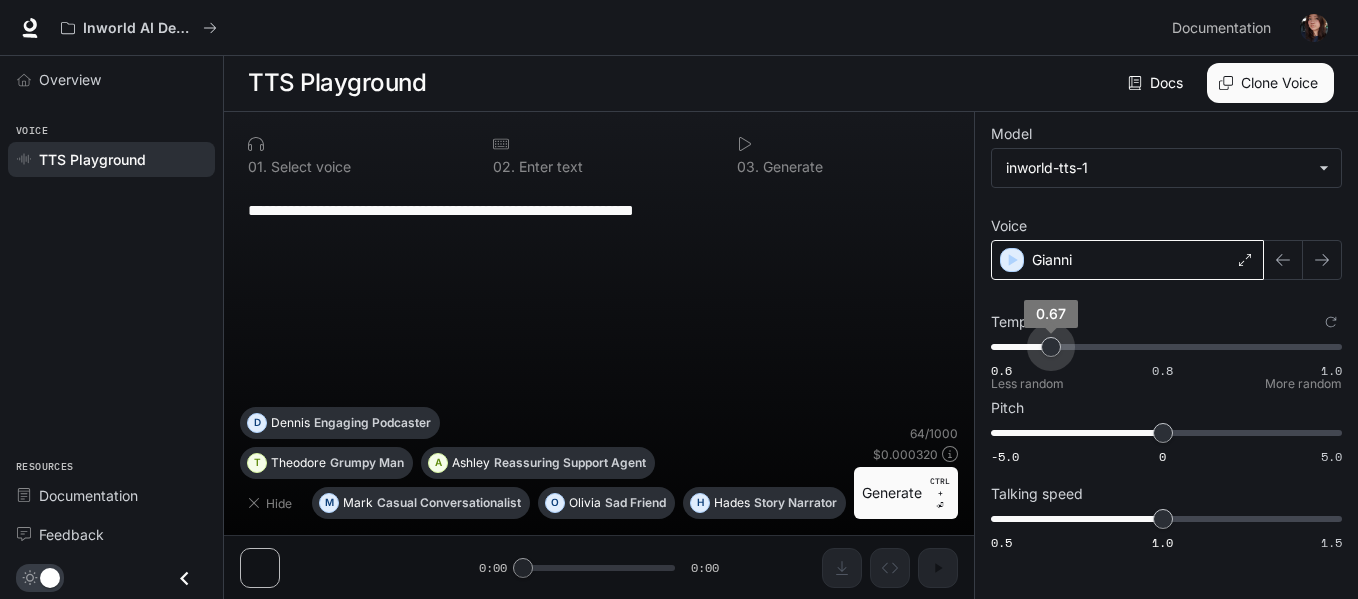 type on "***" 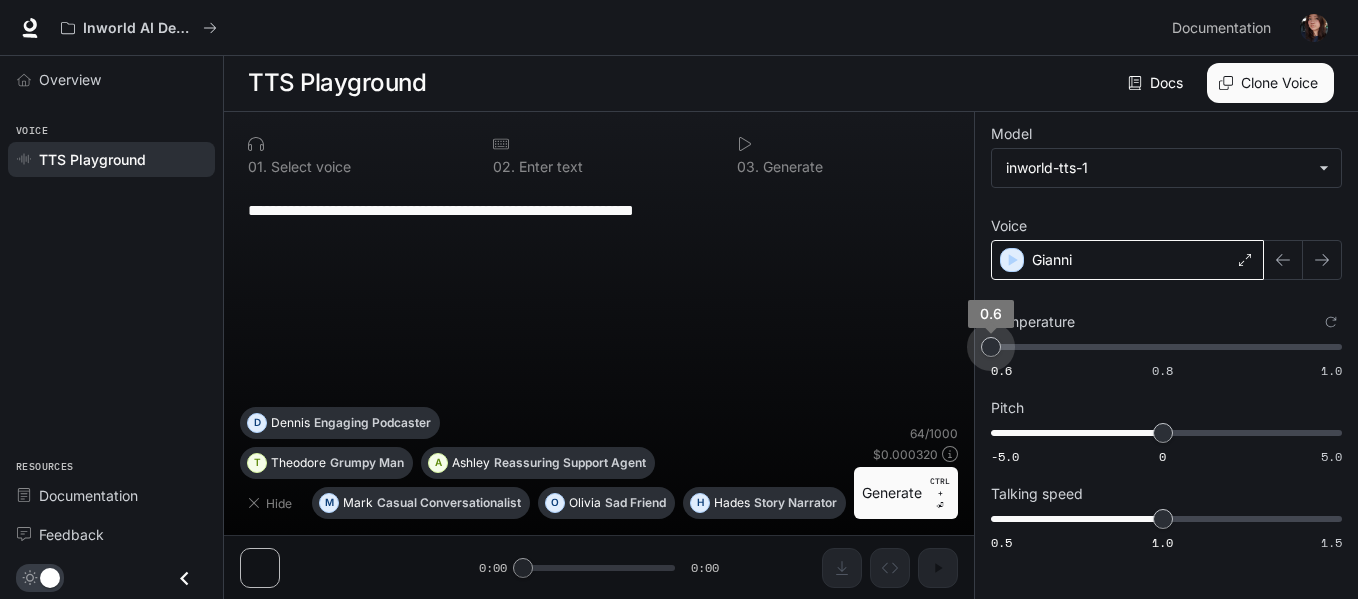 drag, startPoint x: 1300, startPoint y: 350, endPoint x: 900, endPoint y: 302, distance: 402.86972 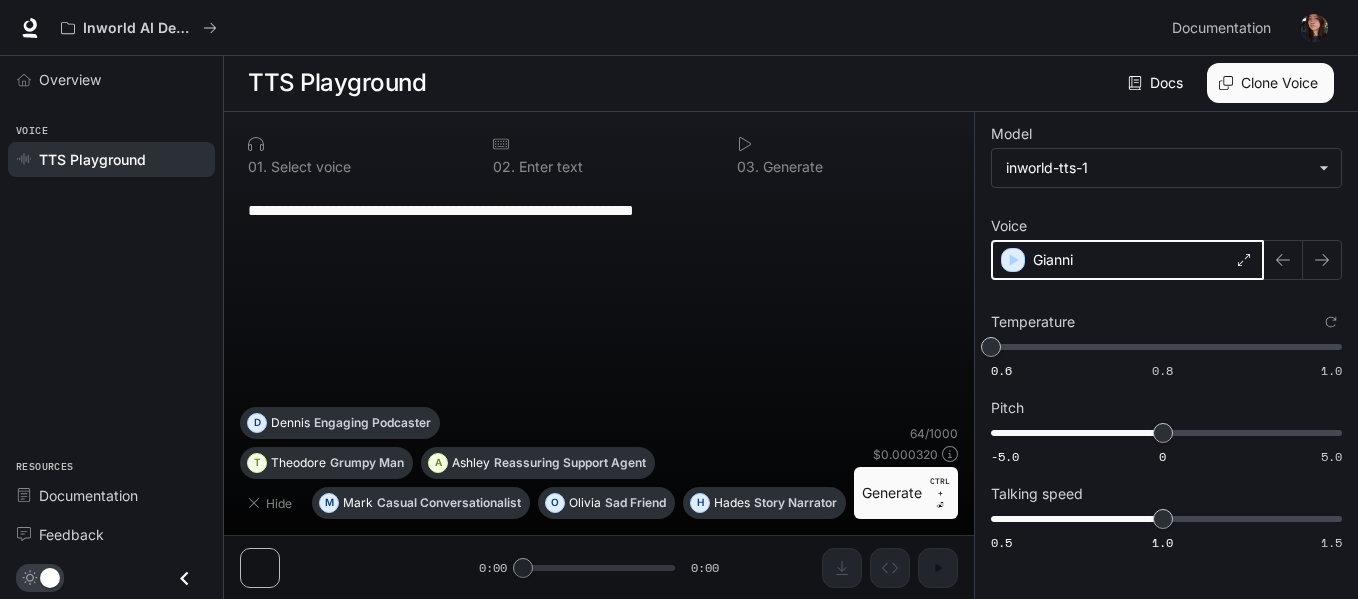 click 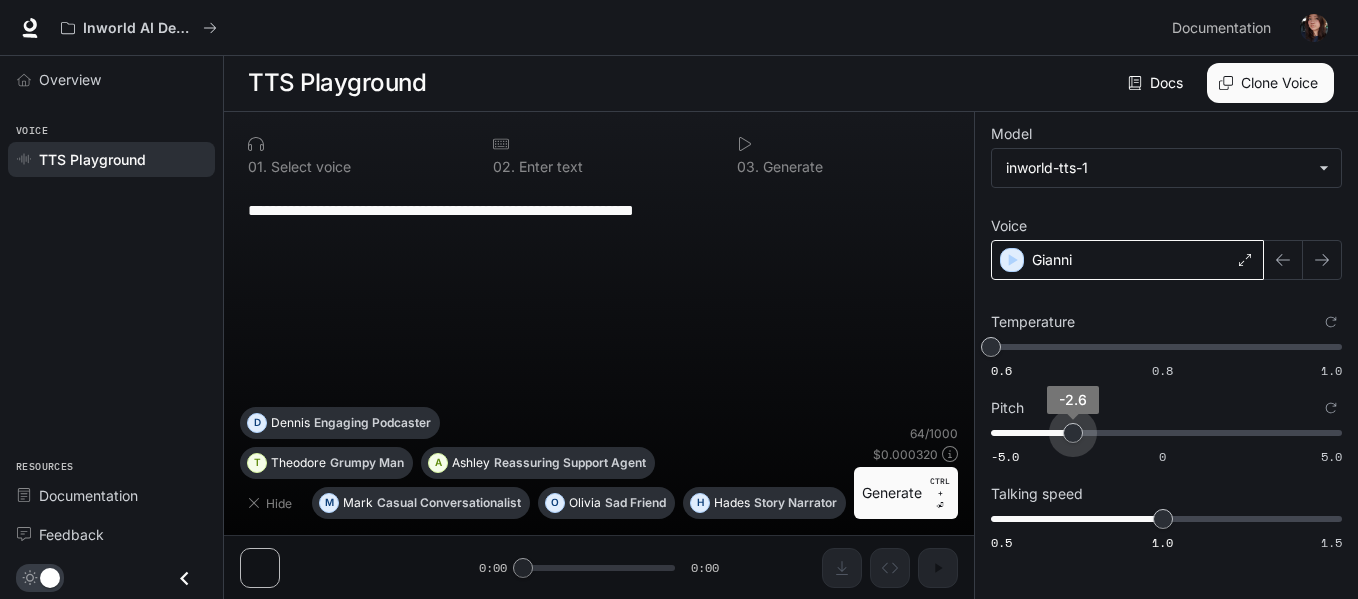 drag, startPoint x: 1161, startPoint y: 436, endPoint x: 939, endPoint y: 408, distance: 223.7588 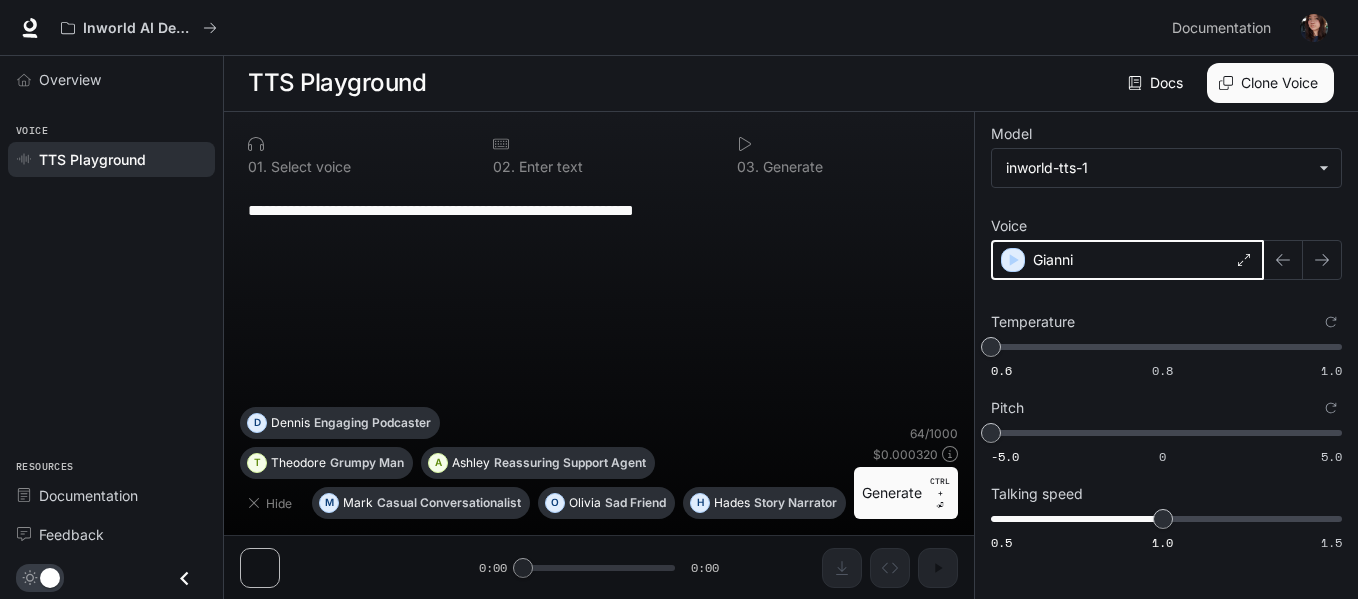 click 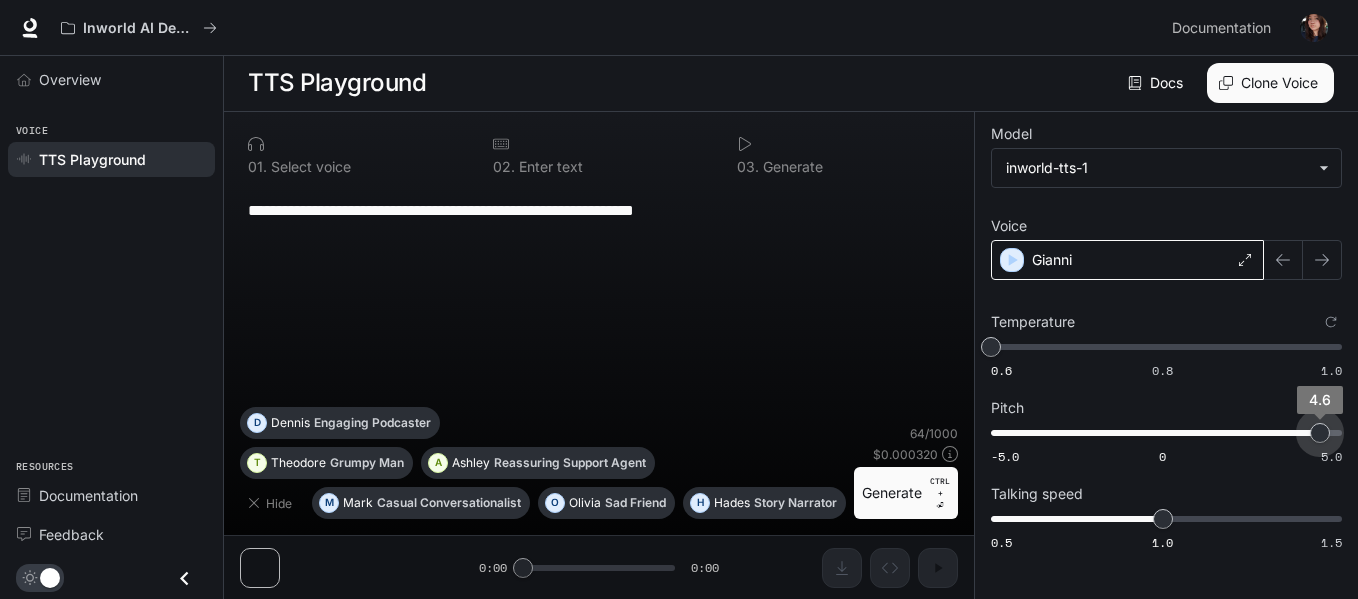 drag, startPoint x: 1059, startPoint y: 435, endPoint x: 1365, endPoint y: 433, distance: 306.00653 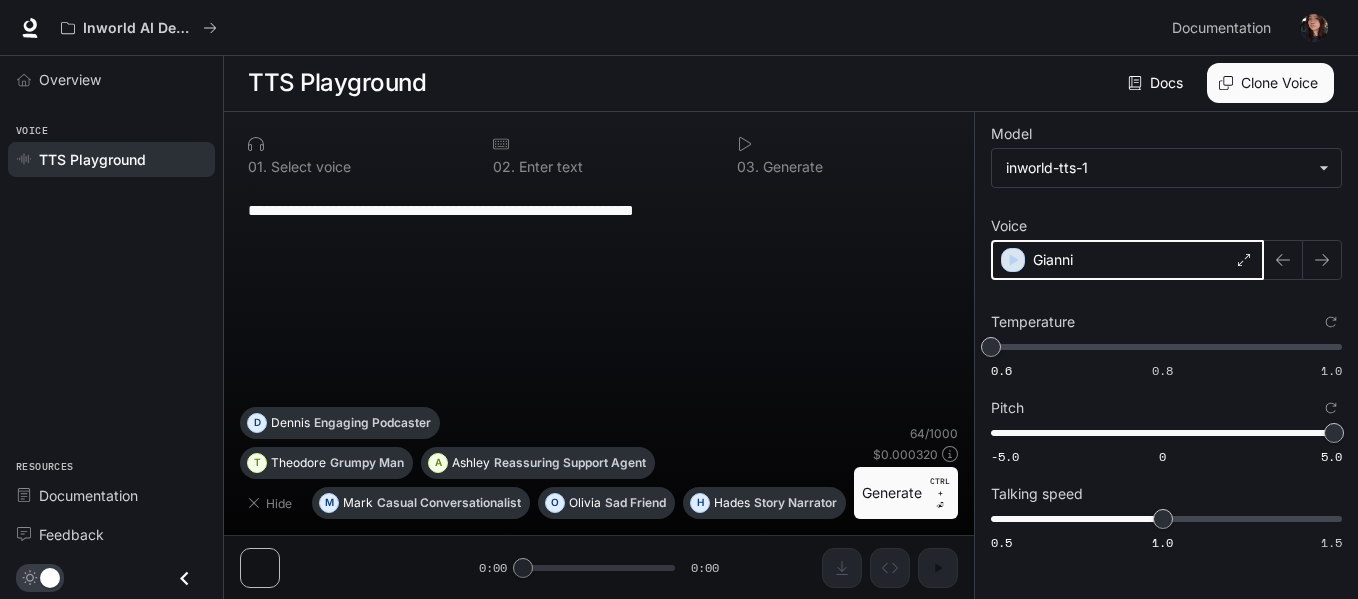 click 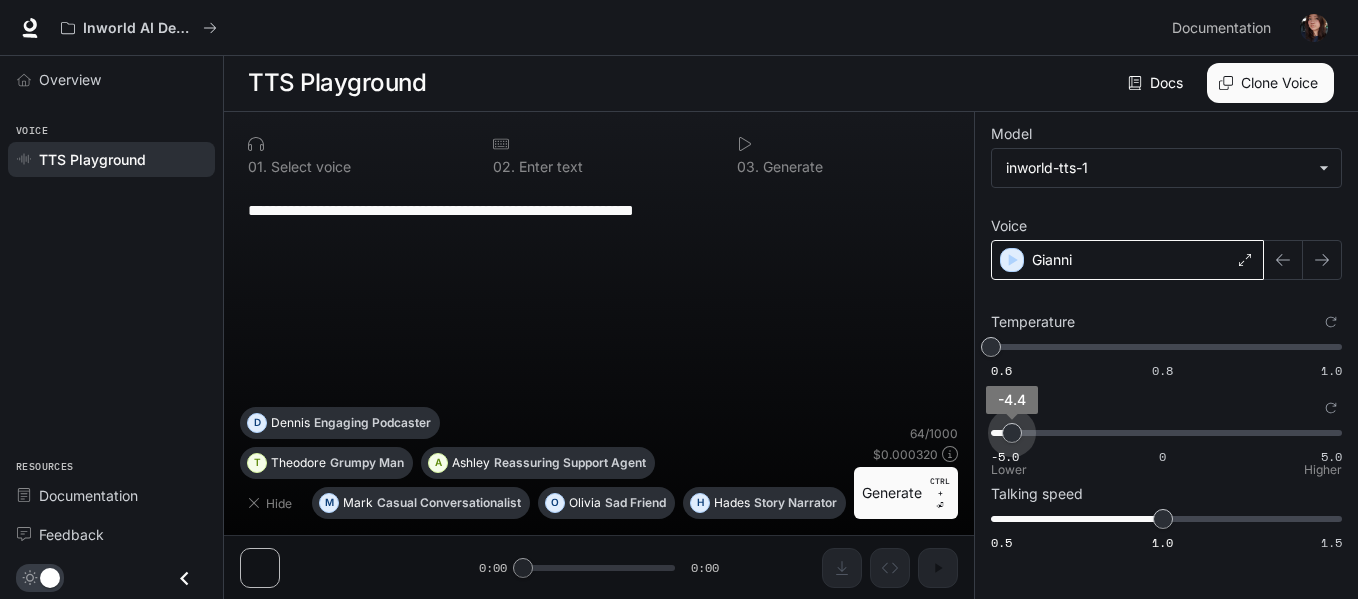 type on "**" 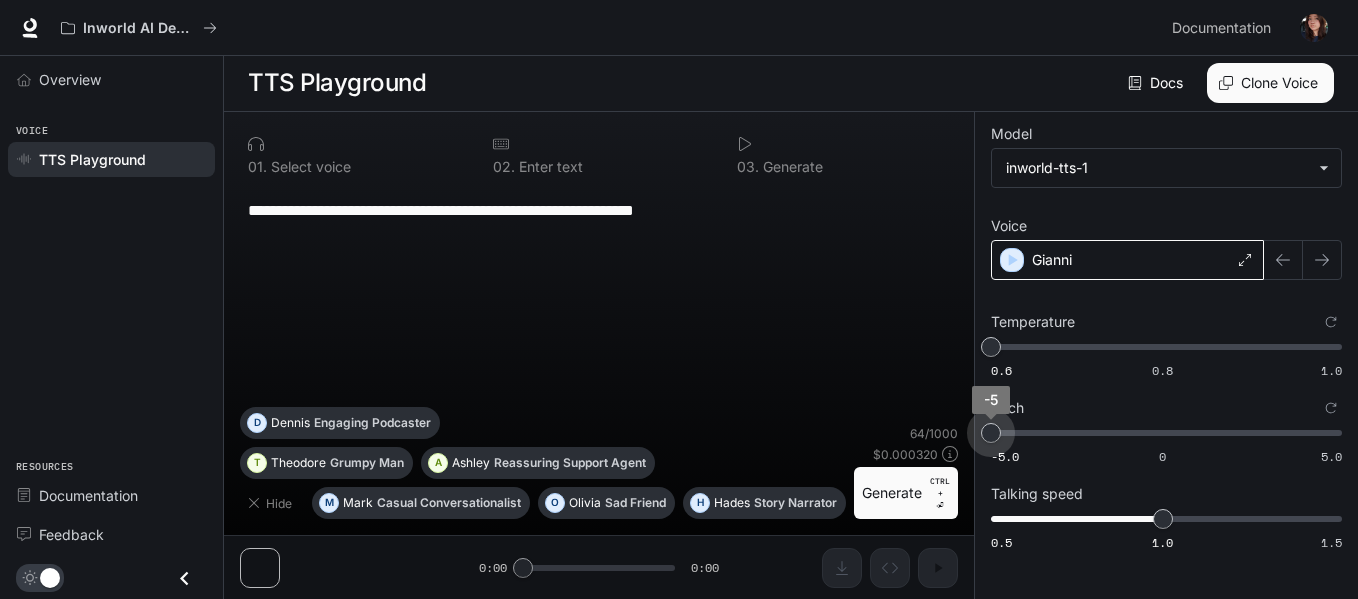 drag, startPoint x: 1334, startPoint y: 434, endPoint x: 955, endPoint y: 438, distance: 379.02112 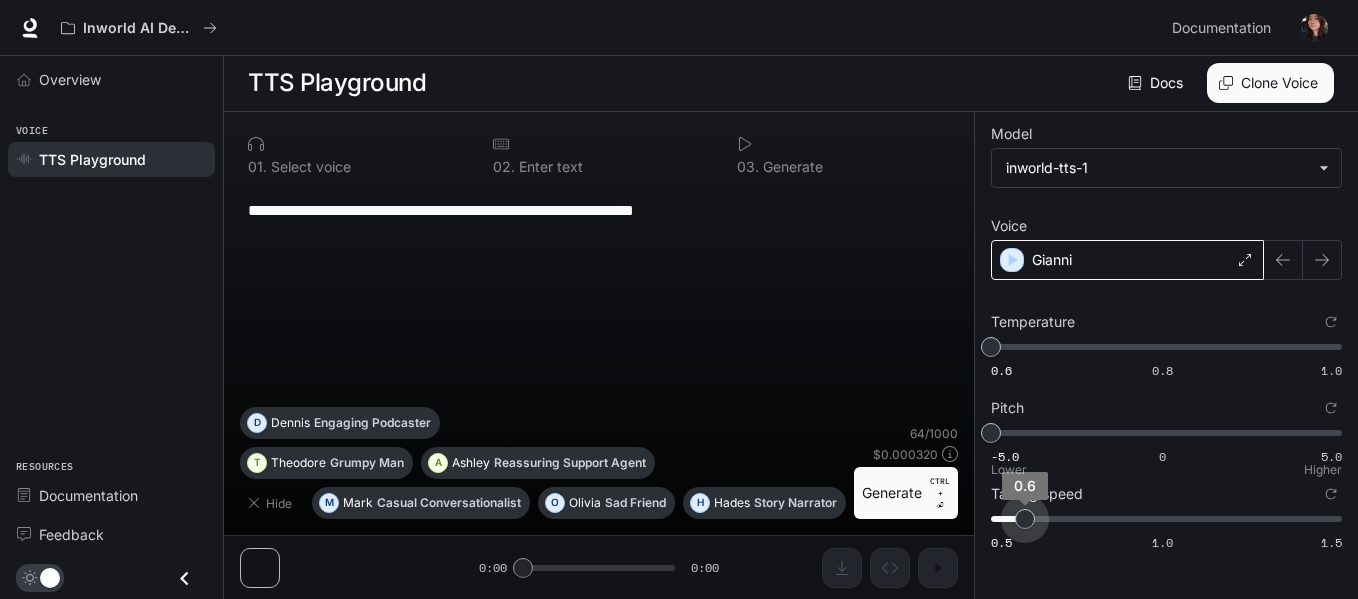drag, startPoint x: 1160, startPoint y: 517, endPoint x: 932, endPoint y: 474, distance: 232.0194 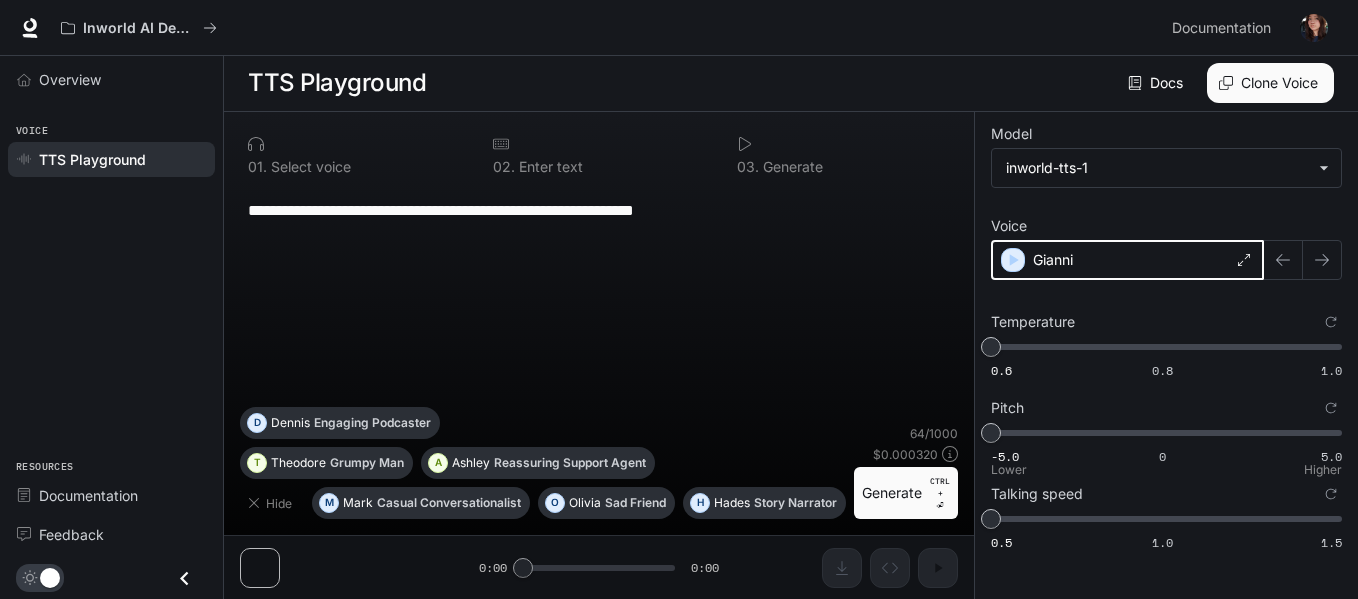 click 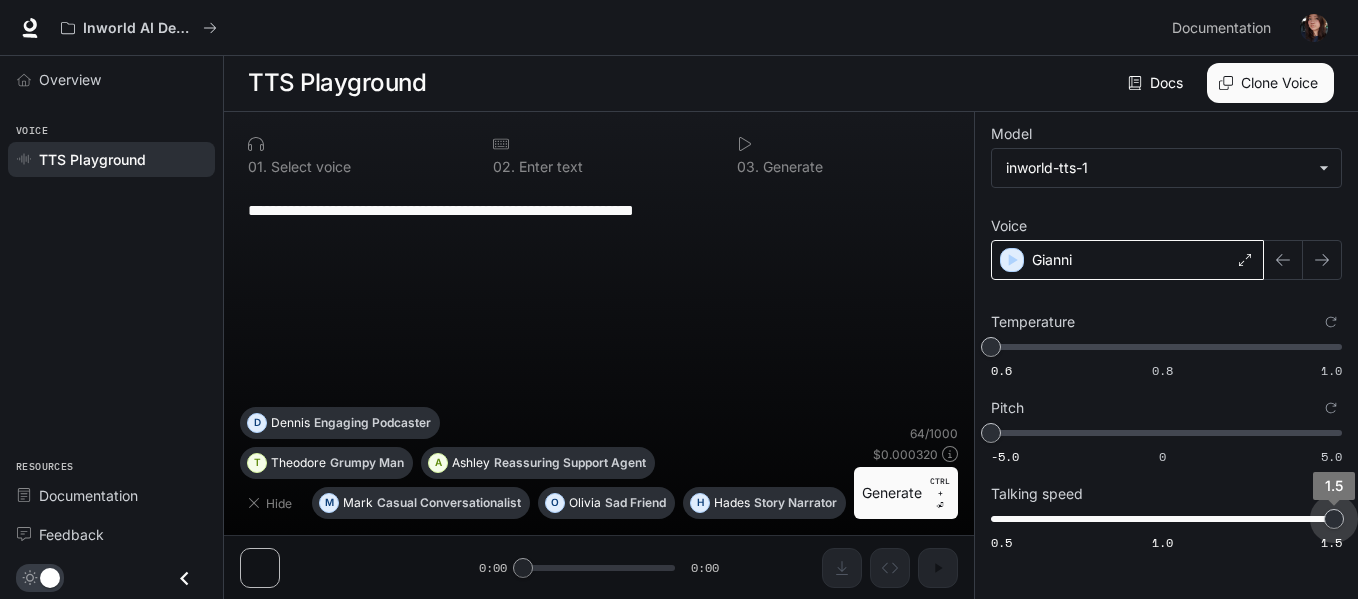drag, startPoint x: 994, startPoint y: 524, endPoint x: 1365, endPoint y: 530, distance: 371.04852 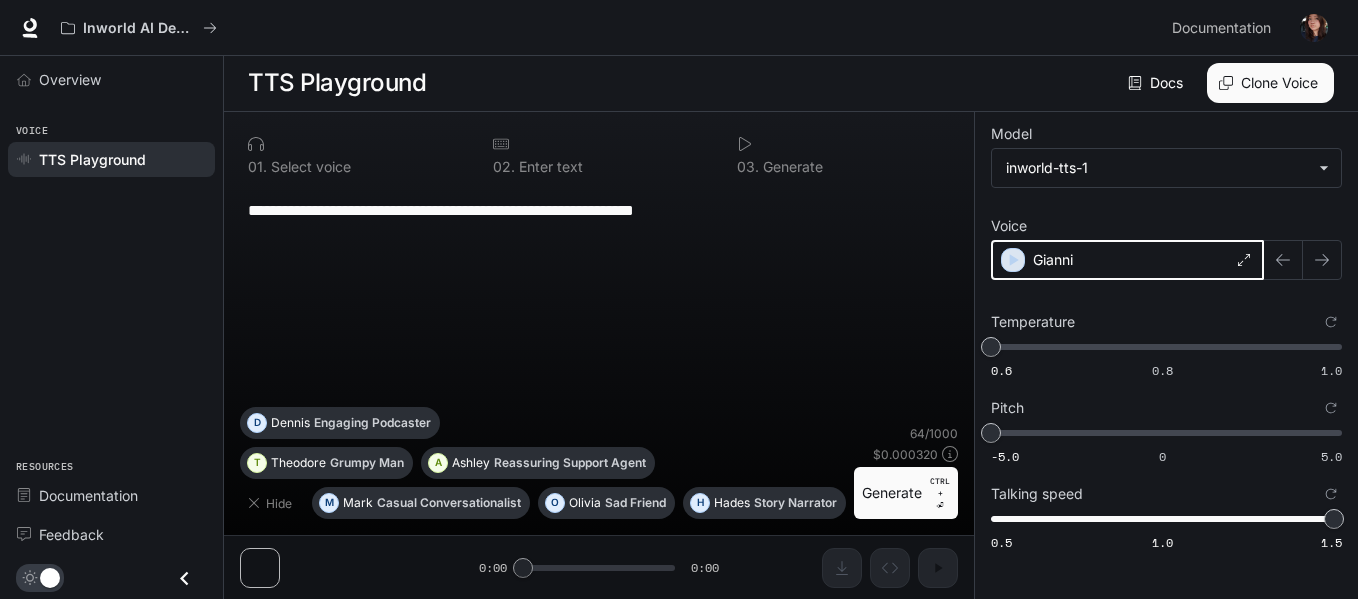 click 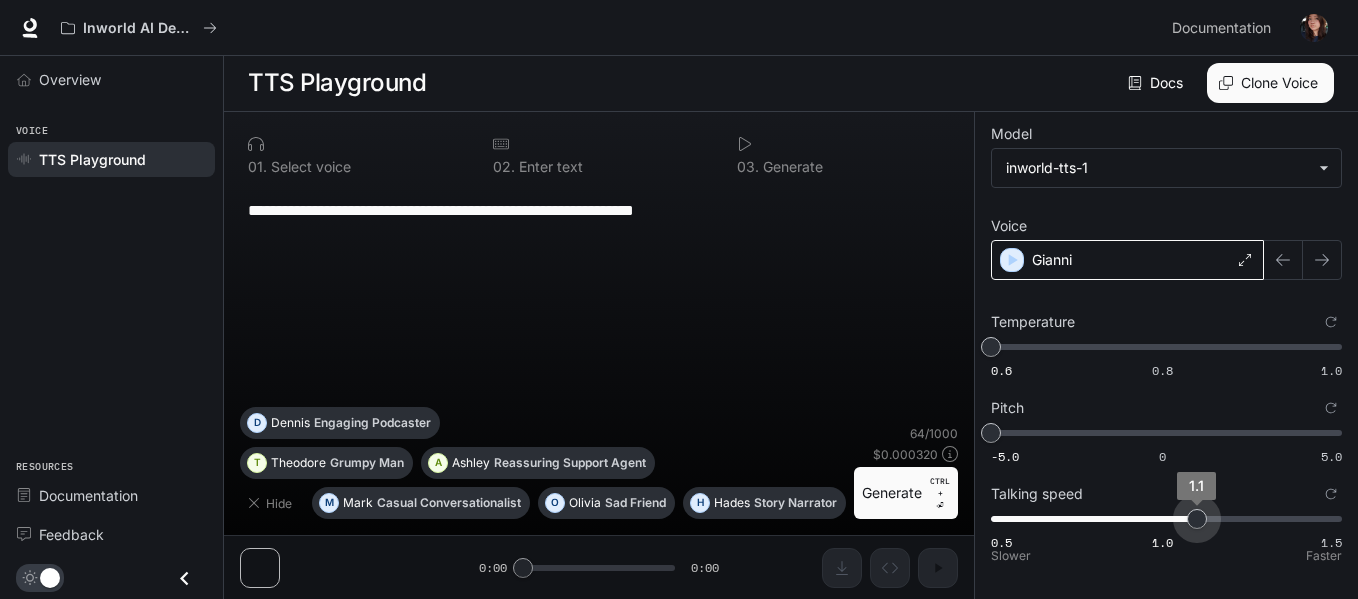 type on "*" 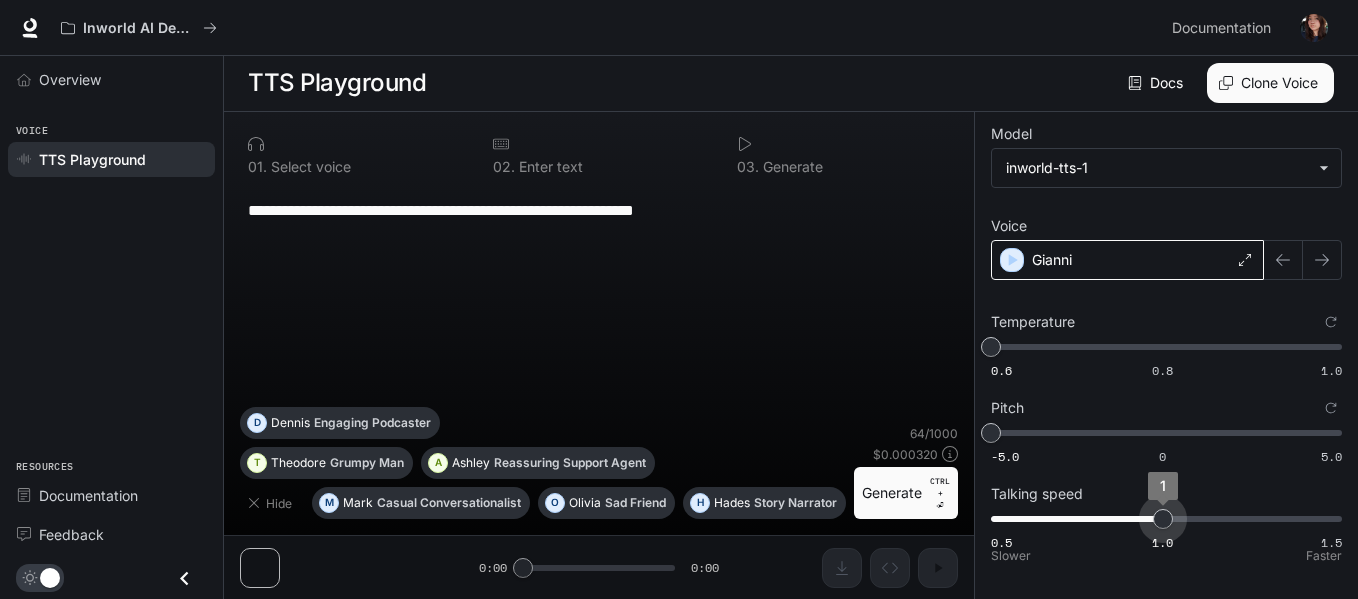 drag, startPoint x: 1333, startPoint y: 521, endPoint x: 1176, endPoint y: 528, distance: 157.15598 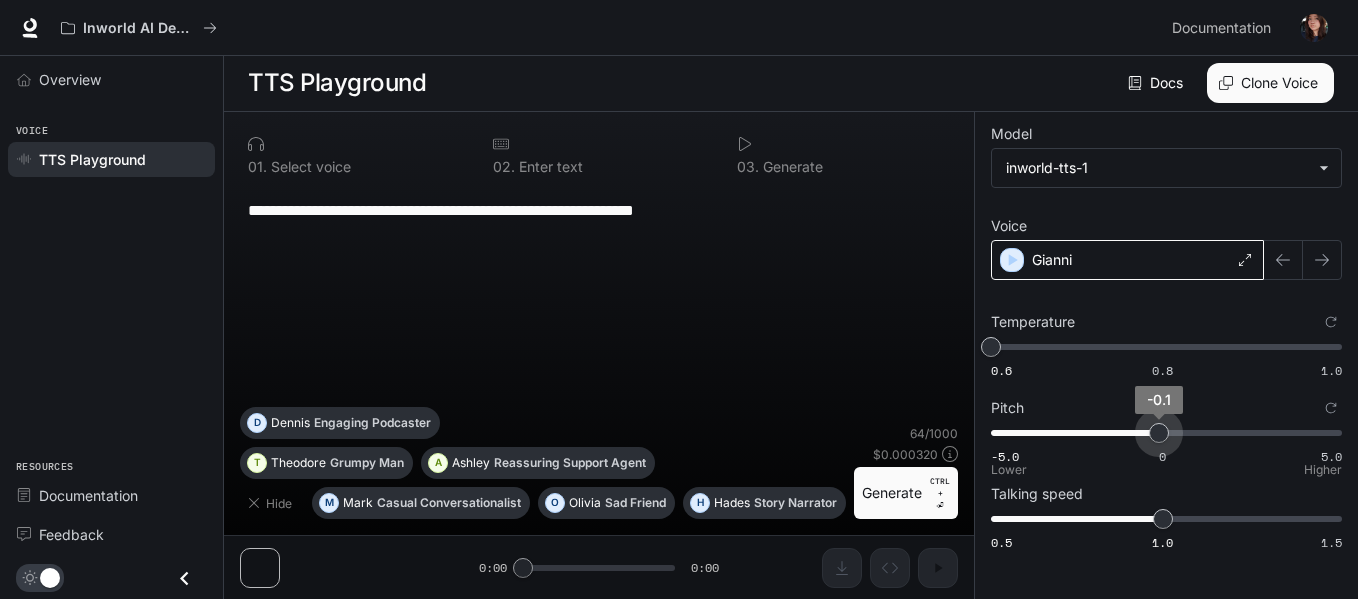 type on "****" 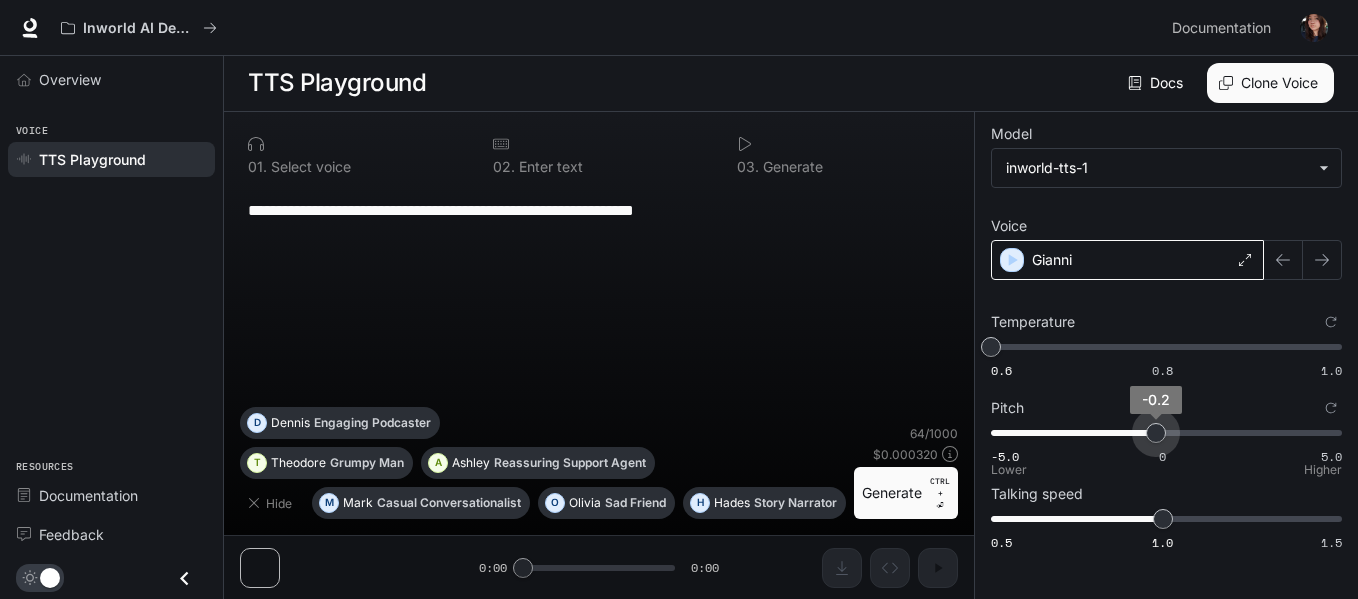 drag, startPoint x: 984, startPoint y: 436, endPoint x: 1155, endPoint y: 446, distance: 171.29214 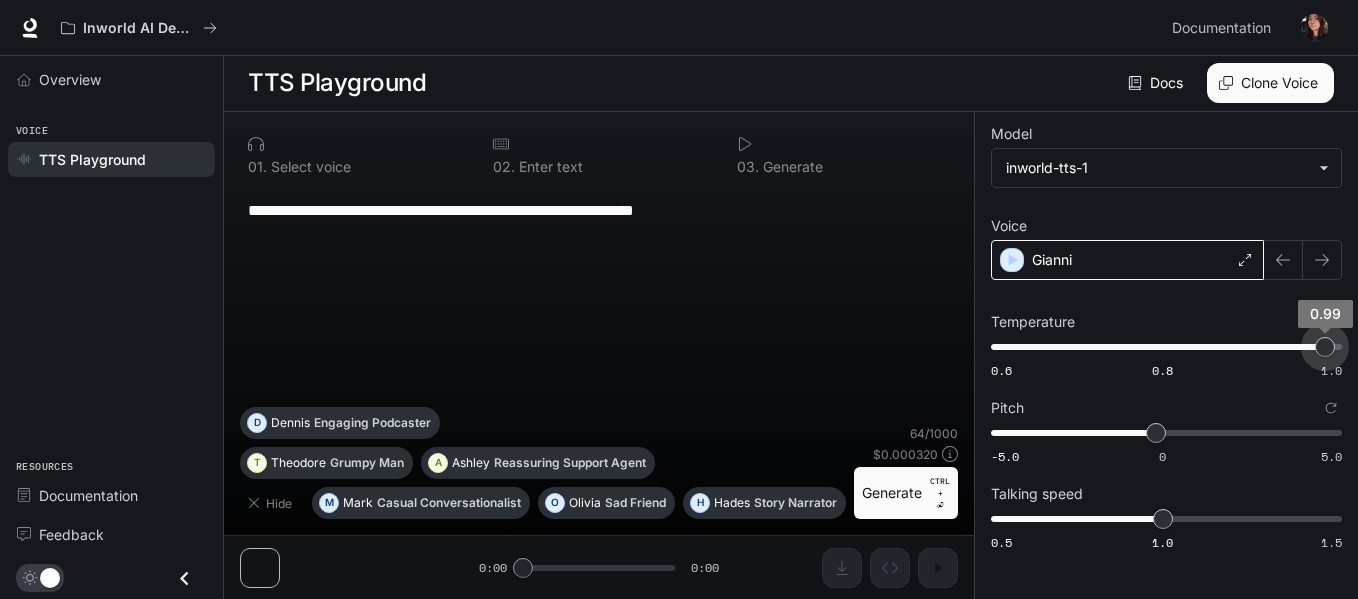 type on "*" 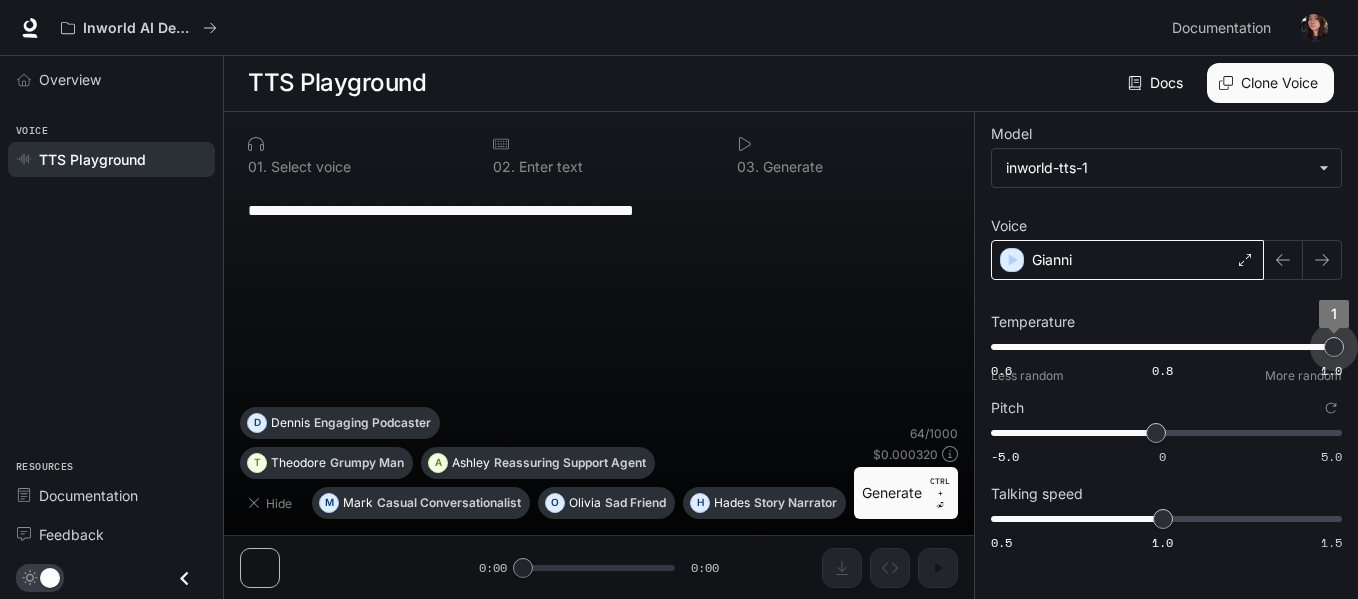drag, startPoint x: 1025, startPoint y: 345, endPoint x: 1365, endPoint y: 373, distance: 341.151 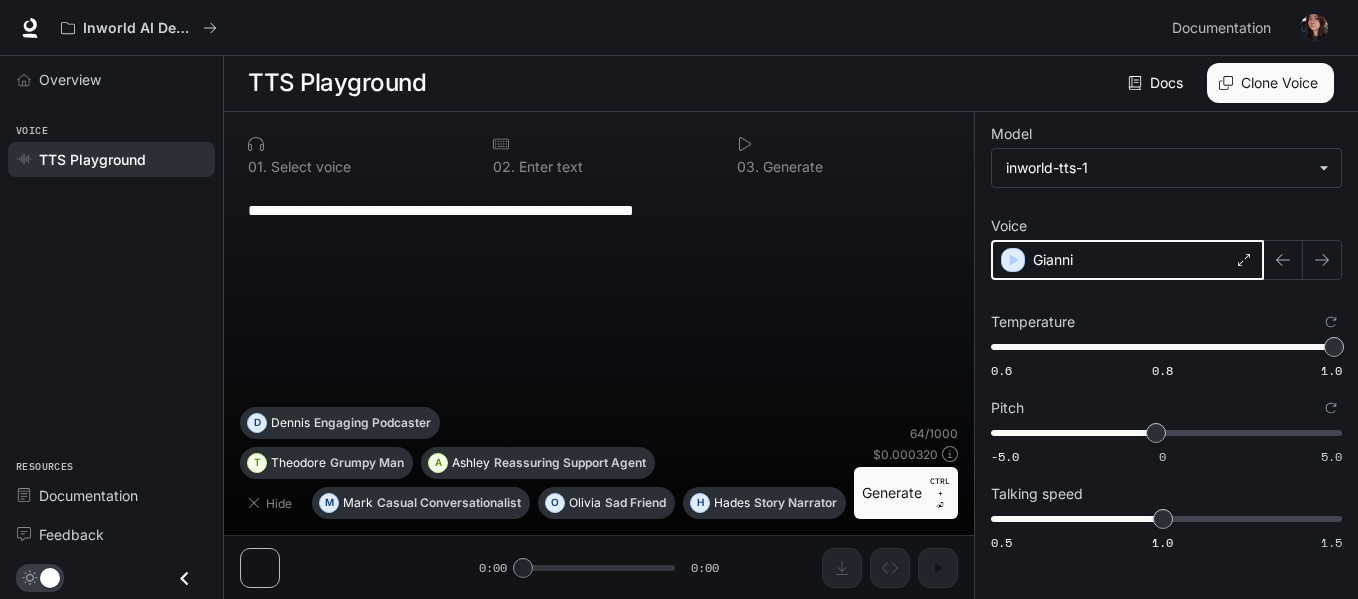 click 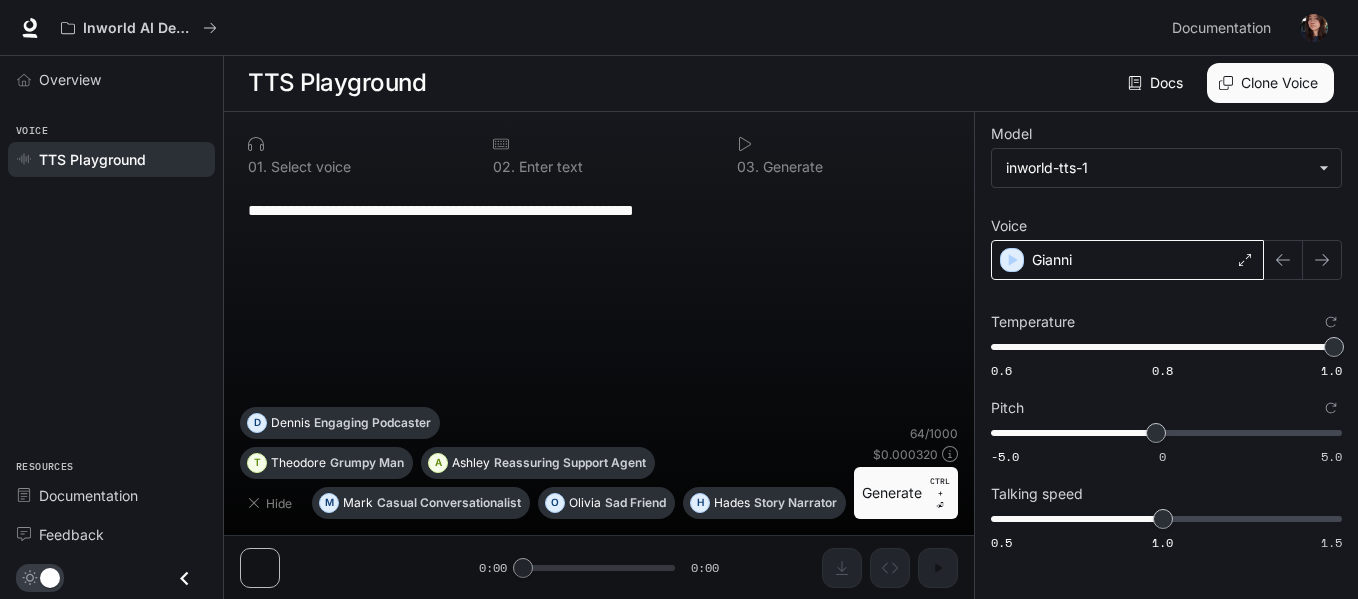 click on "Gianni" at bounding box center [1127, 260] 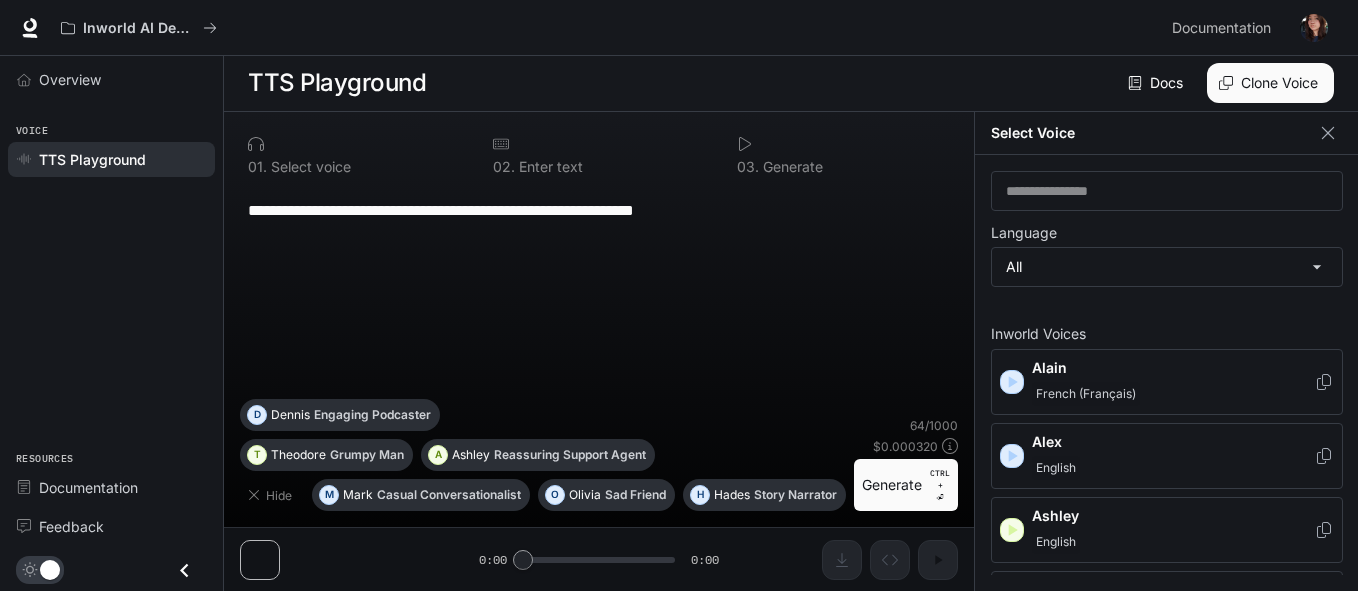 scroll, scrollTop: 9, scrollLeft: 0, axis: vertical 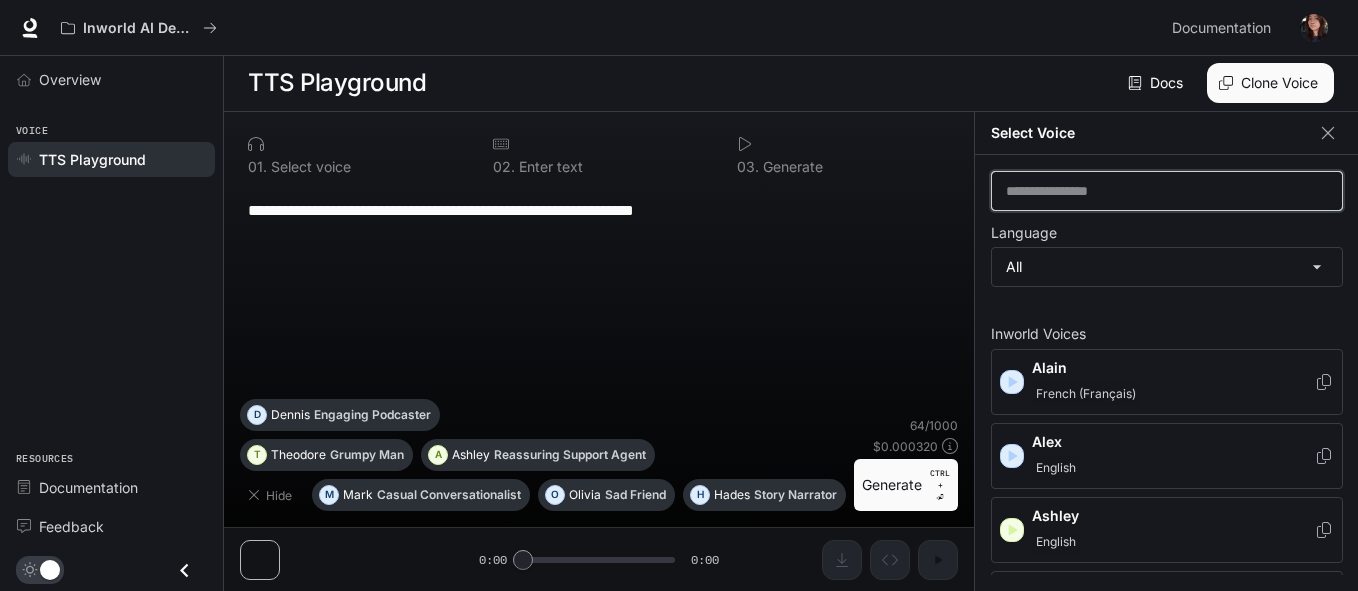click at bounding box center [1167, 191] 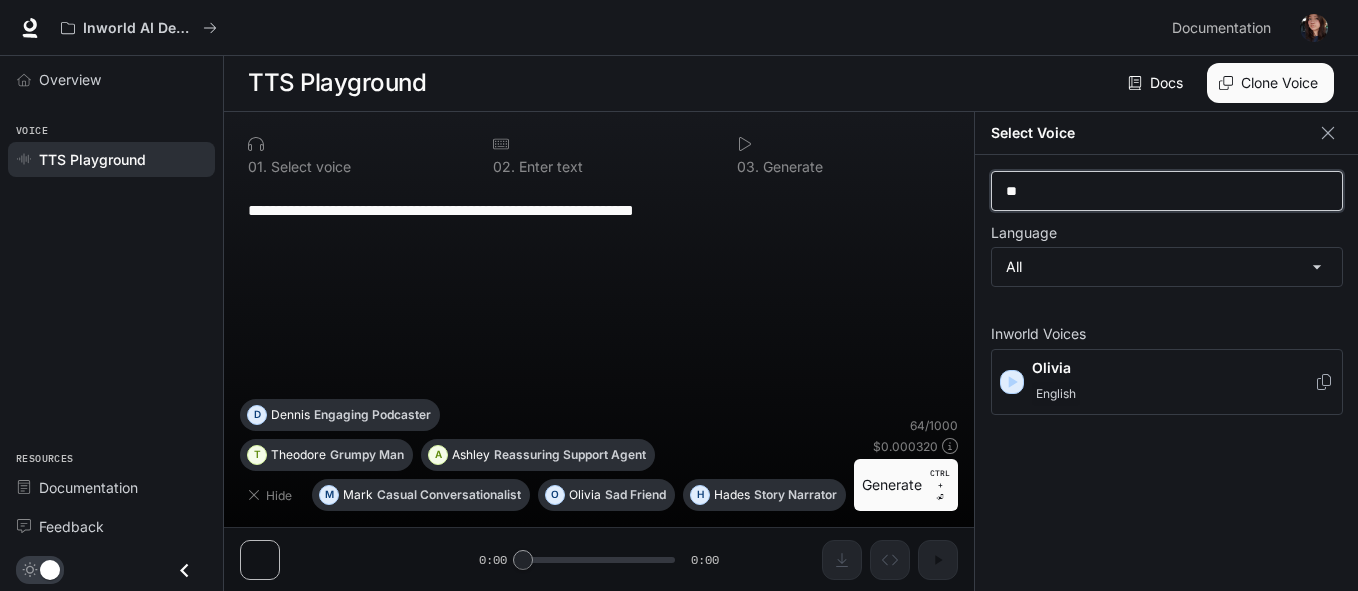 type on "*" 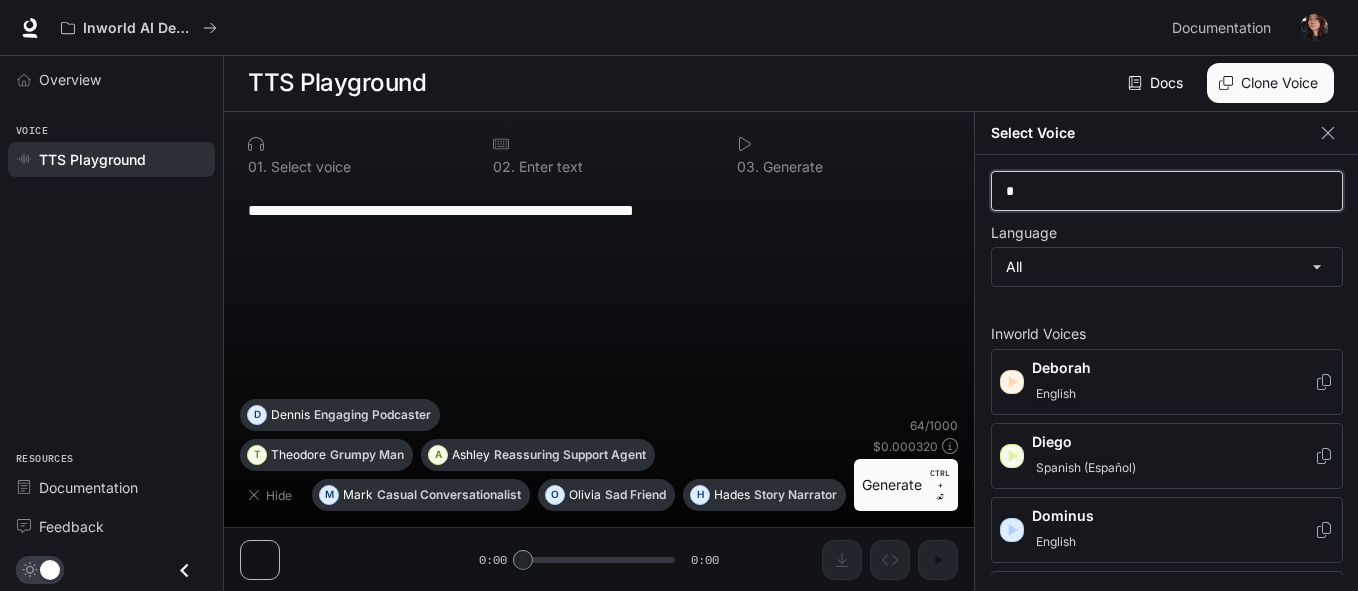 type 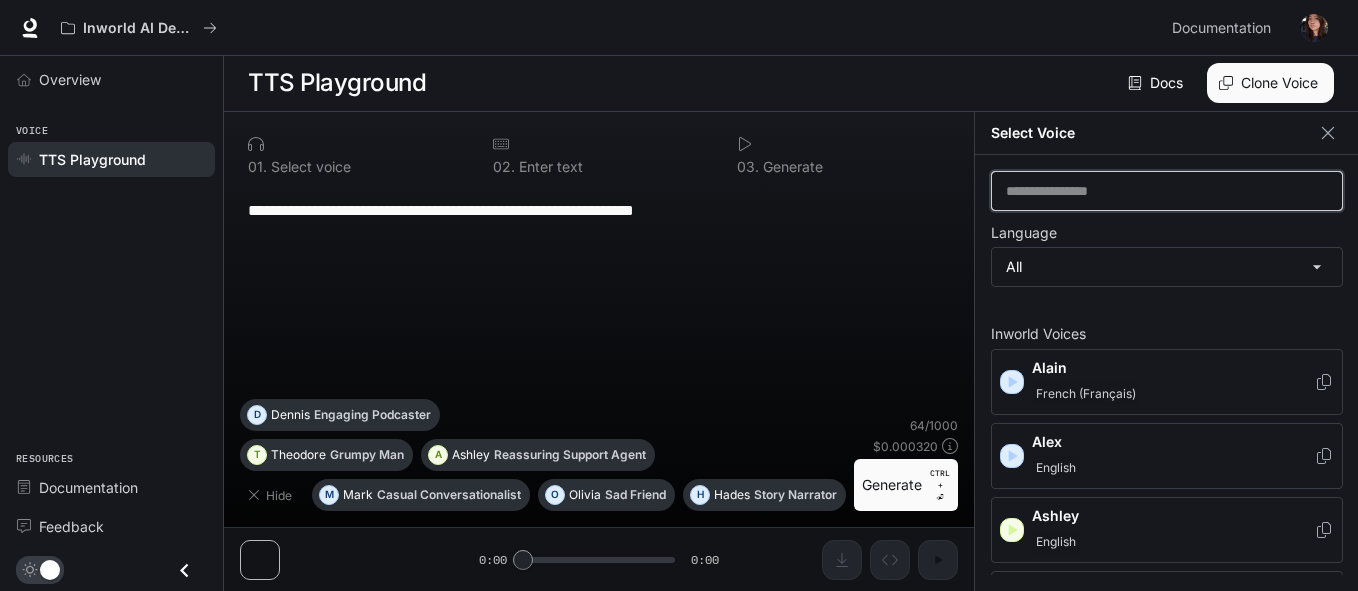 click at bounding box center [1167, 191] 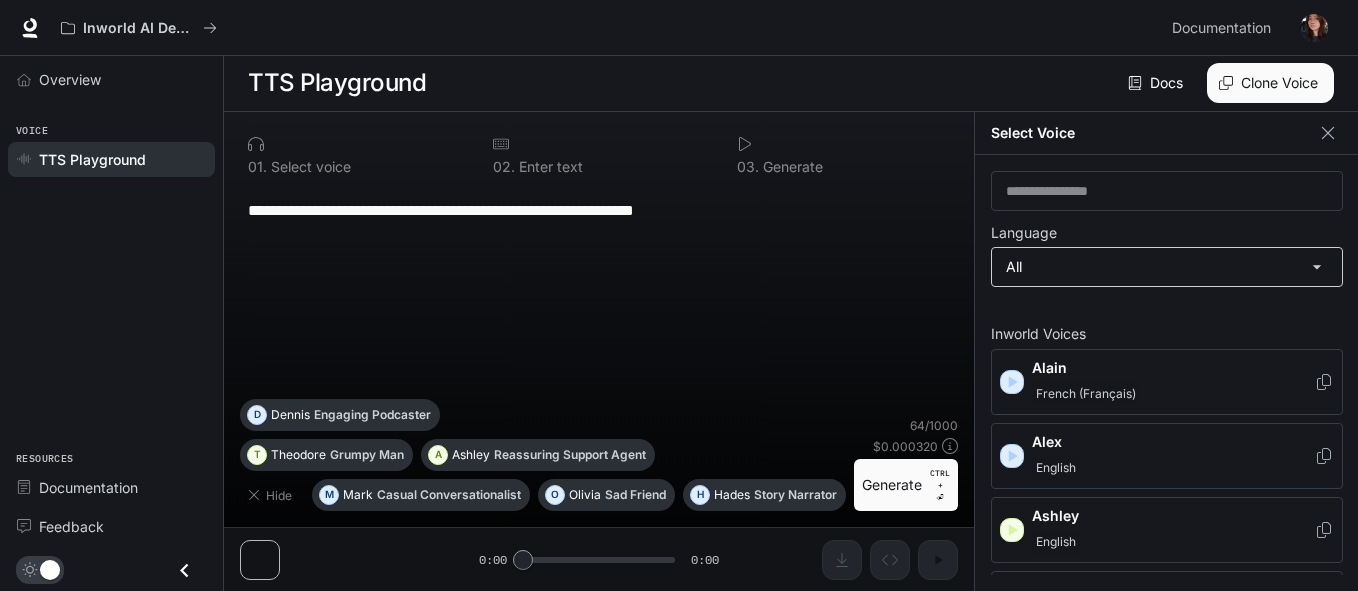 click on "**********" at bounding box center [679, 295] 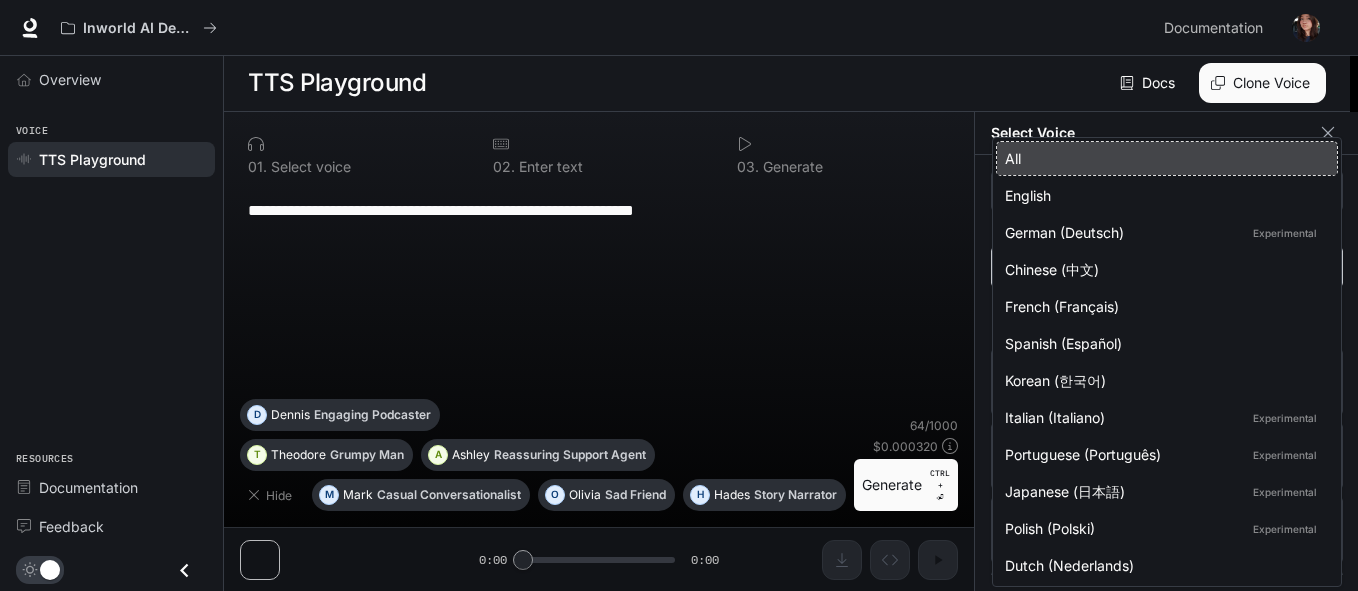 scroll, scrollTop: 1, scrollLeft: 0, axis: vertical 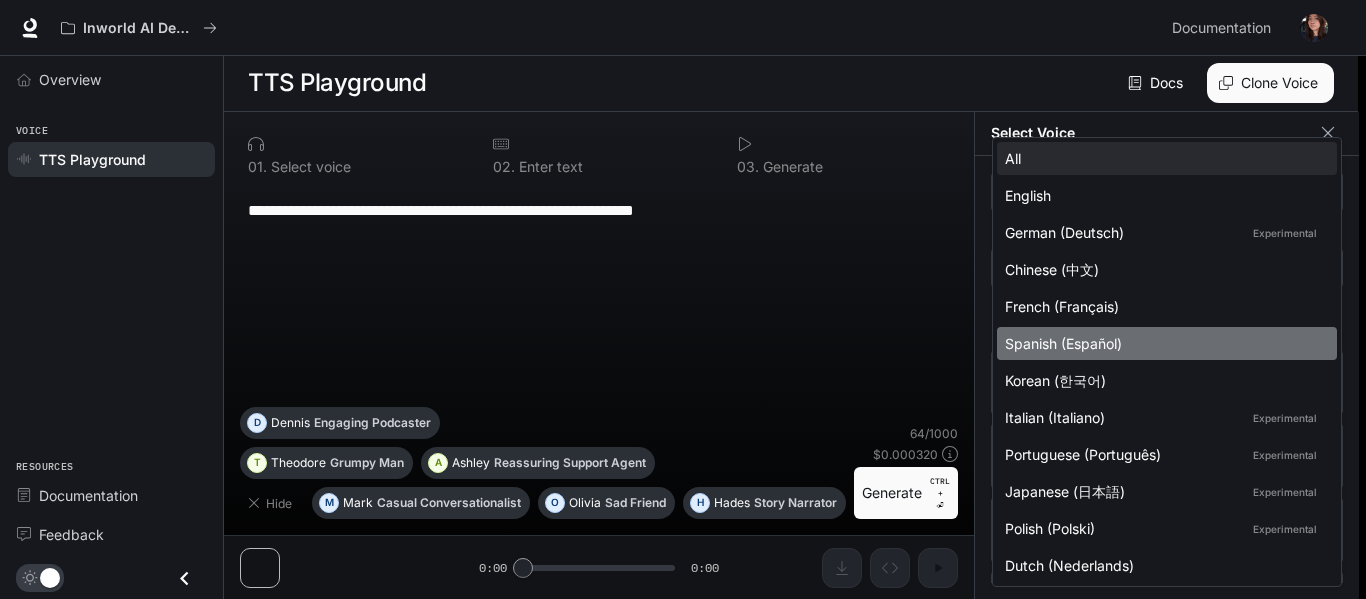 click on "Spanish (Español)" at bounding box center (1163, 343) 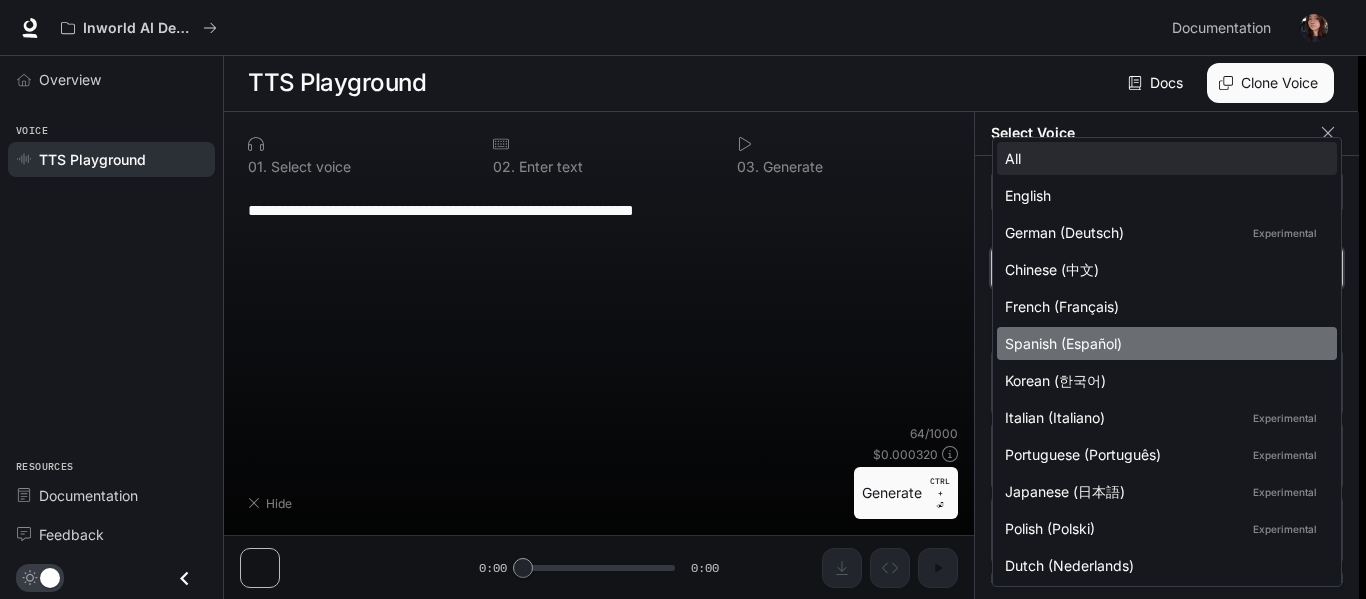 type on "*****" 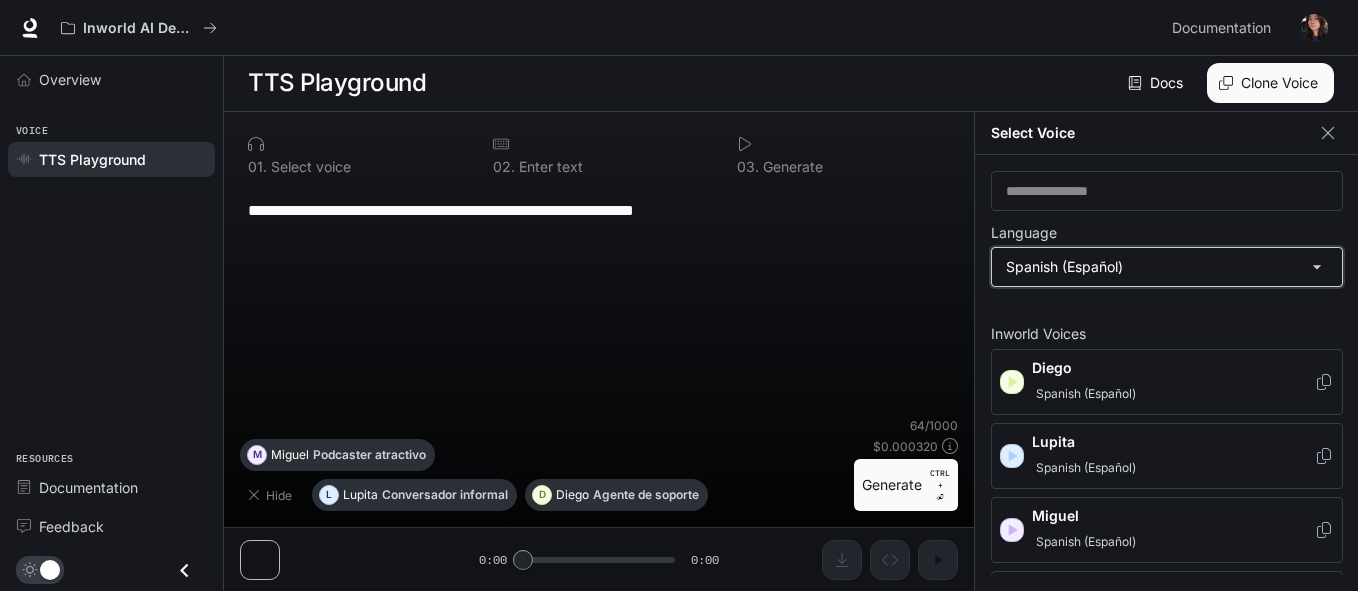scroll, scrollTop: 54, scrollLeft: 0, axis: vertical 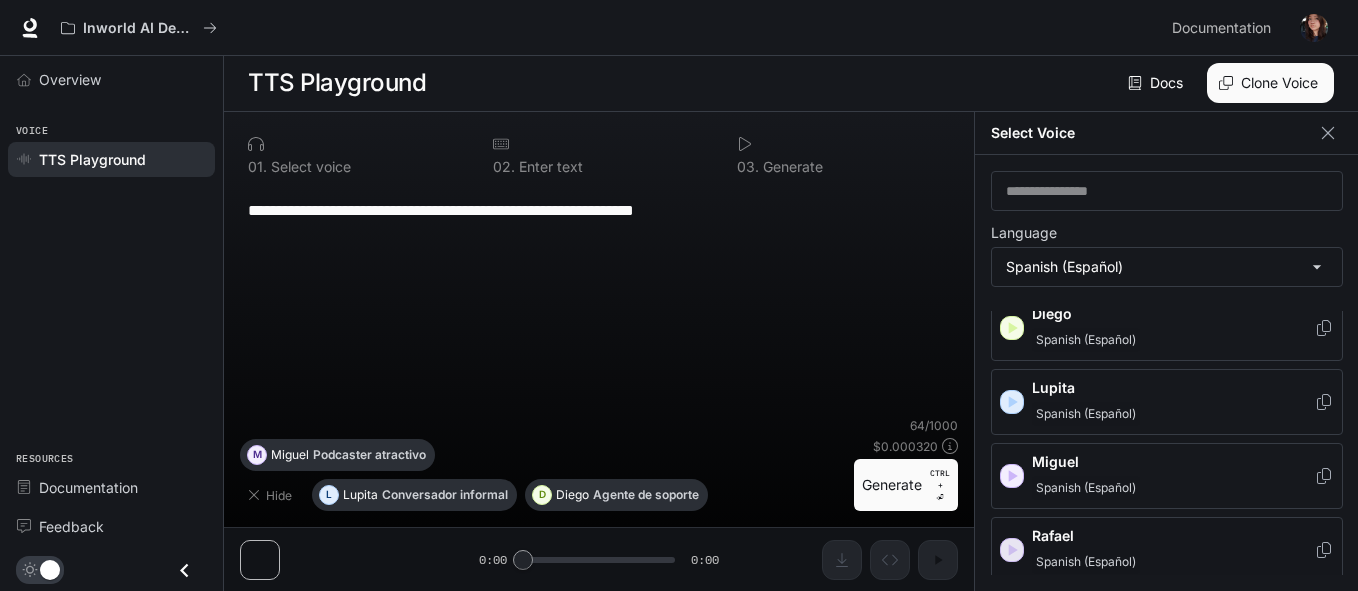 click 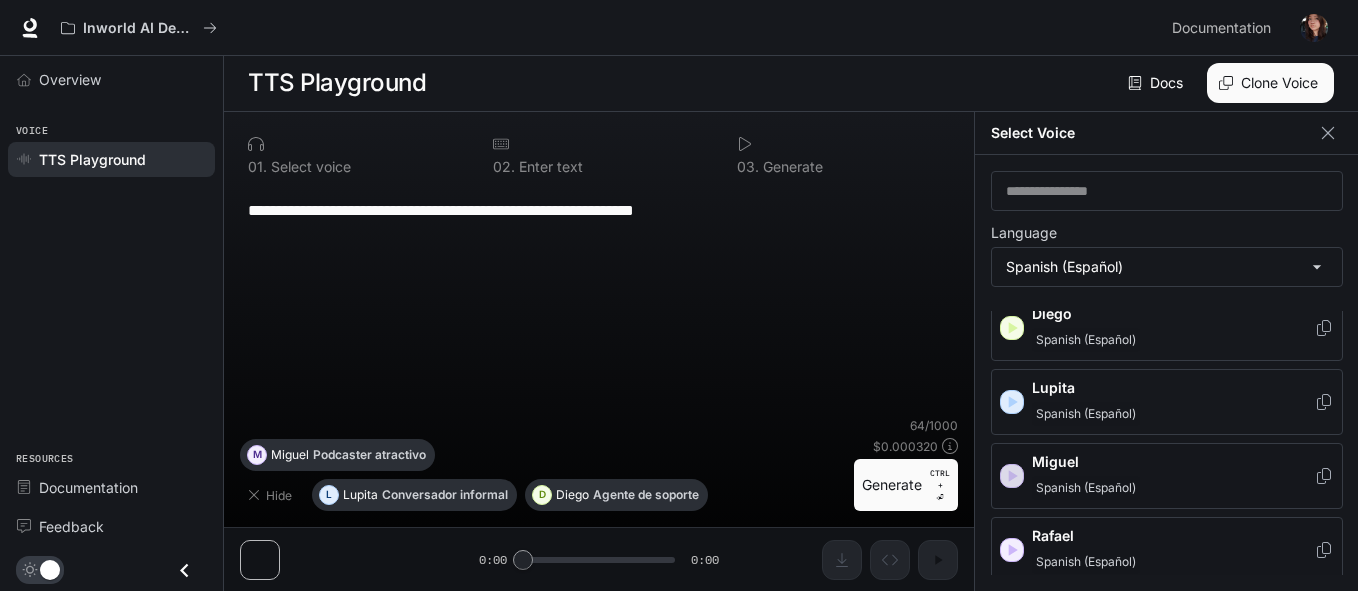 click 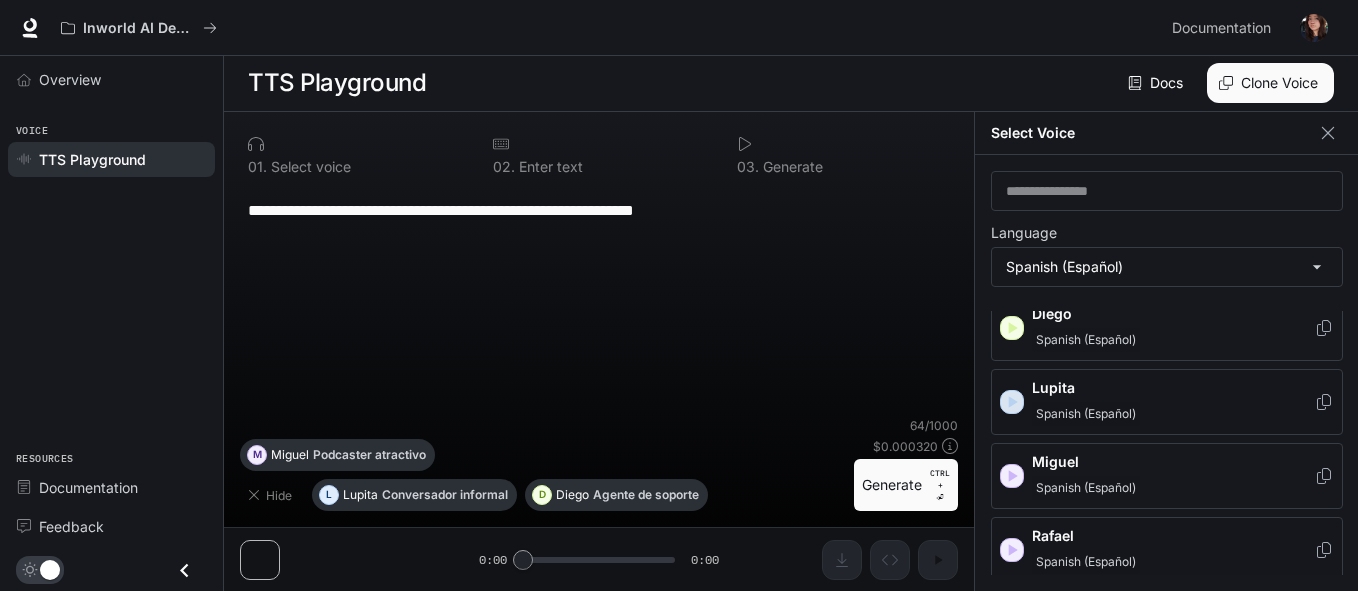 click 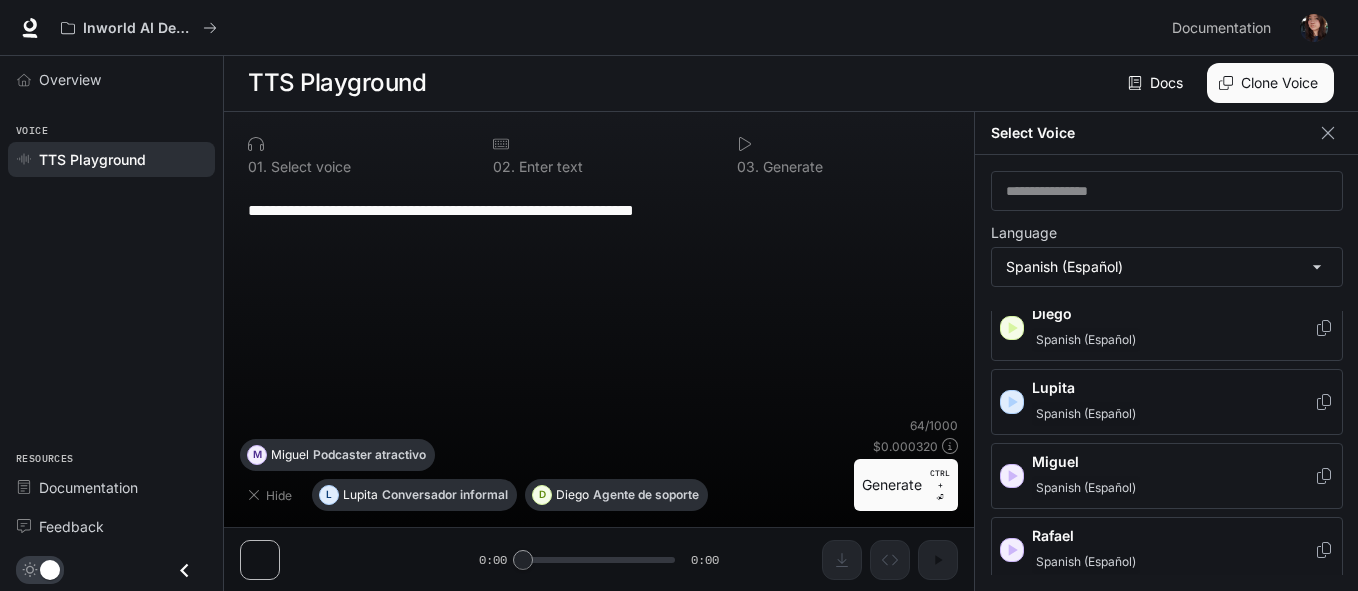 click 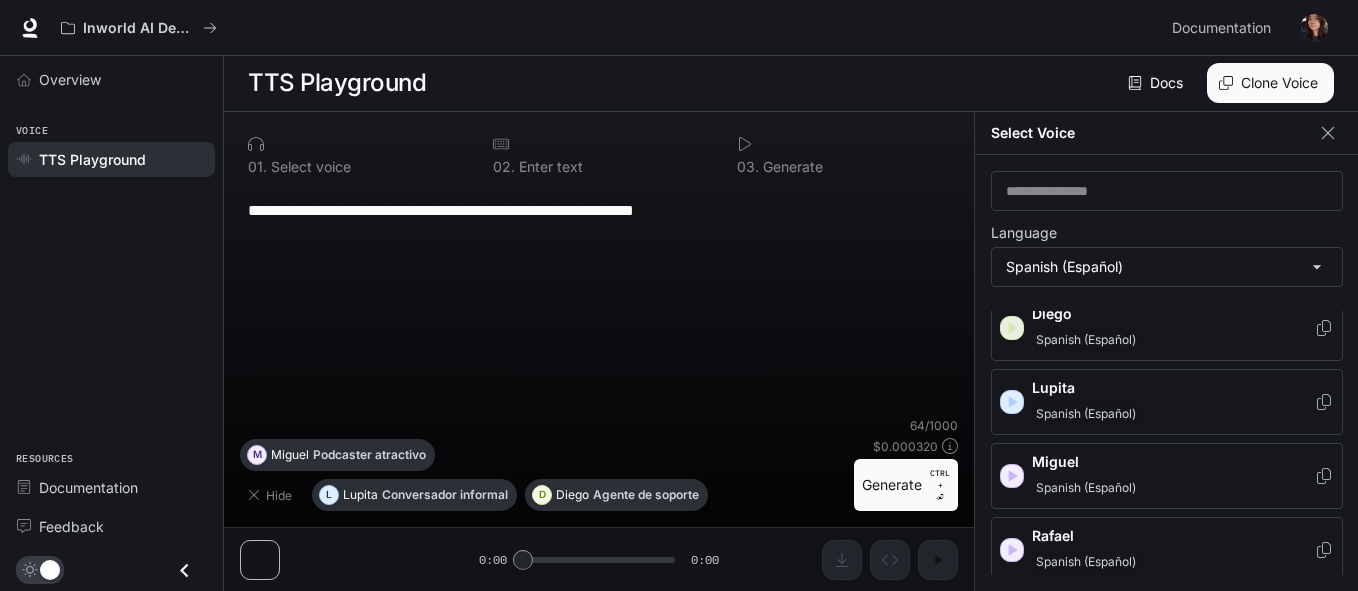 click 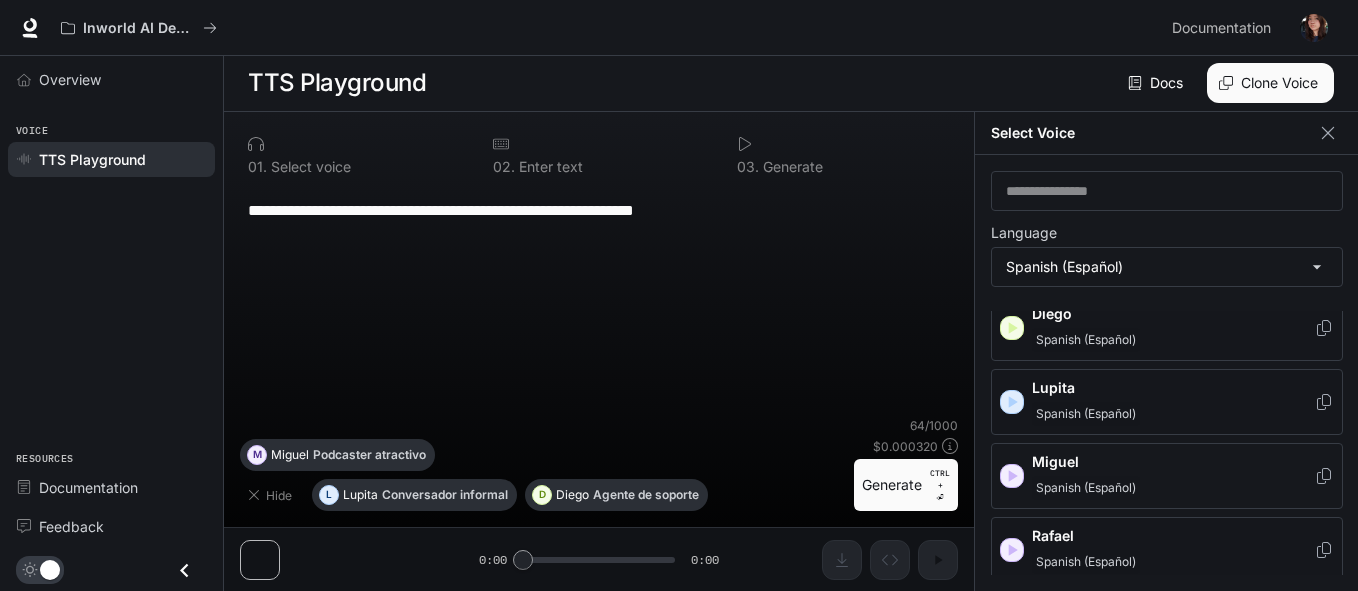 click on "Rafael" at bounding box center (1173, 536) 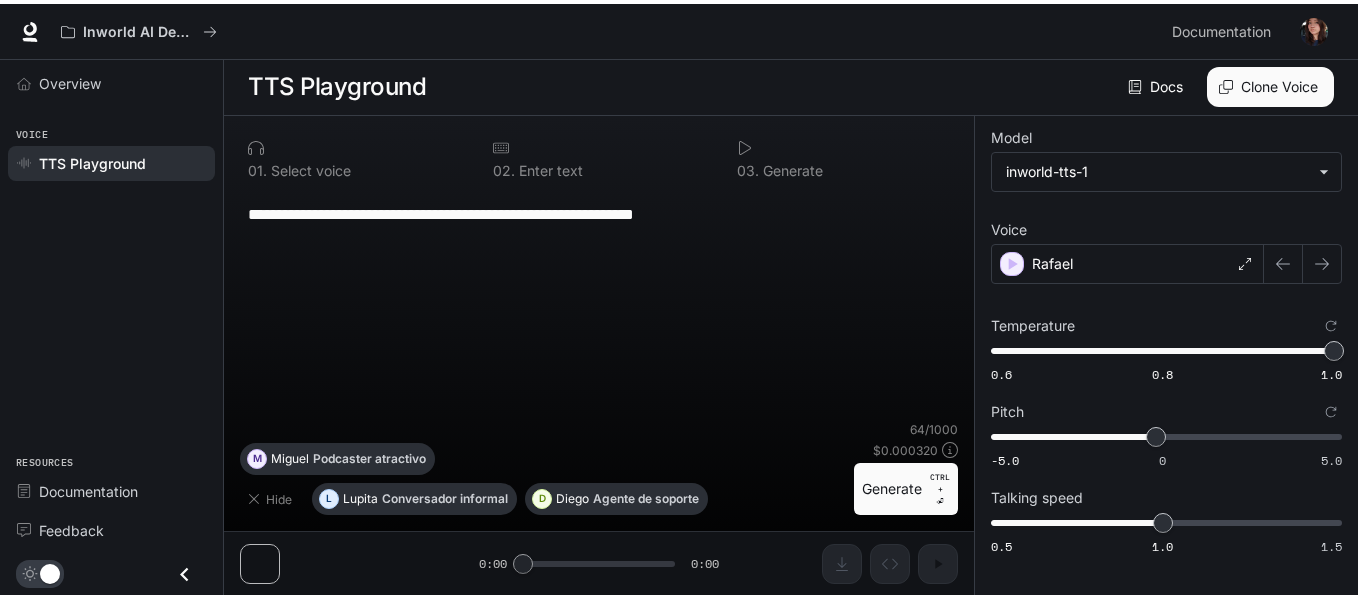 scroll, scrollTop: 1, scrollLeft: 0, axis: vertical 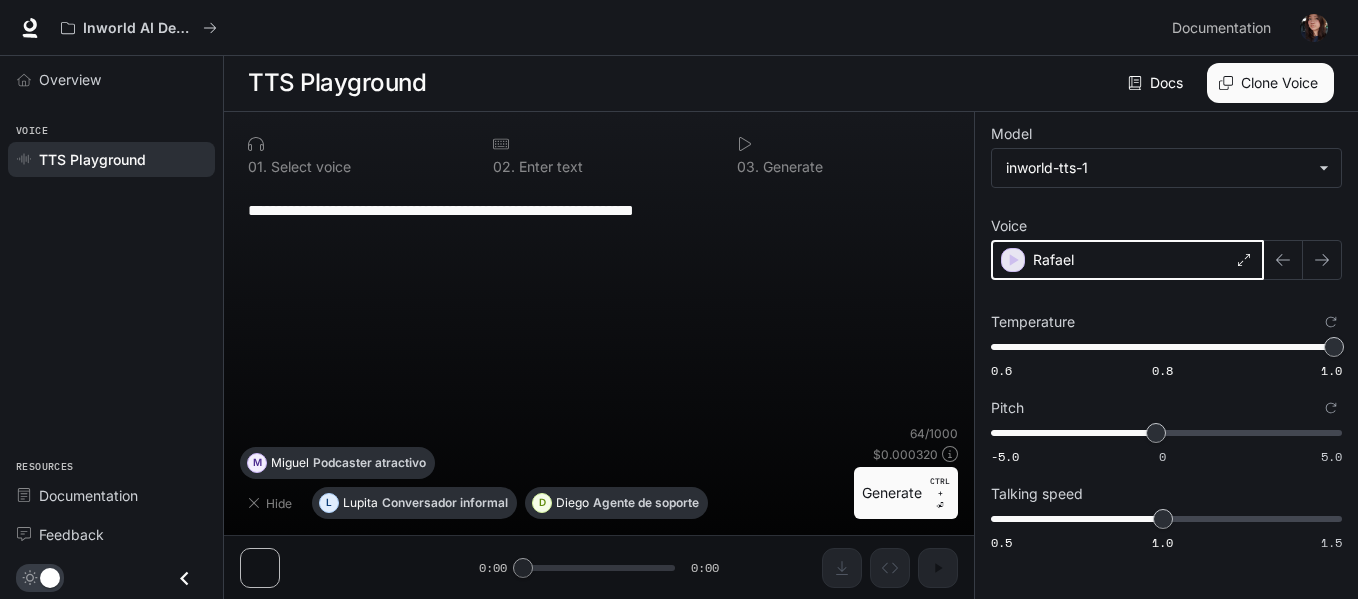 click 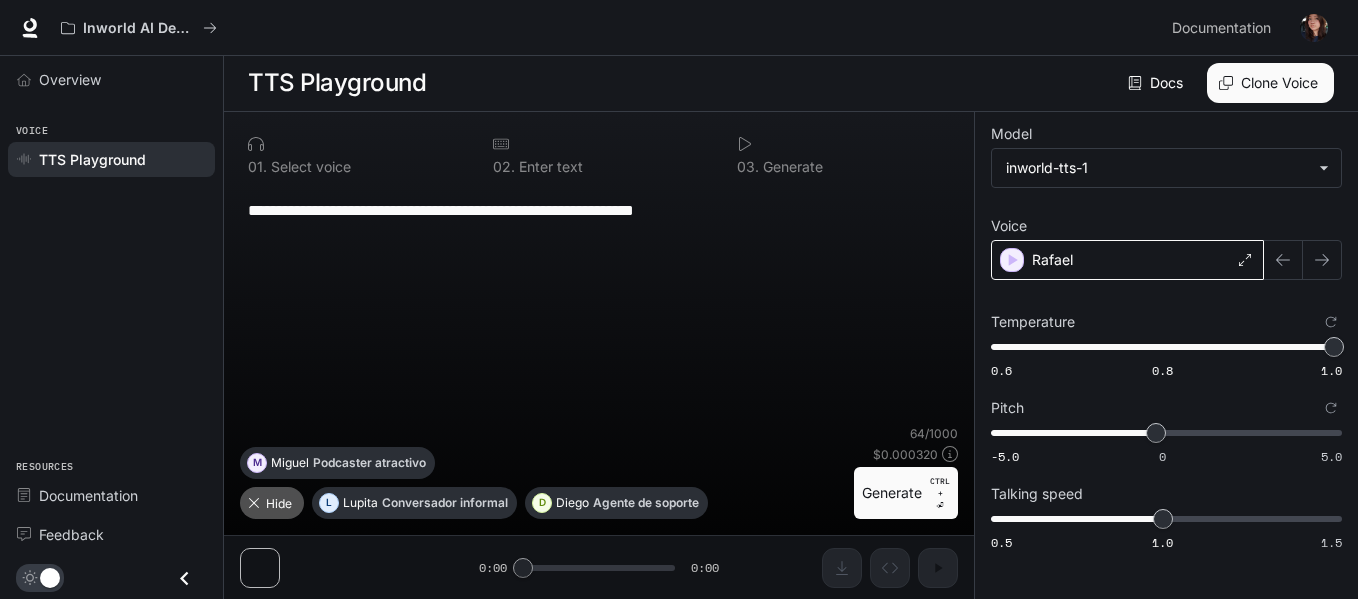 click 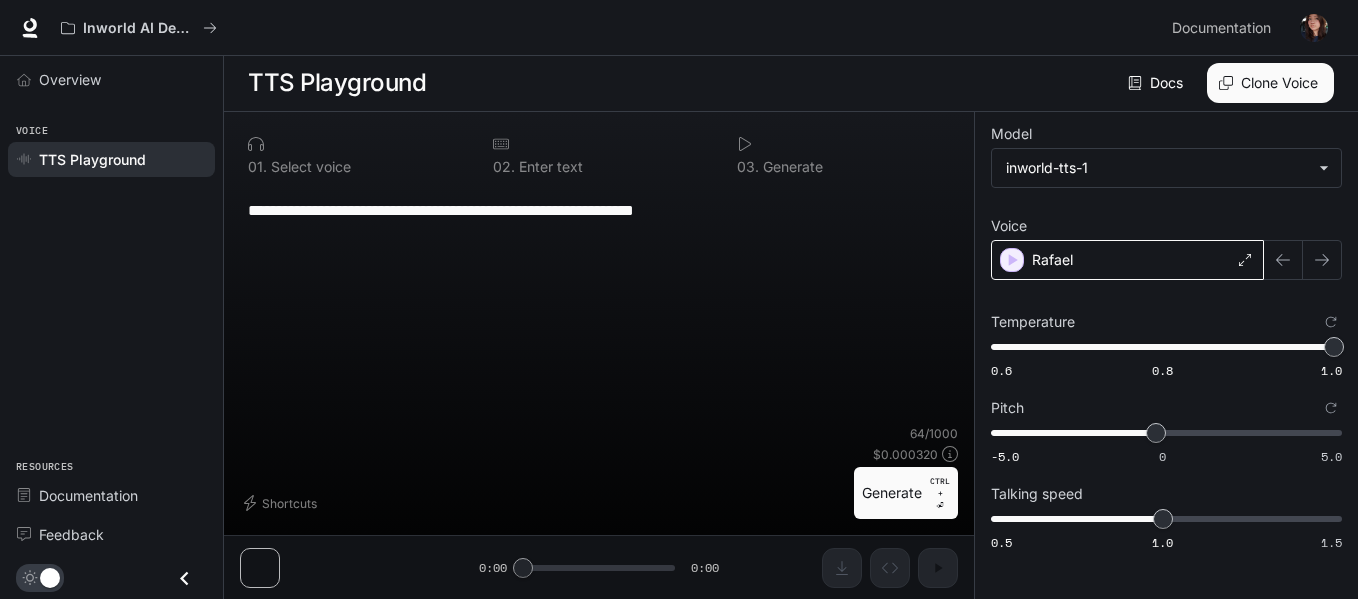 scroll, scrollTop: 0, scrollLeft: 0, axis: both 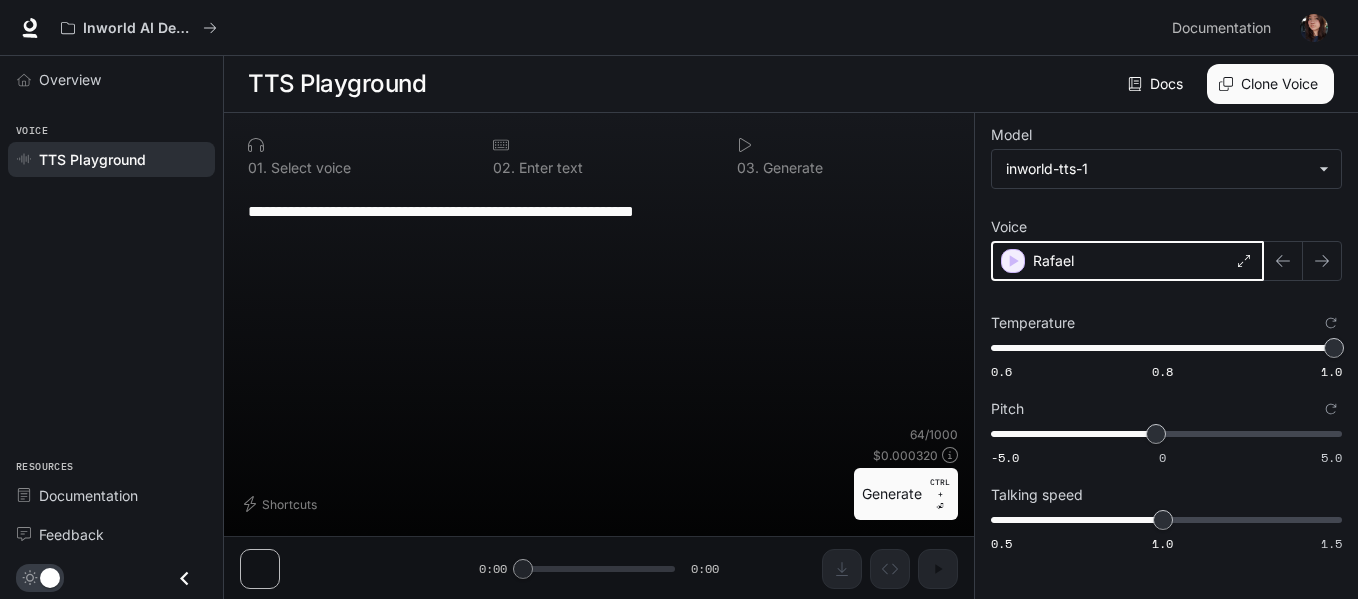 click 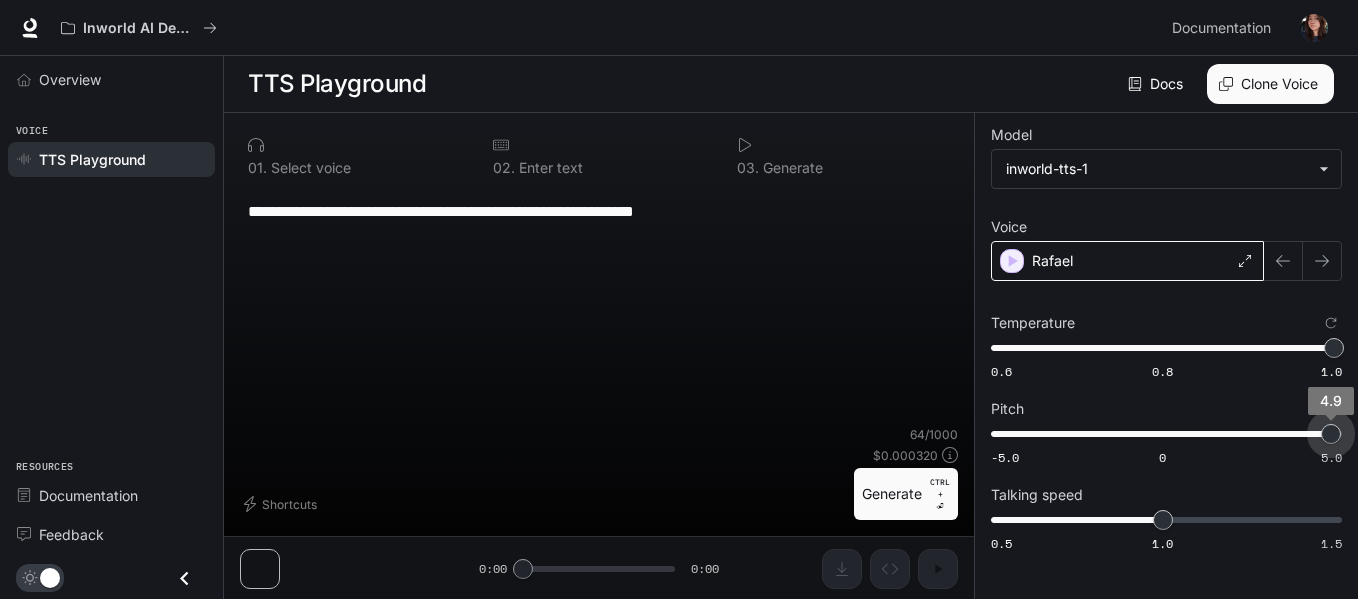 type on "*" 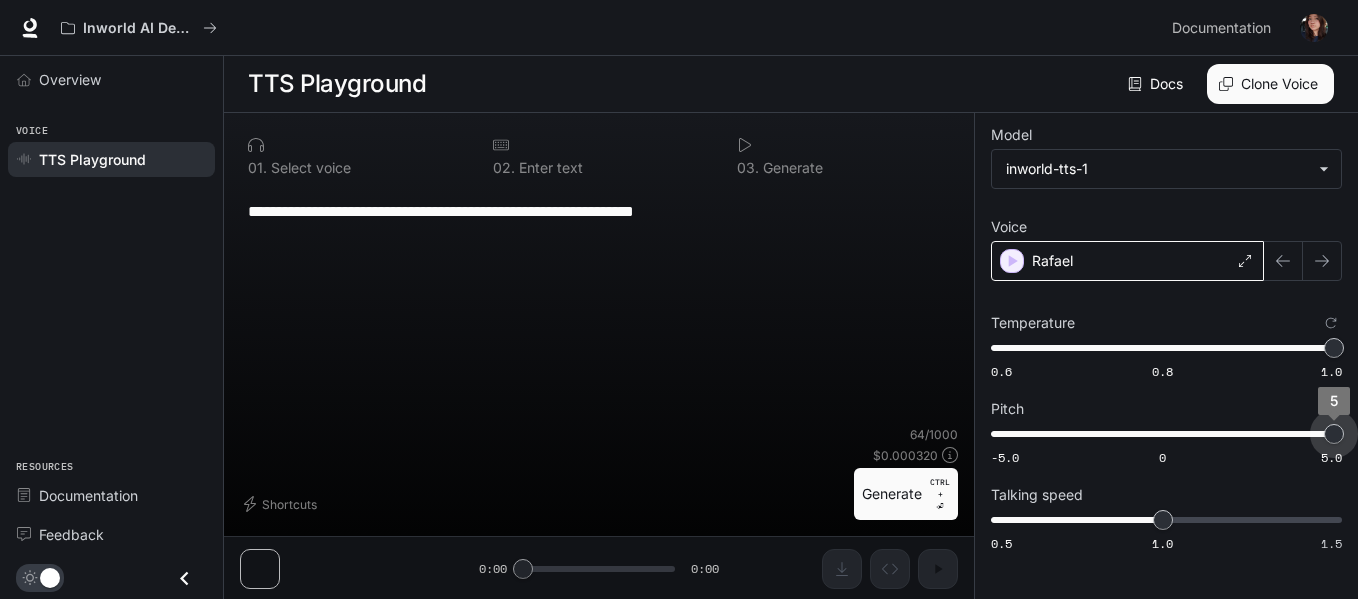 drag, startPoint x: 1158, startPoint y: 442, endPoint x: 1365, endPoint y: 432, distance: 207.24141 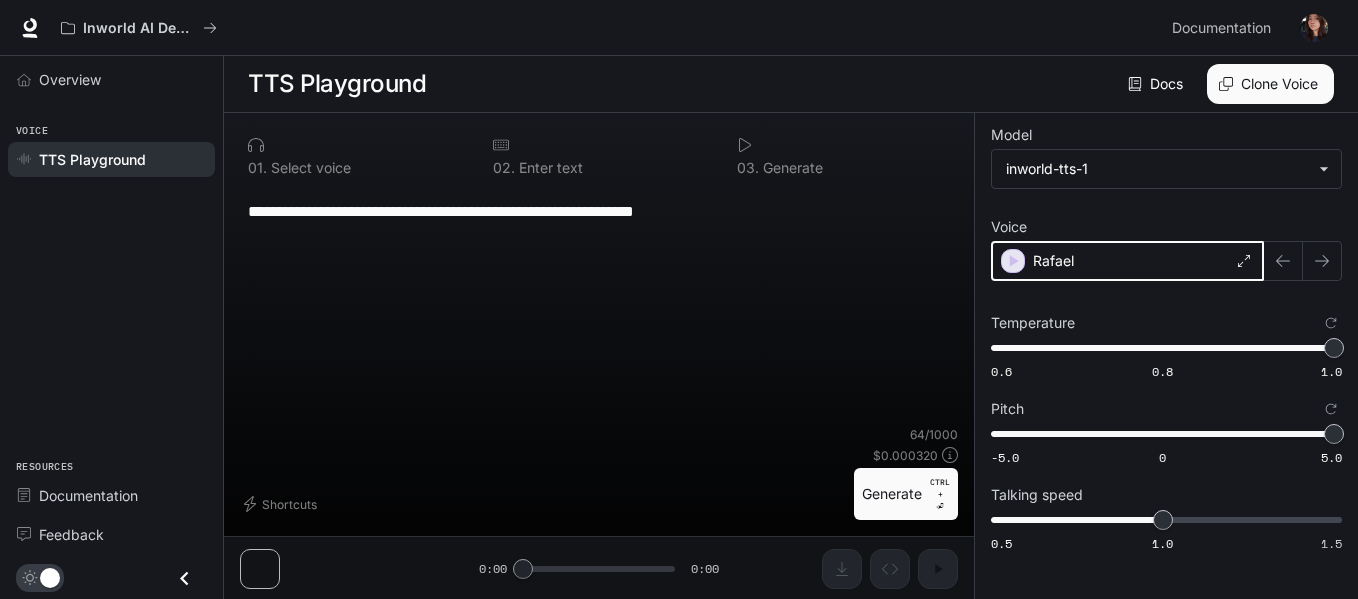 click 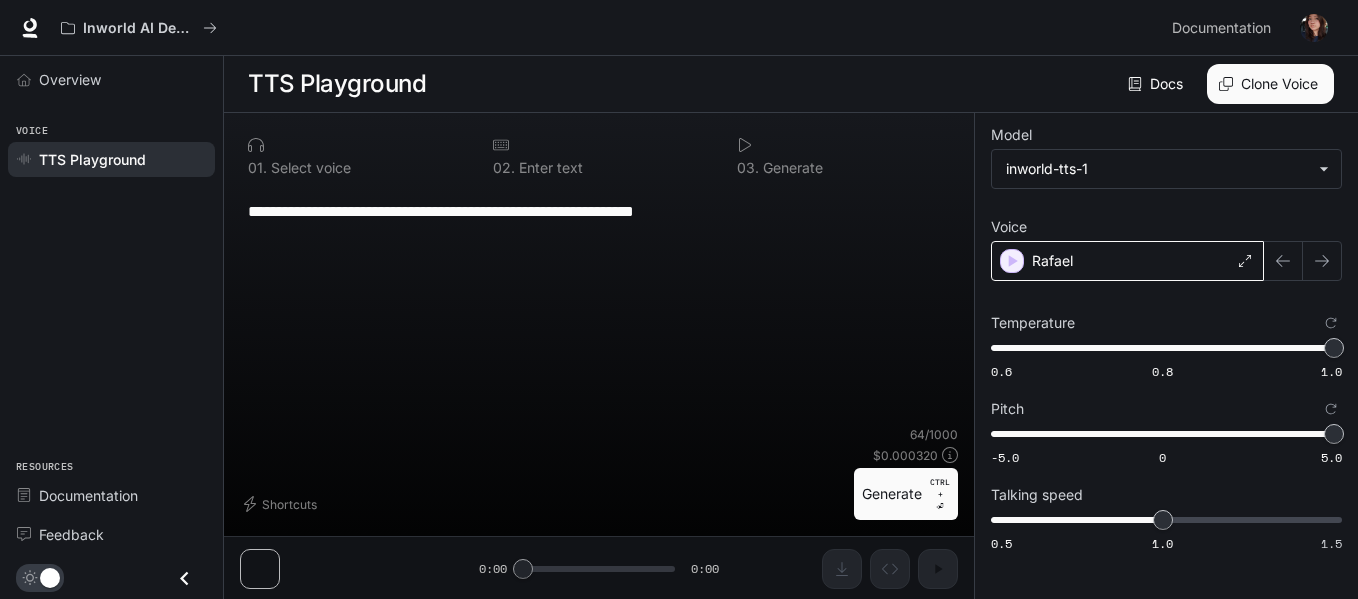 drag, startPoint x: 525, startPoint y: 571, endPoint x: 556, endPoint y: 568, distance: 31.144823 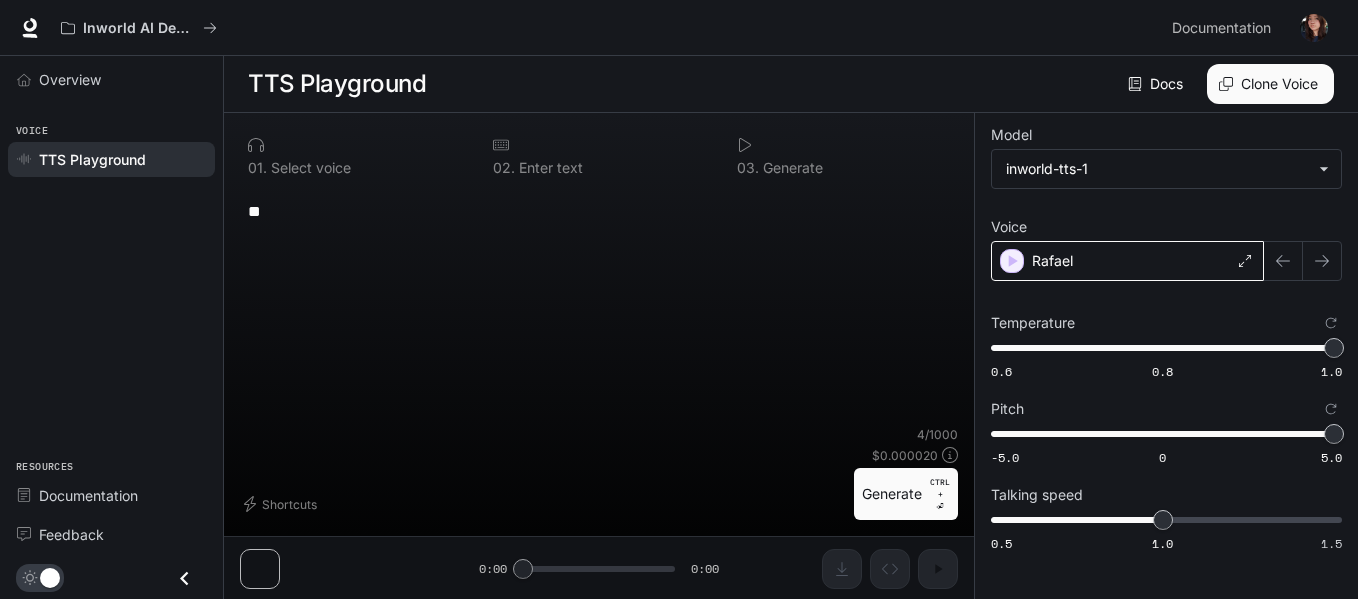 type on "*" 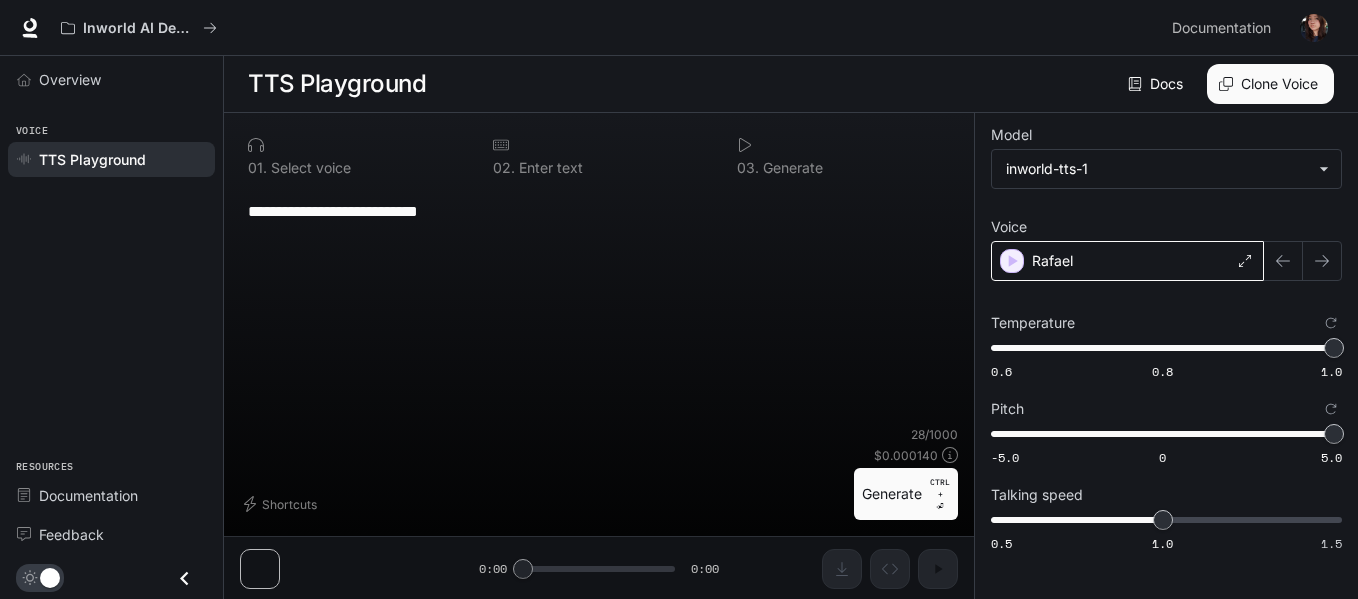 type on "**********" 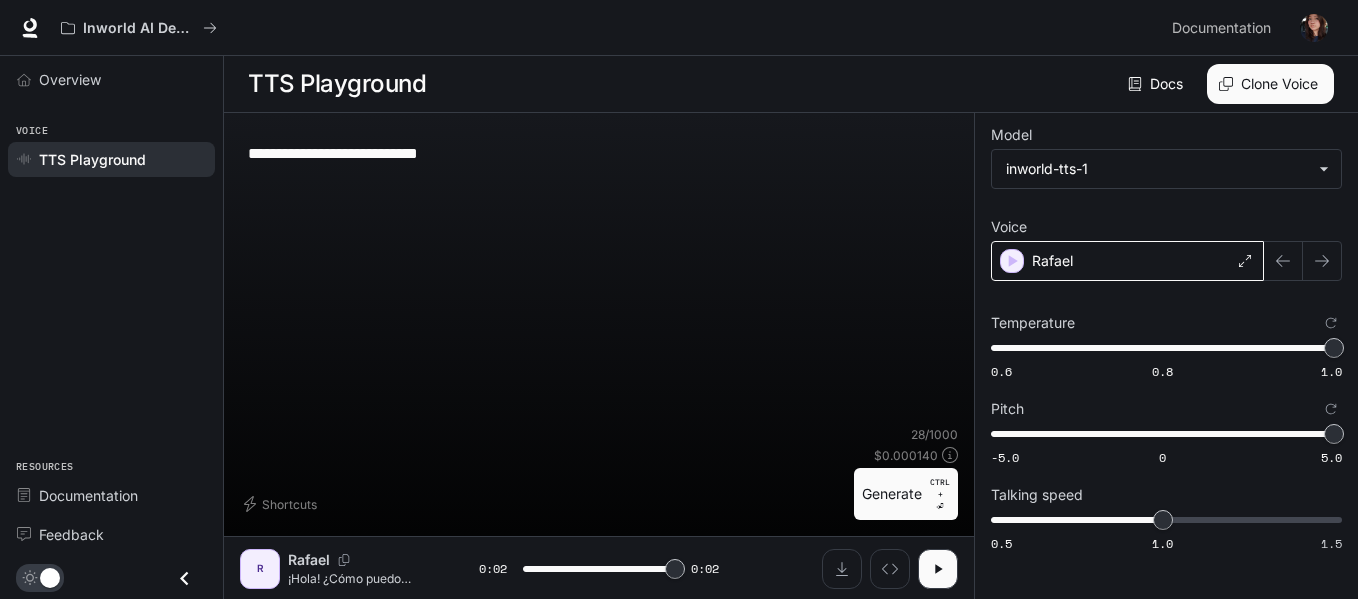 type on "*" 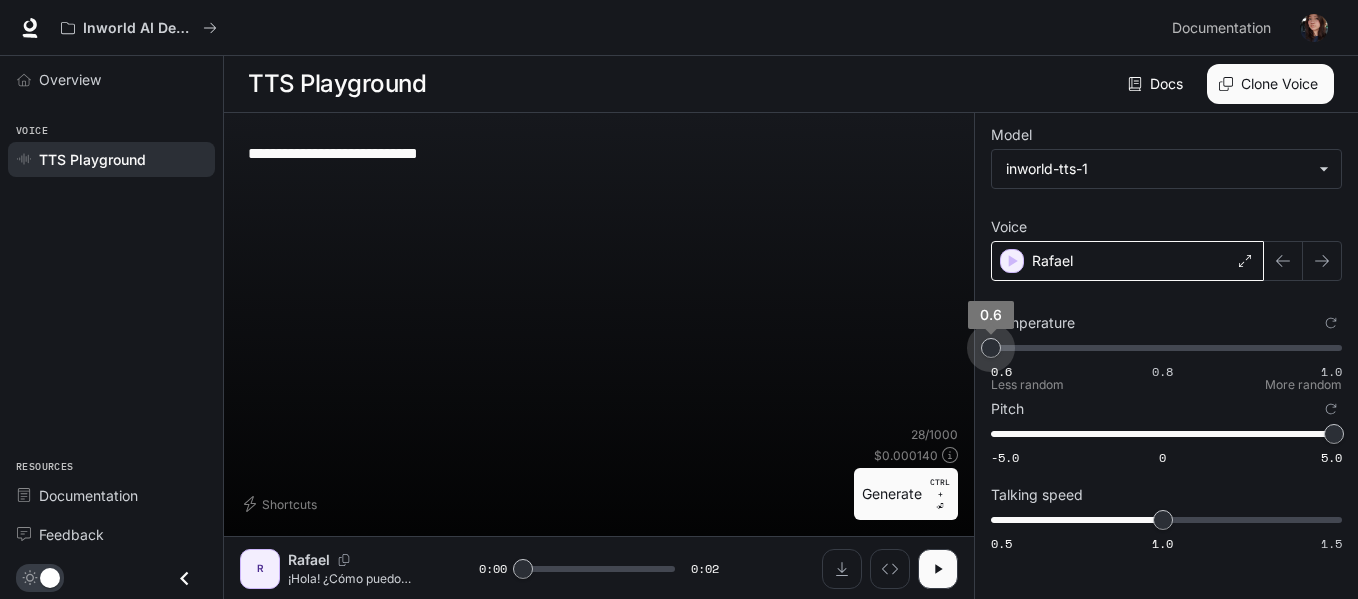 type on "***" 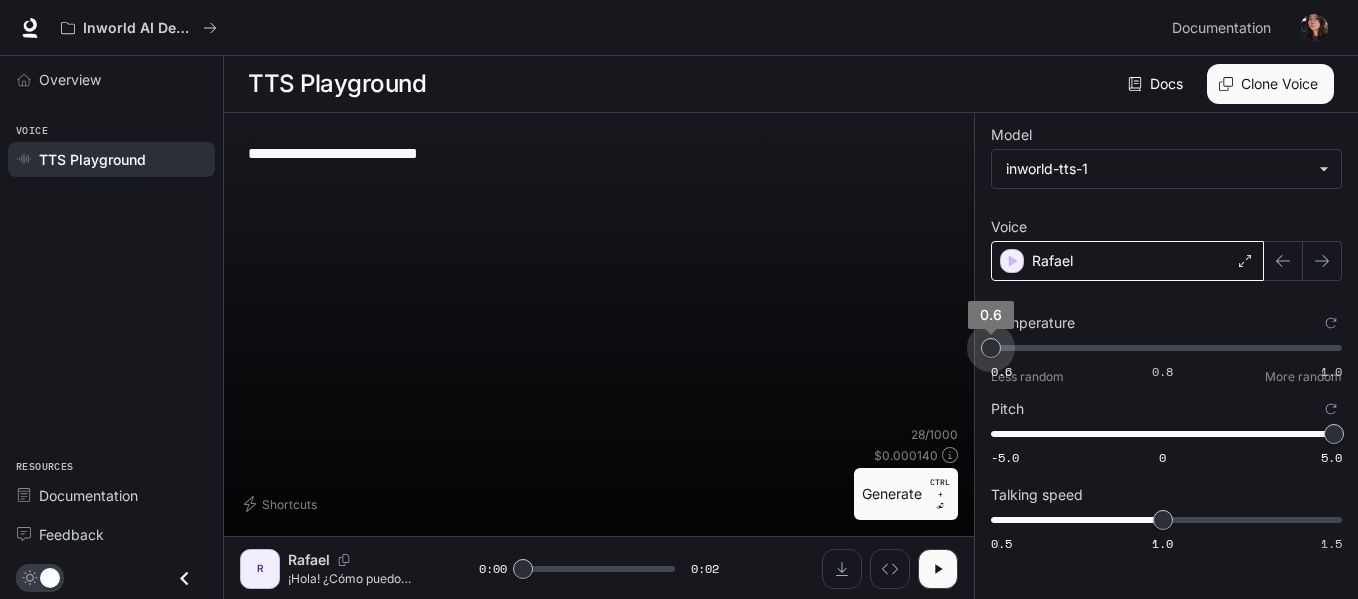 drag, startPoint x: 1101, startPoint y: 353, endPoint x: 929, endPoint y: 396, distance: 177.29355 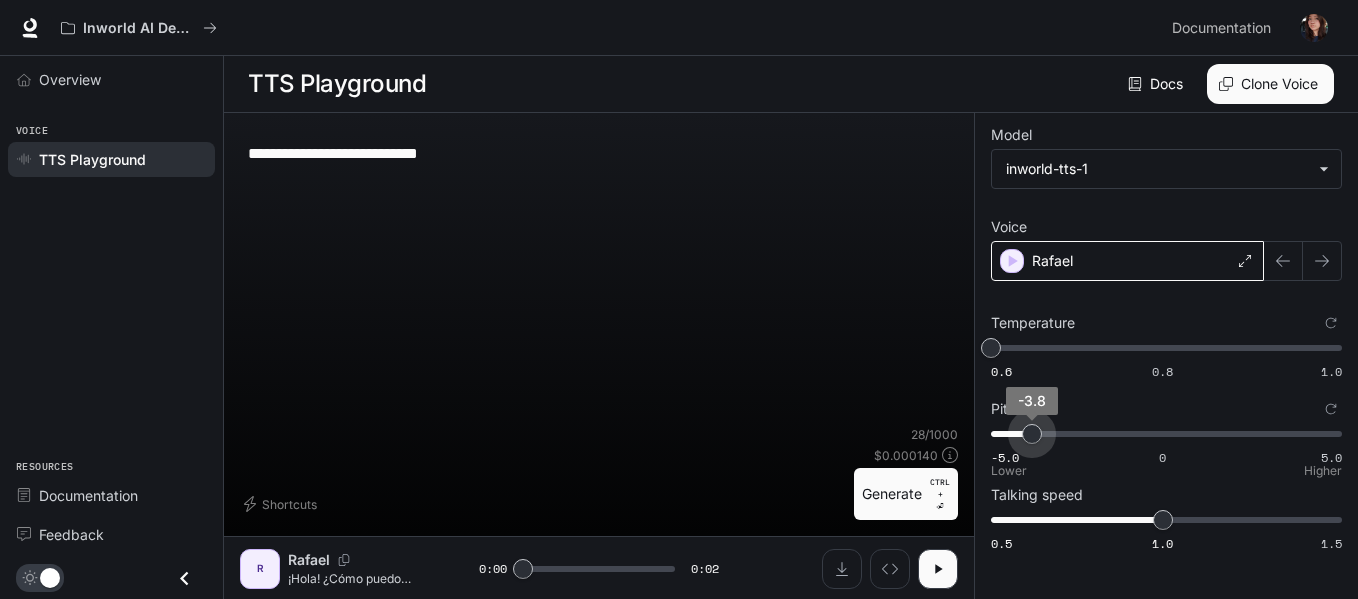 type on "**" 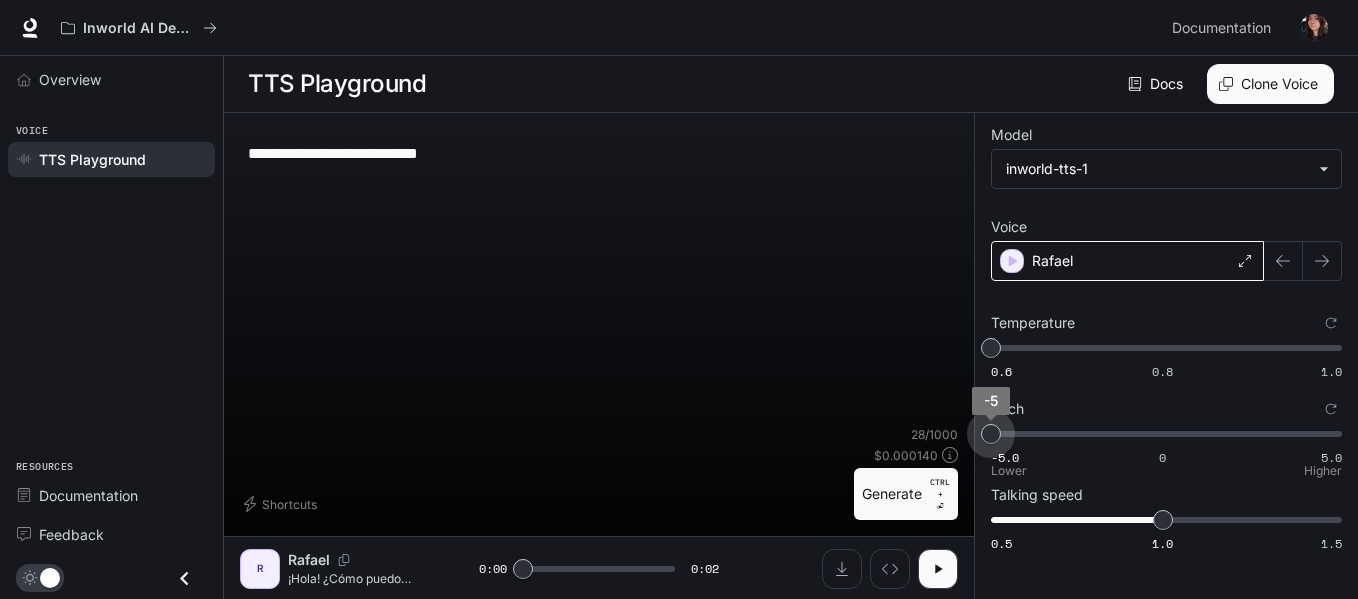 drag, startPoint x: 1149, startPoint y: 435, endPoint x: 956, endPoint y: 449, distance: 193.50711 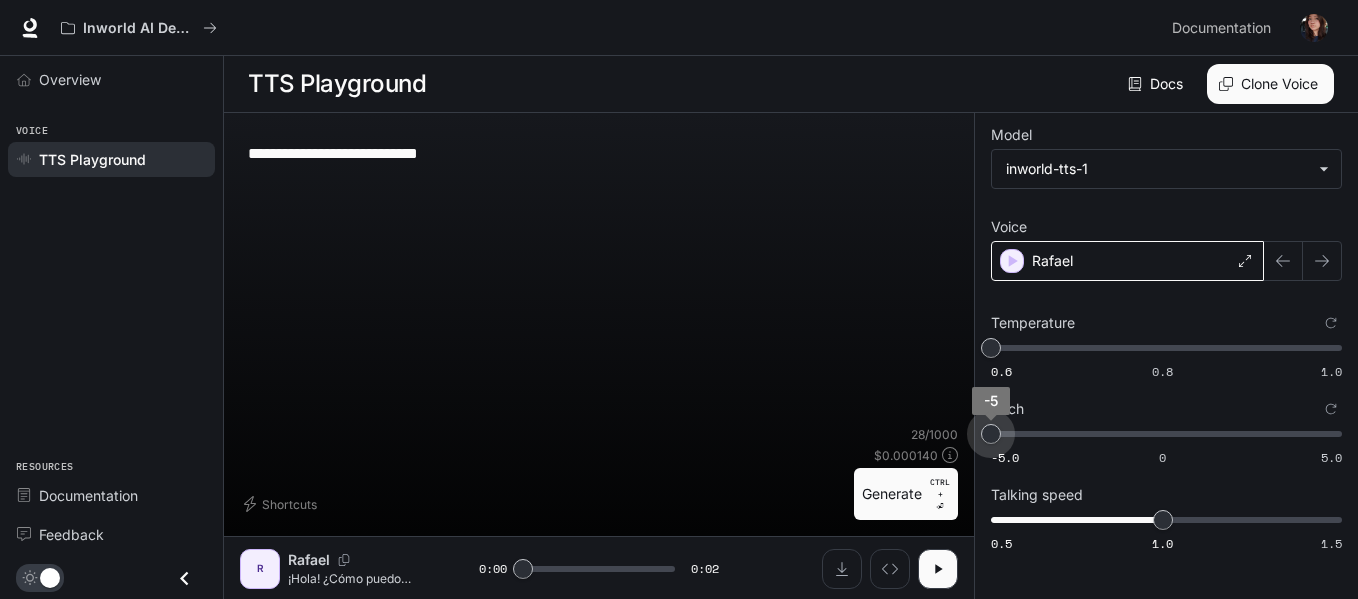 click on "**********" at bounding box center (791, 356) 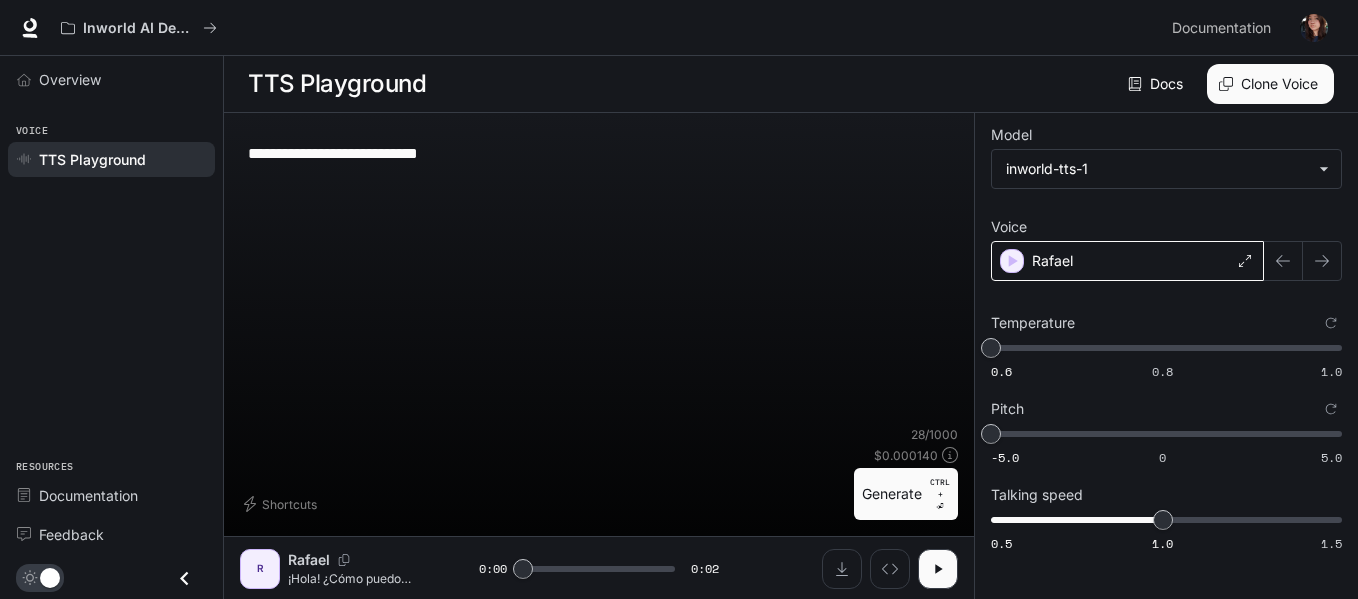 click on "Generate CTRL +  ⏎" at bounding box center [906, 494] 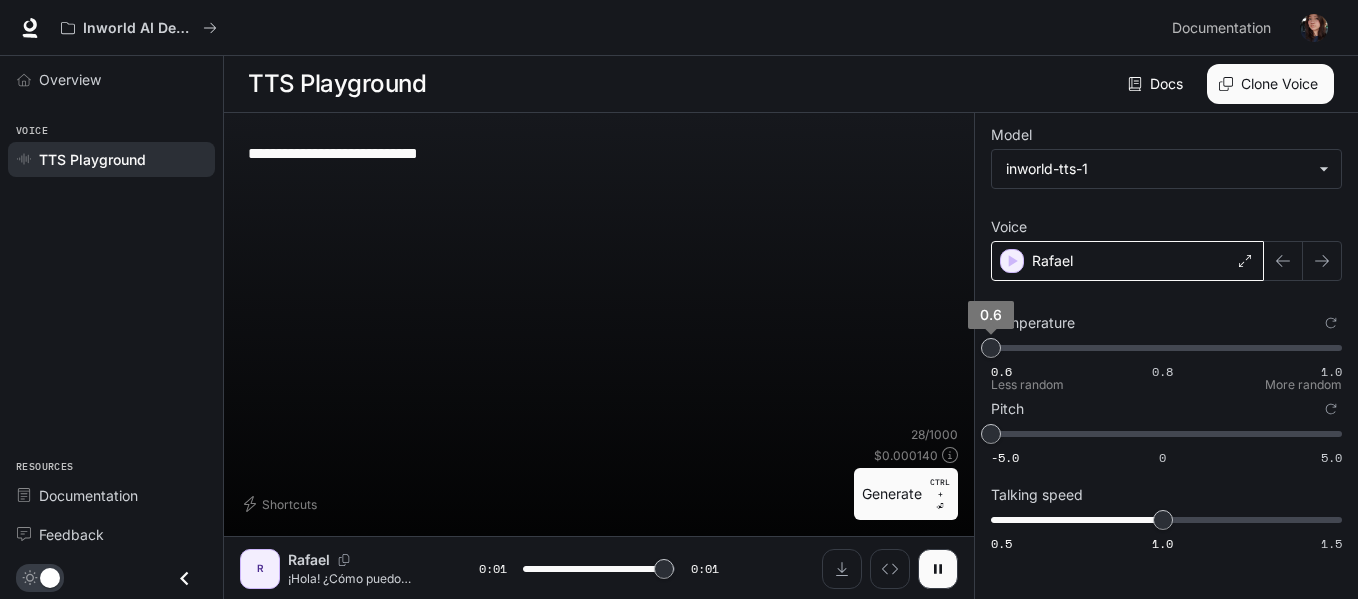 type on "*" 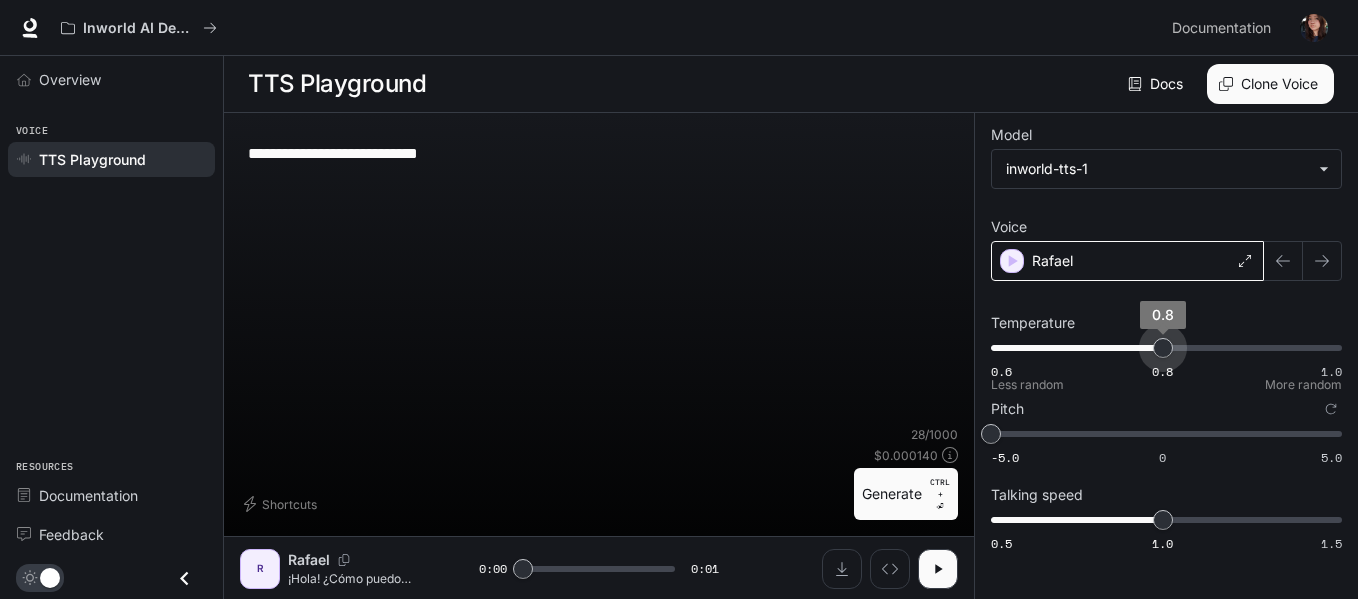 type on "****" 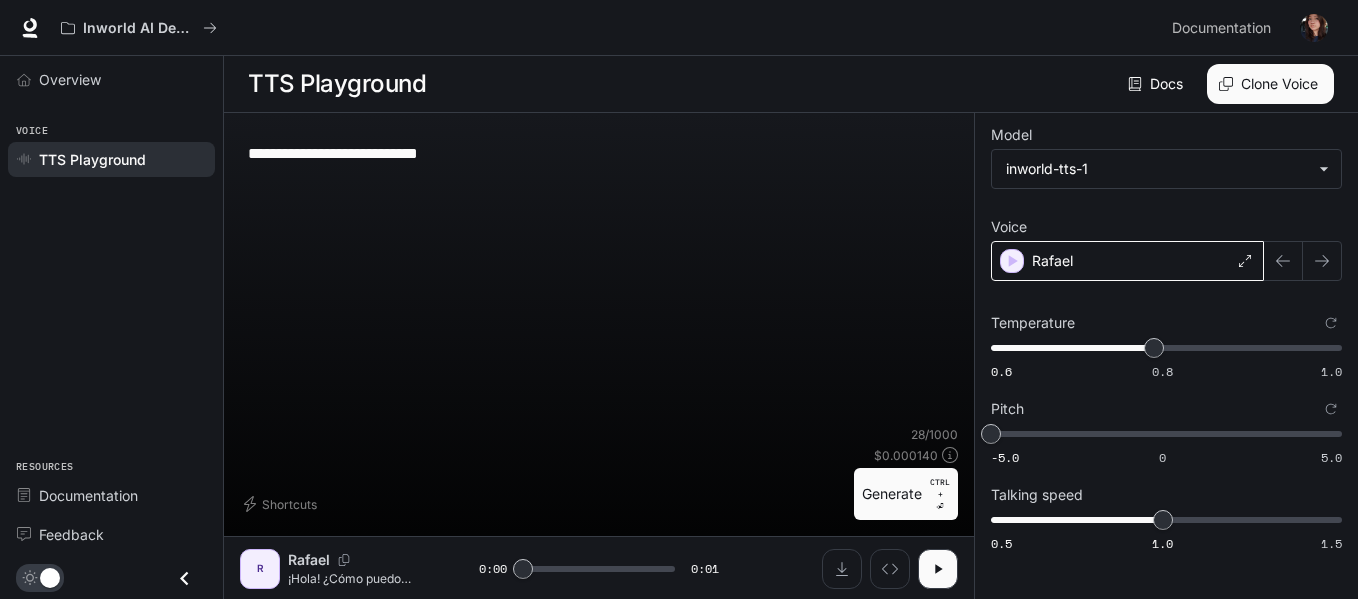 click on "Generate CTRL +  ⏎" at bounding box center (906, 494) 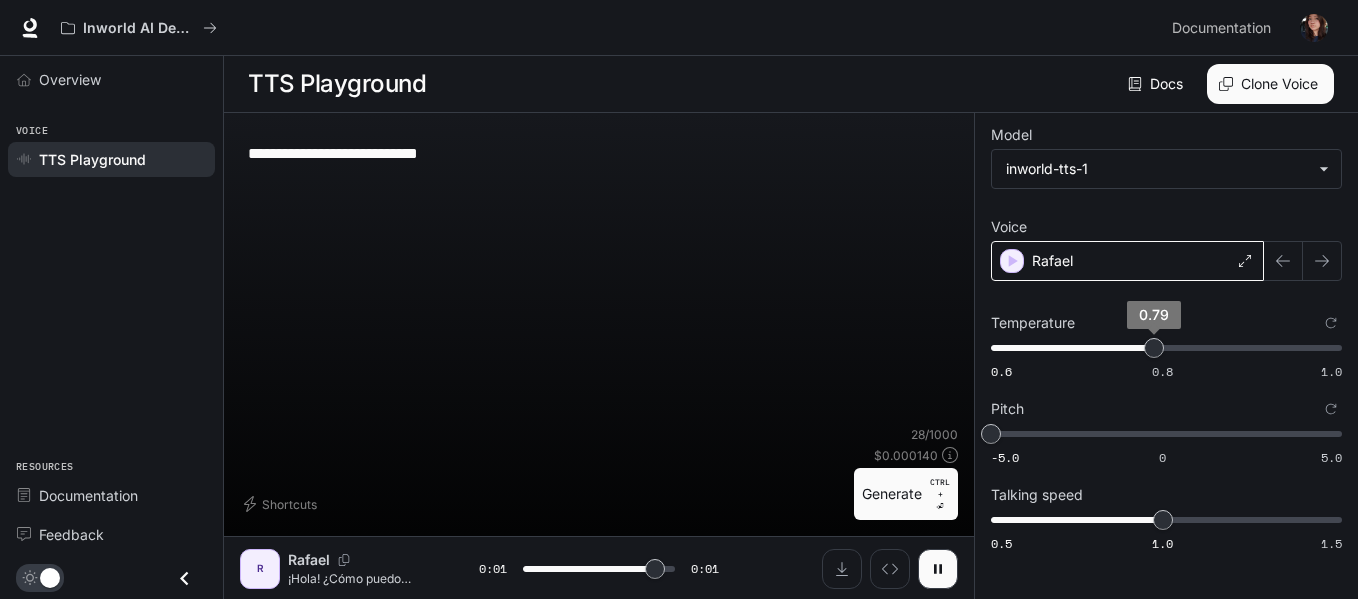 type on "*" 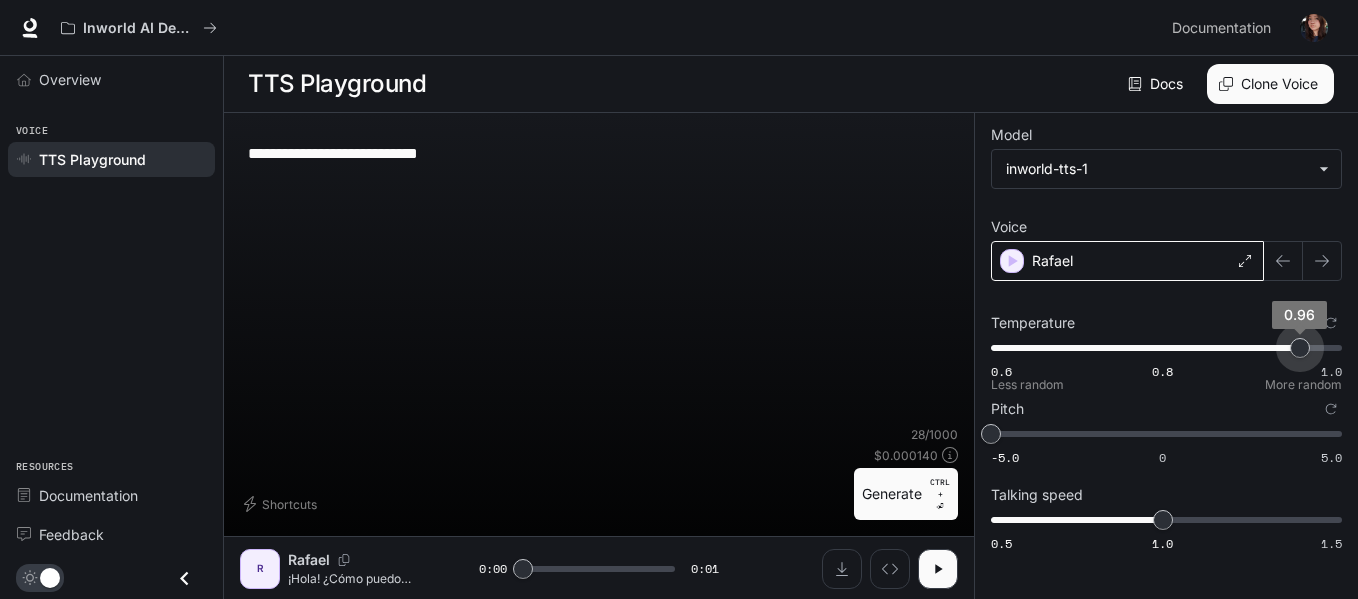 type on "*" 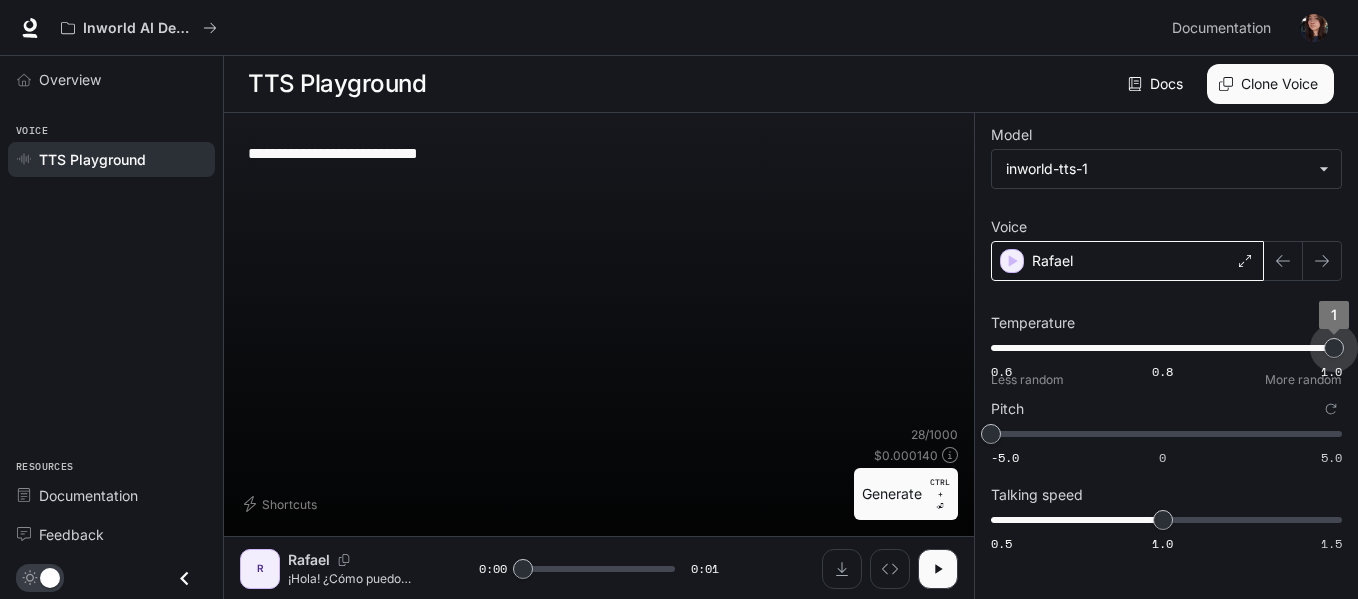 drag, startPoint x: 1166, startPoint y: 356, endPoint x: 1365, endPoint y: 359, distance: 199.02261 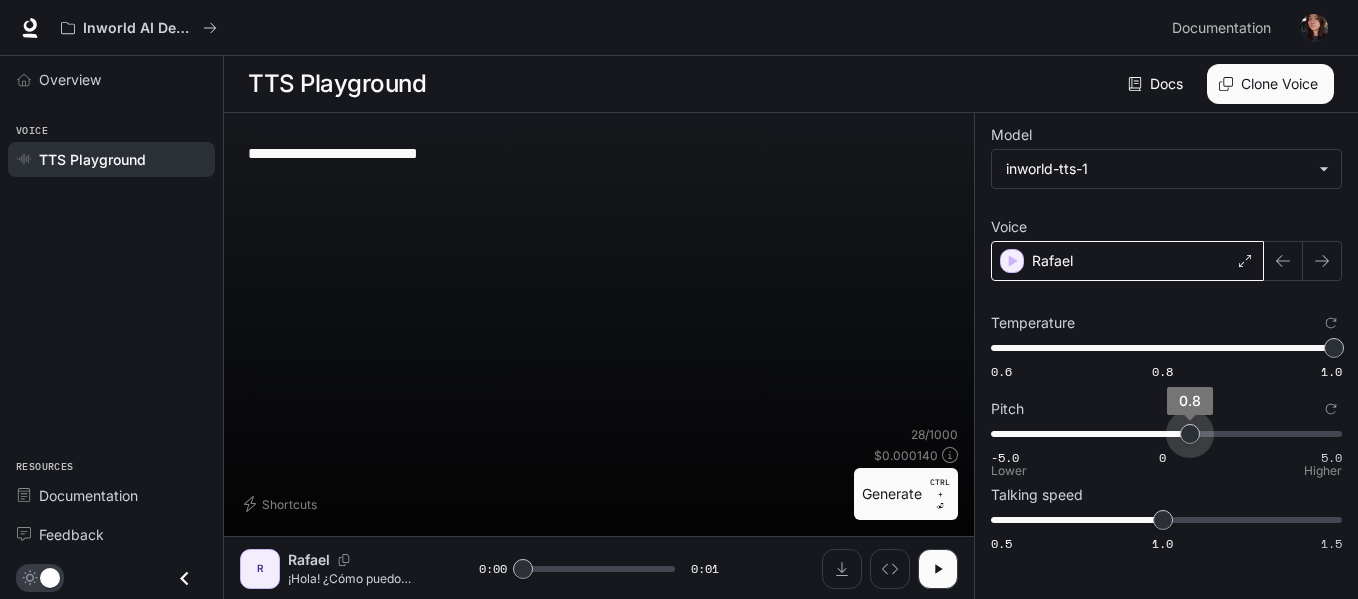 type on "*" 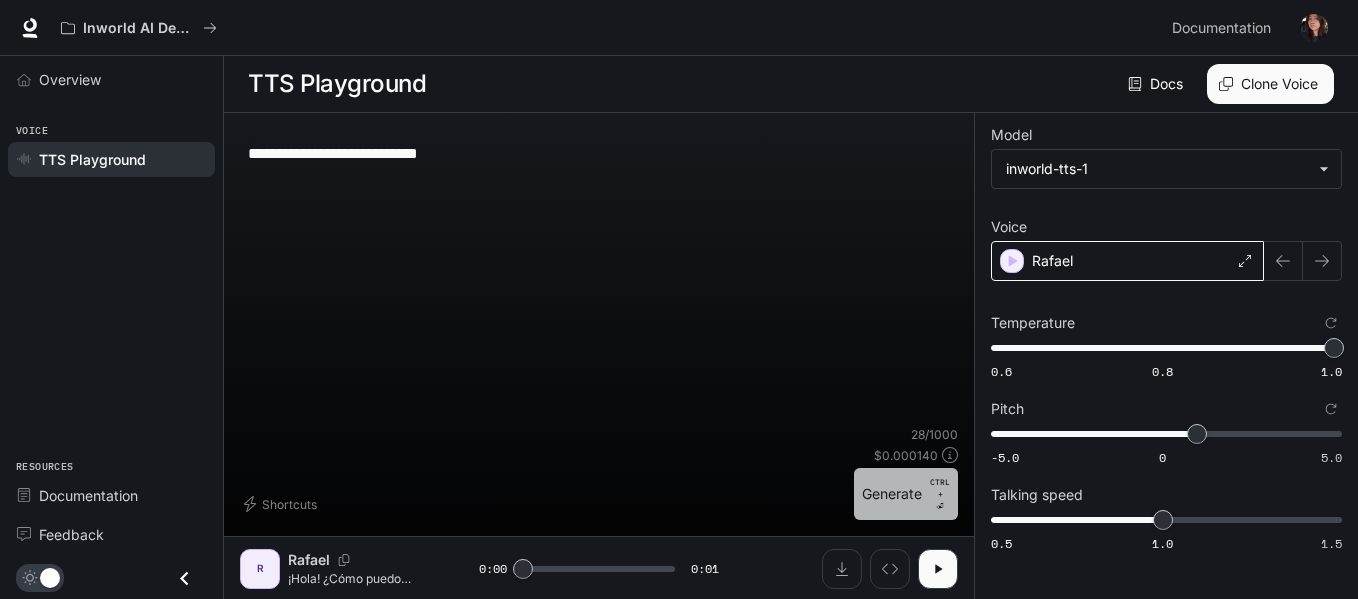 click on "Generate CTRL +  ⏎" at bounding box center (906, 494) 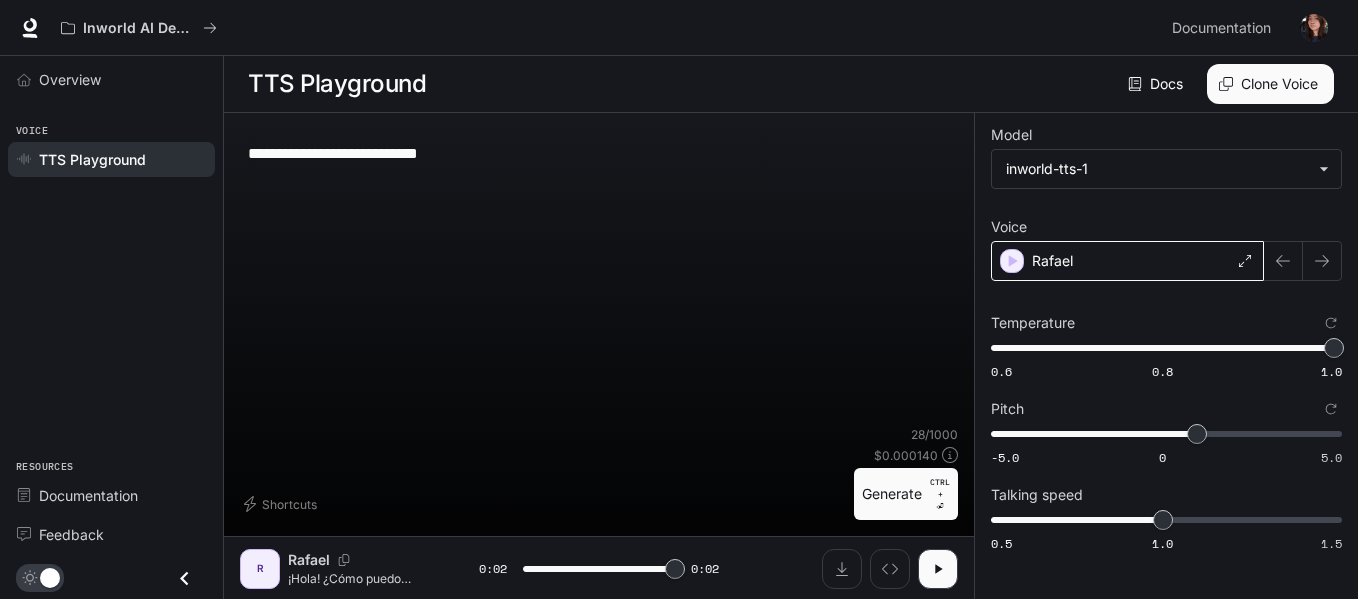 type on "*" 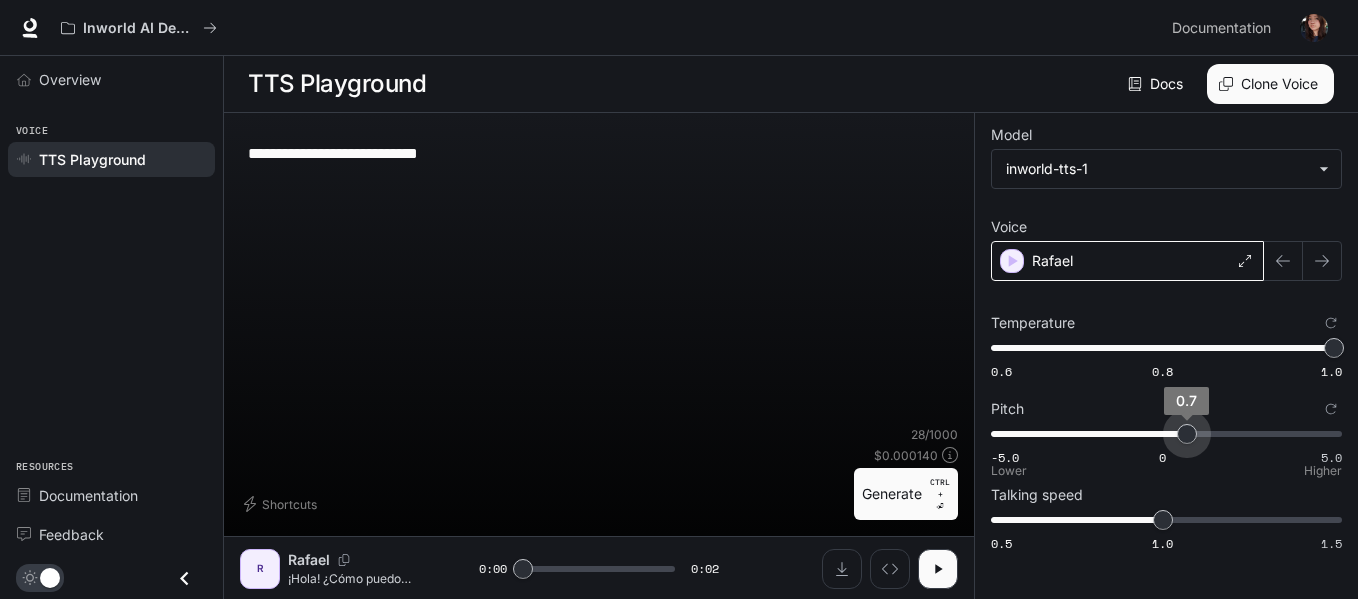 type on "***" 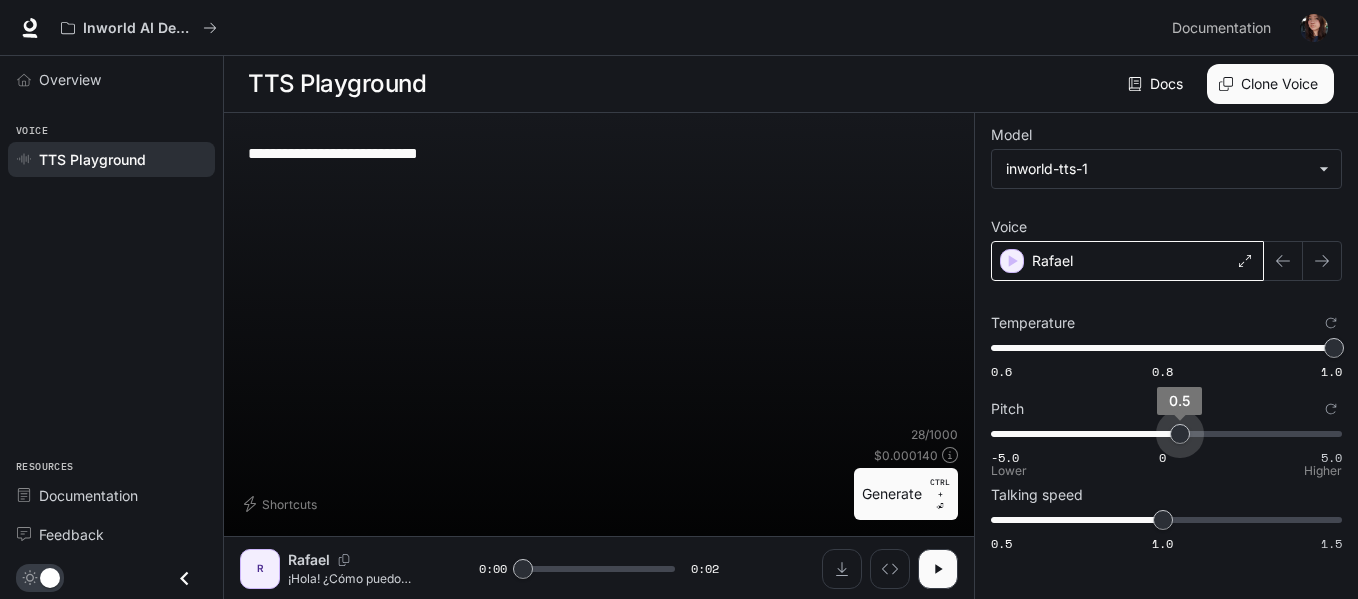 drag, startPoint x: 1189, startPoint y: 437, endPoint x: 1181, endPoint y: 444, distance: 10.630146 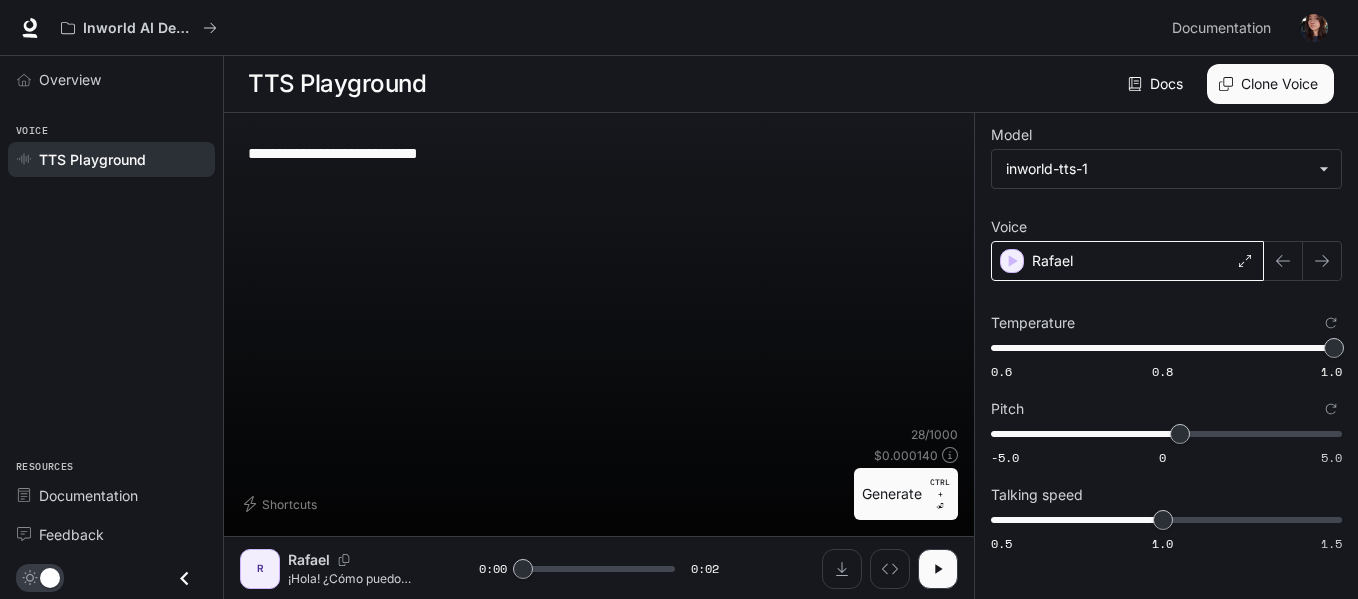 click on "CTRL +" at bounding box center (940, 488) 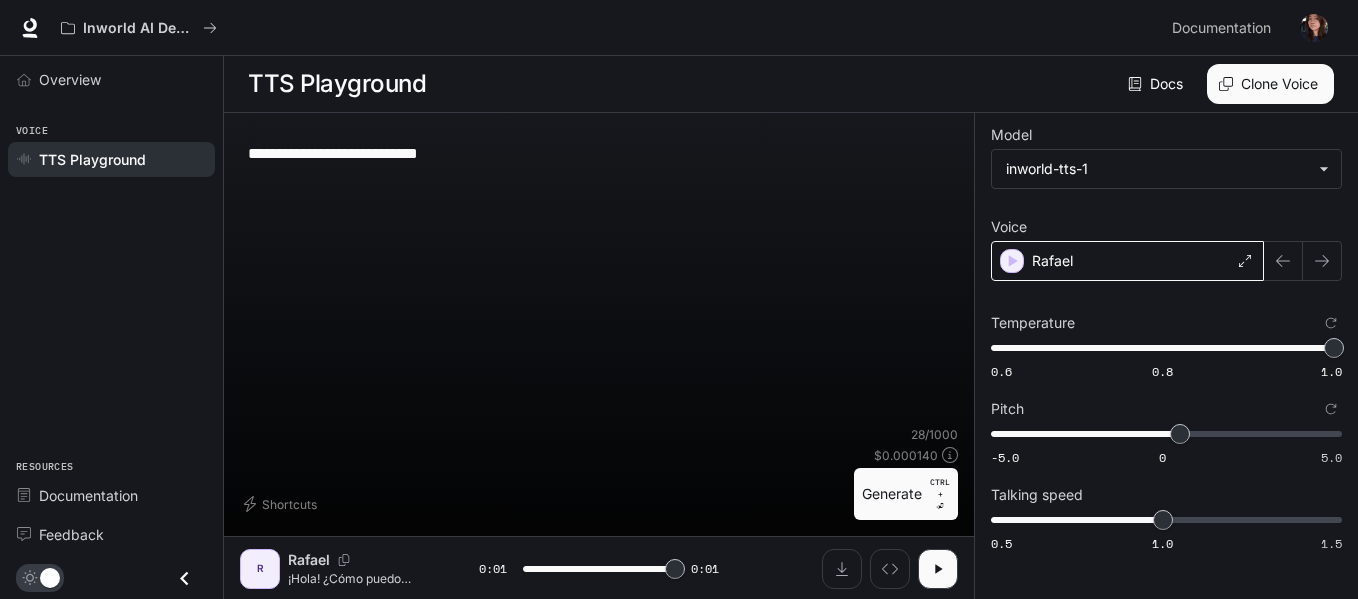 type on "*" 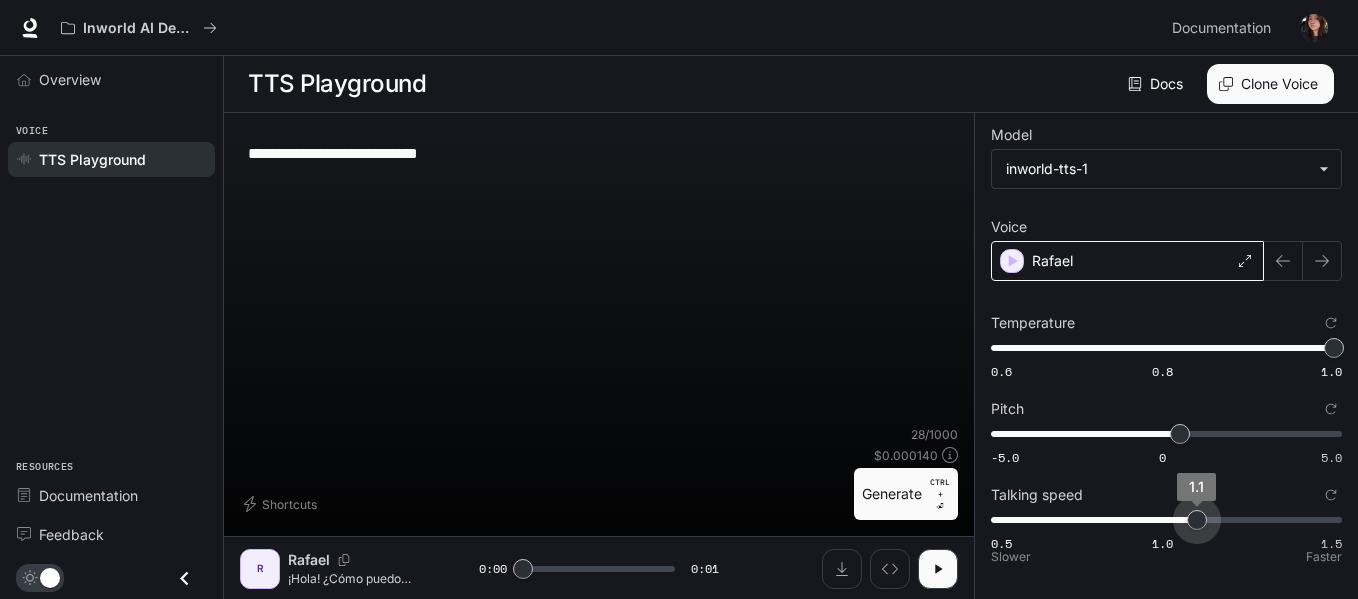 type on "***" 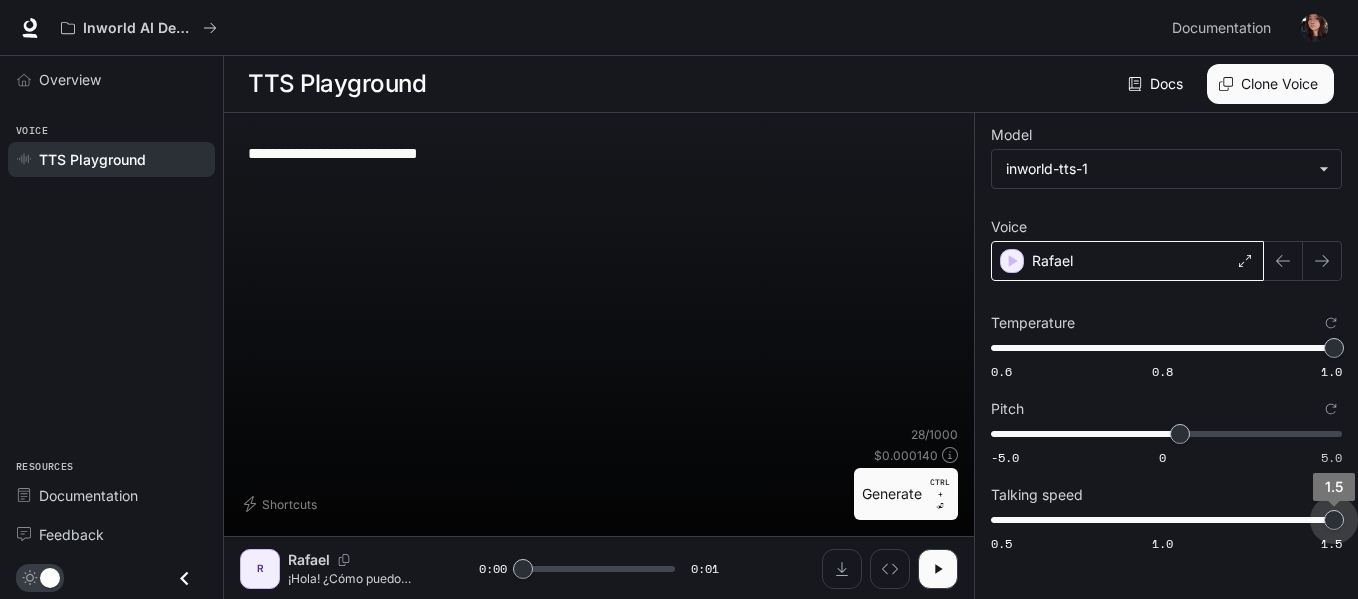 drag, startPoint x: 1161, startPoint y: 524, endPoint x: 1365, endPoint y: 535, distance: 204.29636 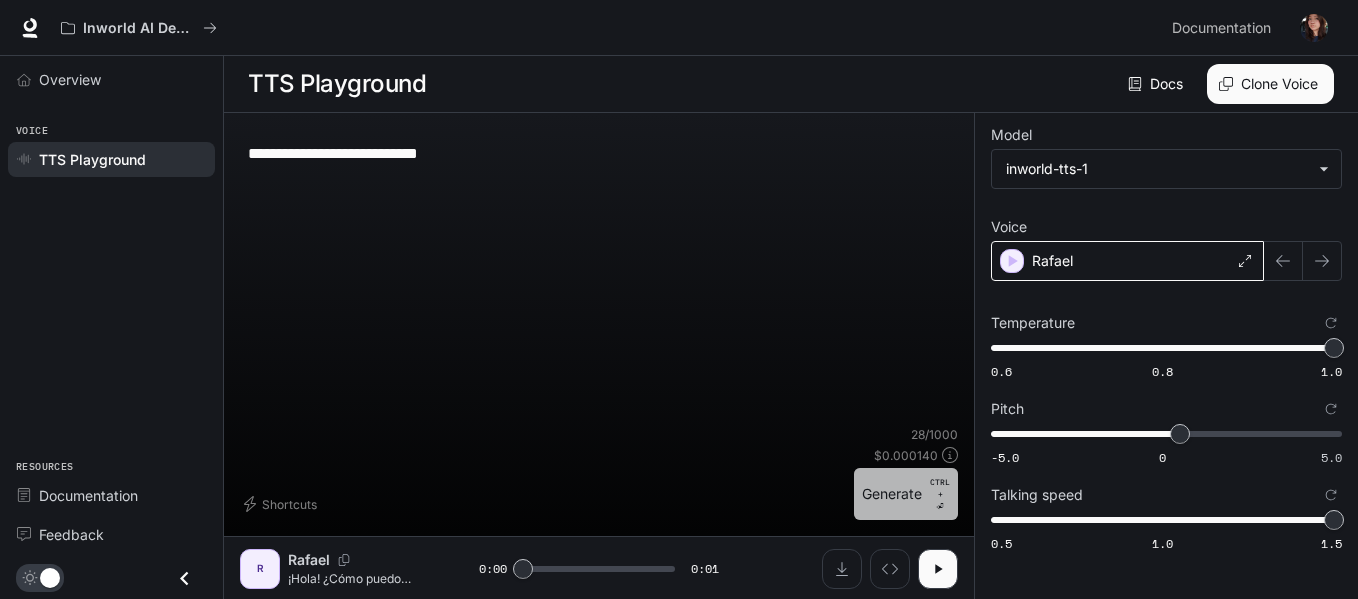 click on "Generate CTRL +  ⏎" at bounding box center (906, 494) 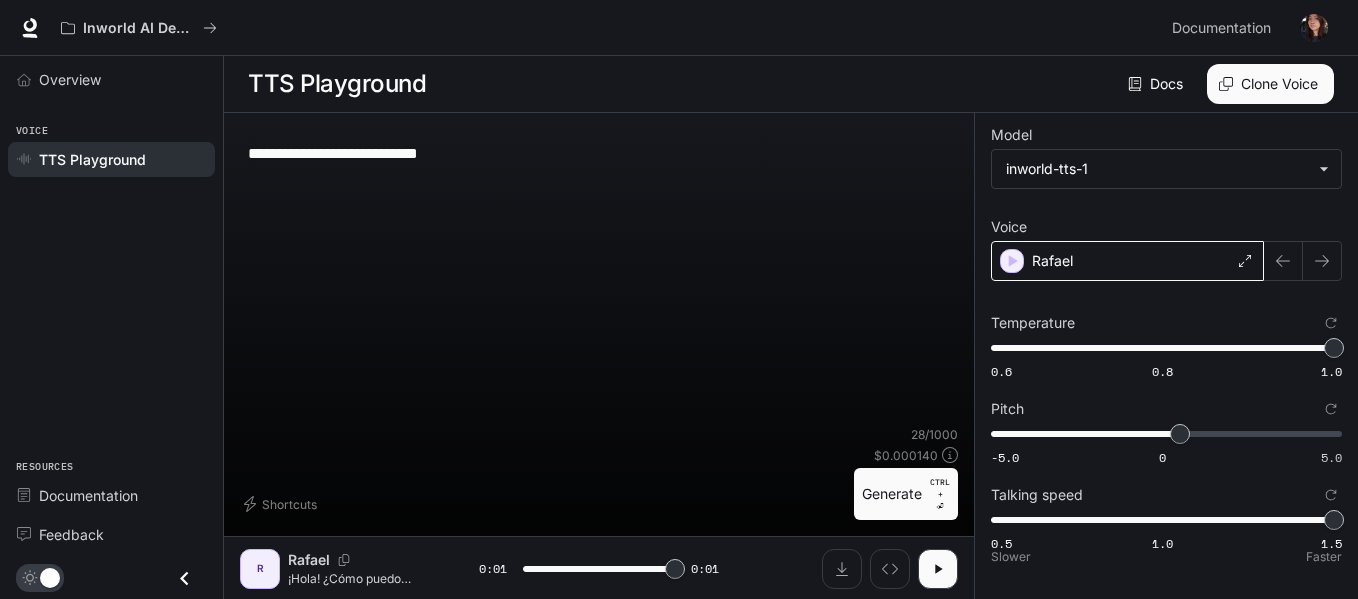 type on "*" 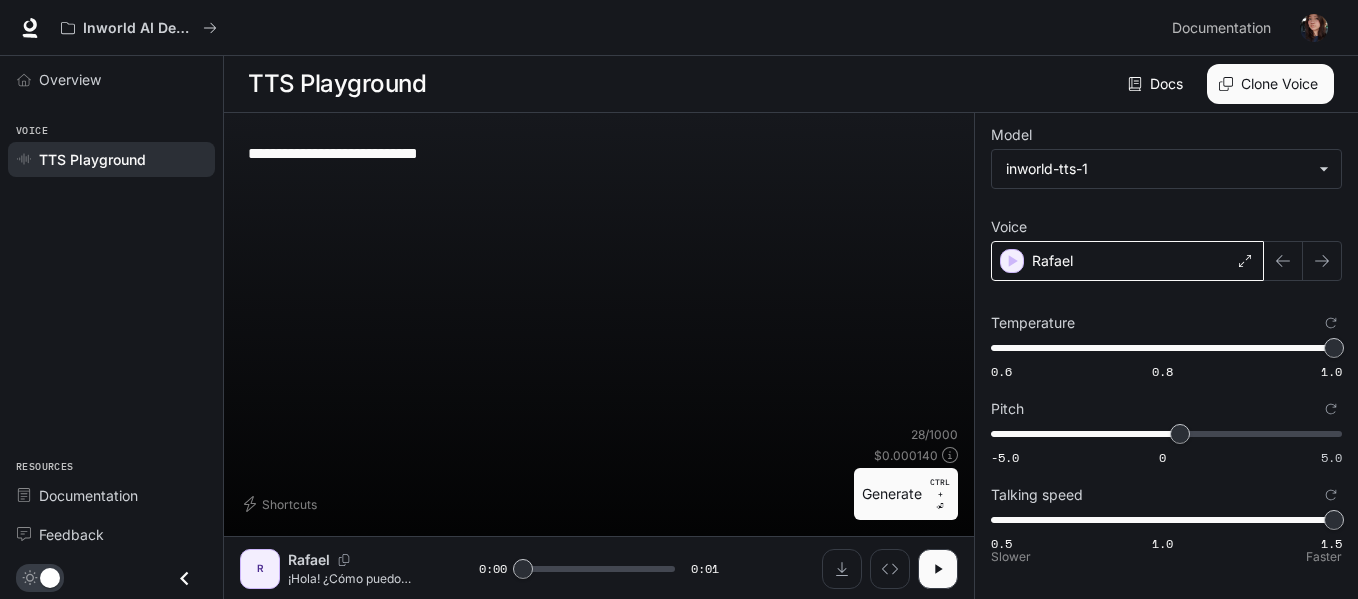 type on "***" 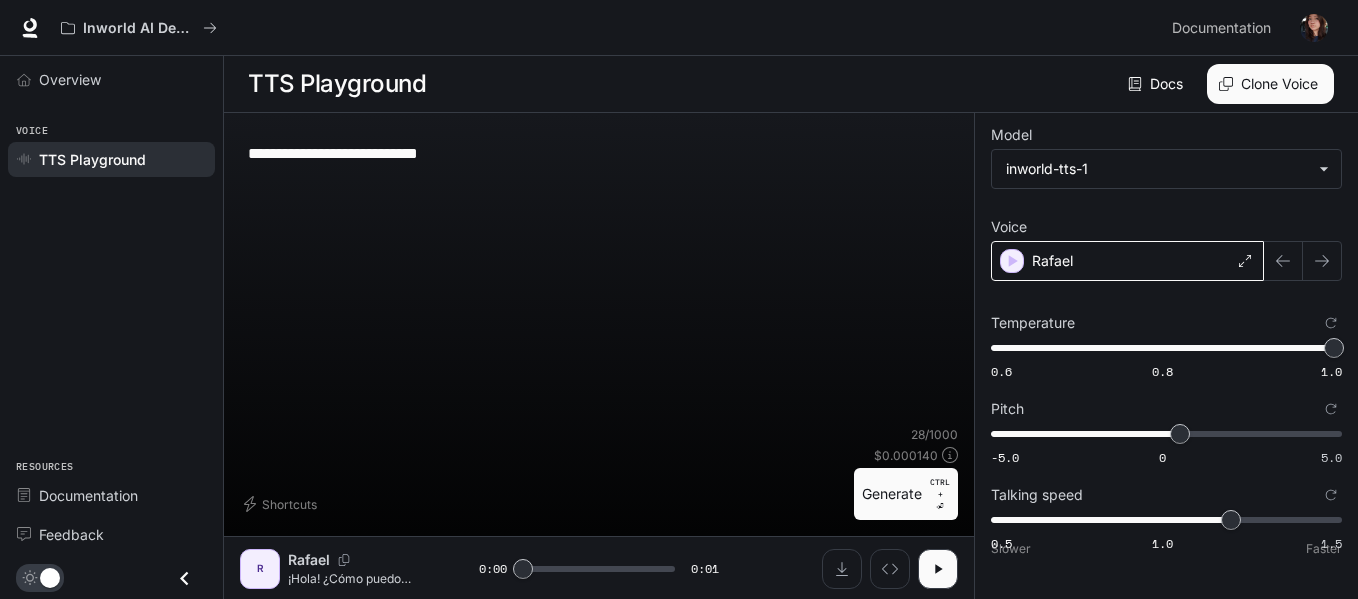 click on "Generate CTRL +  ⏎" at bounding box center [906, 494] 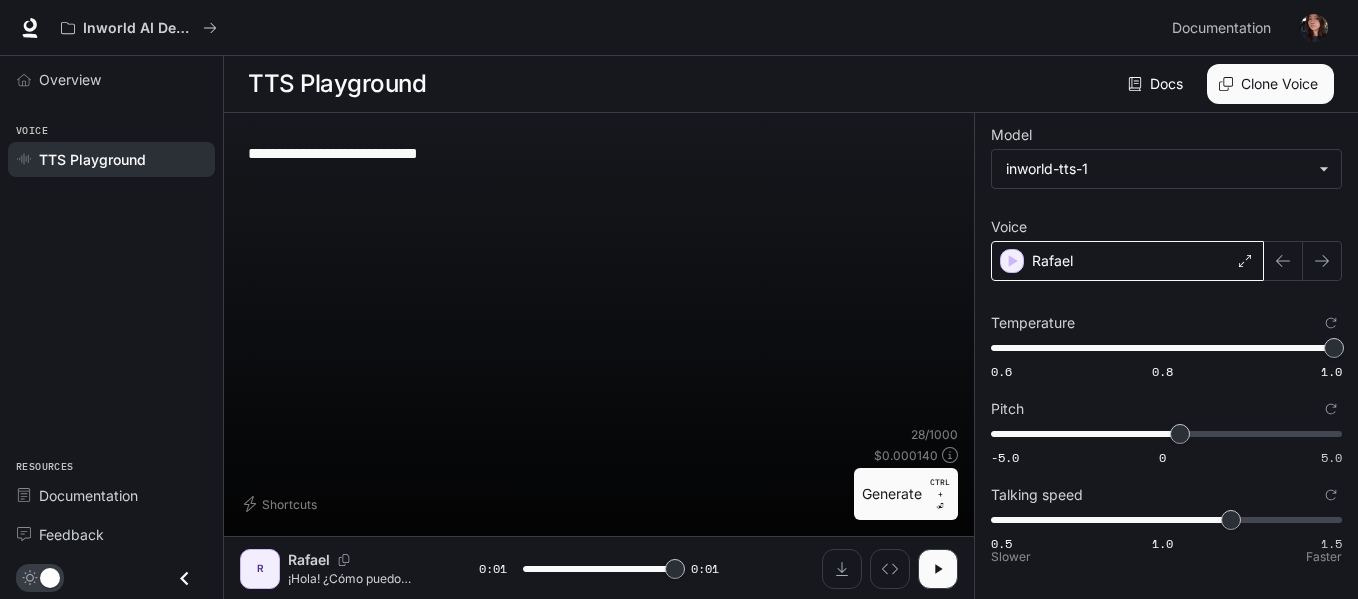 type on "*" 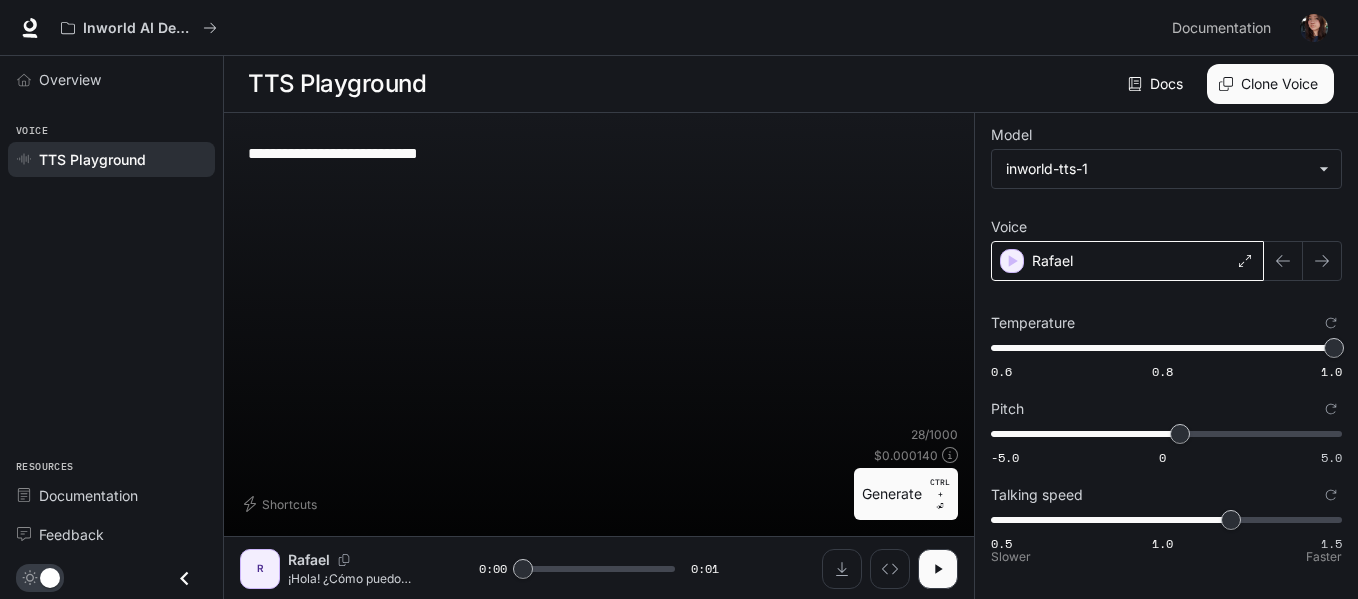 type on "***" 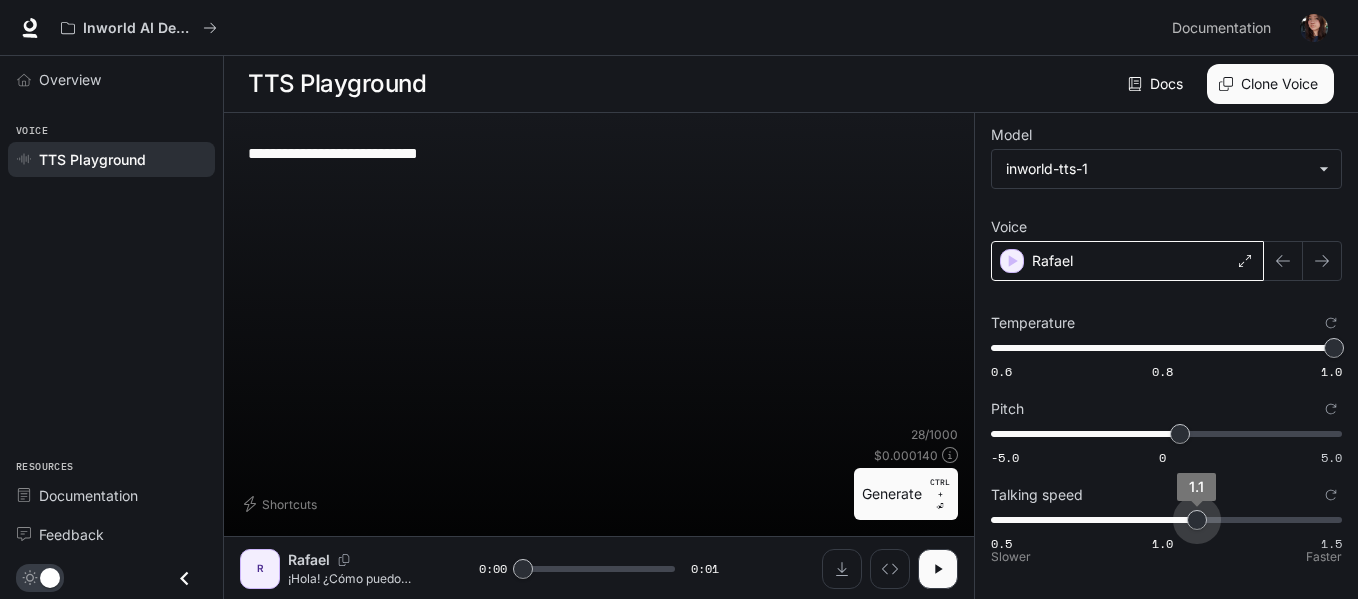 click on "0.5 1.0 1.5 1.1" at bounding box center [1162, 520] 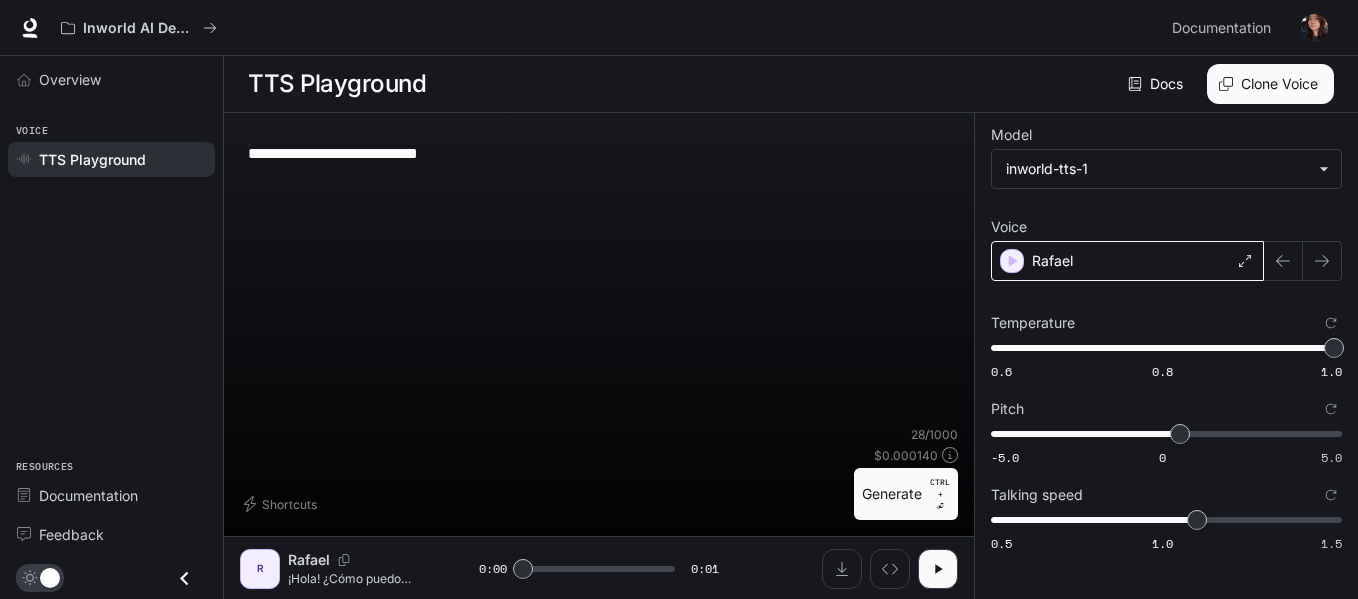 click on "Generate CTRL +  ⏎" at bounding box center (906, 494) 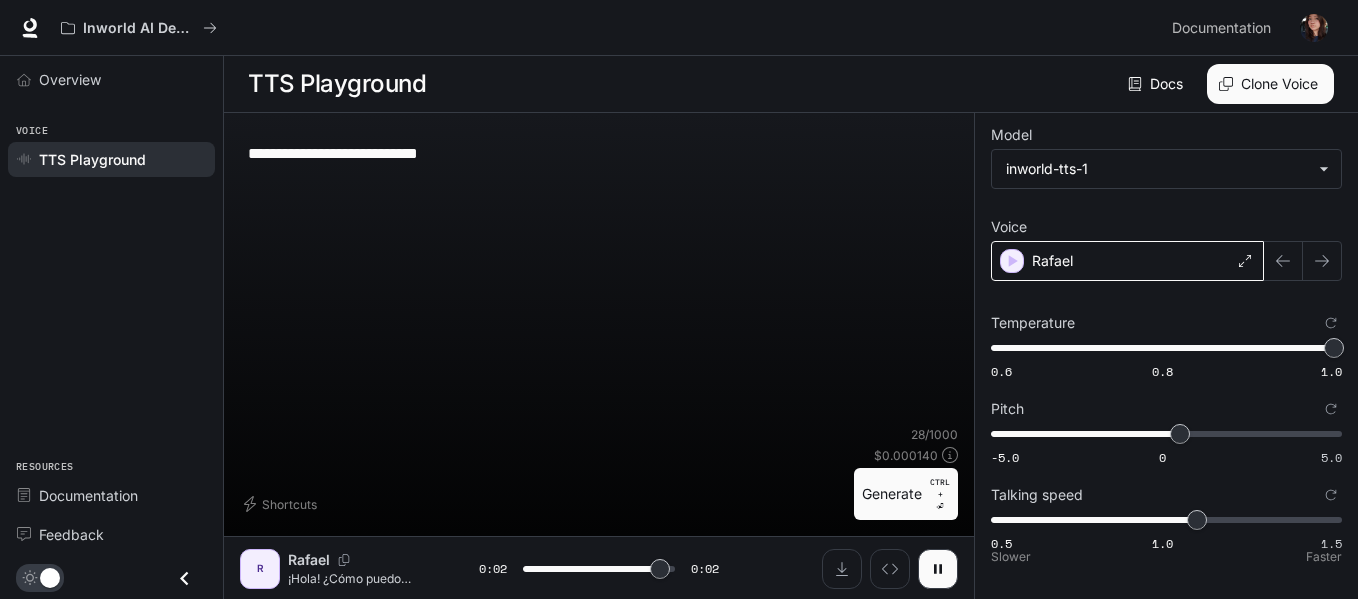 type on "*" 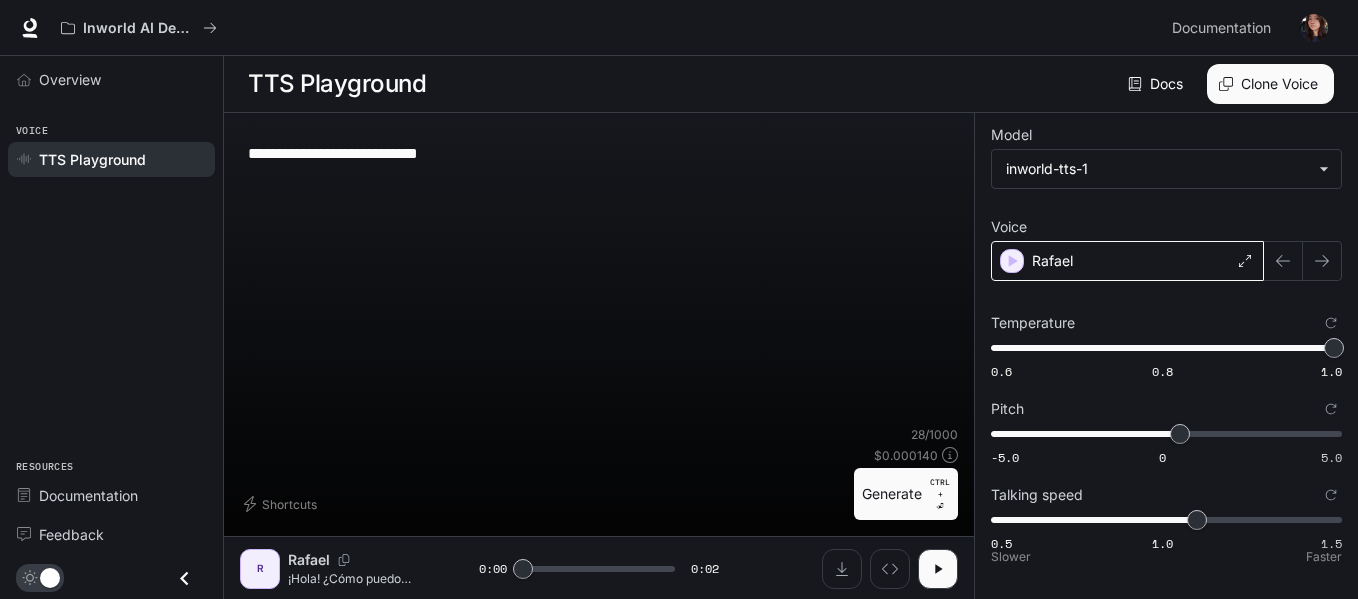 type on "*" 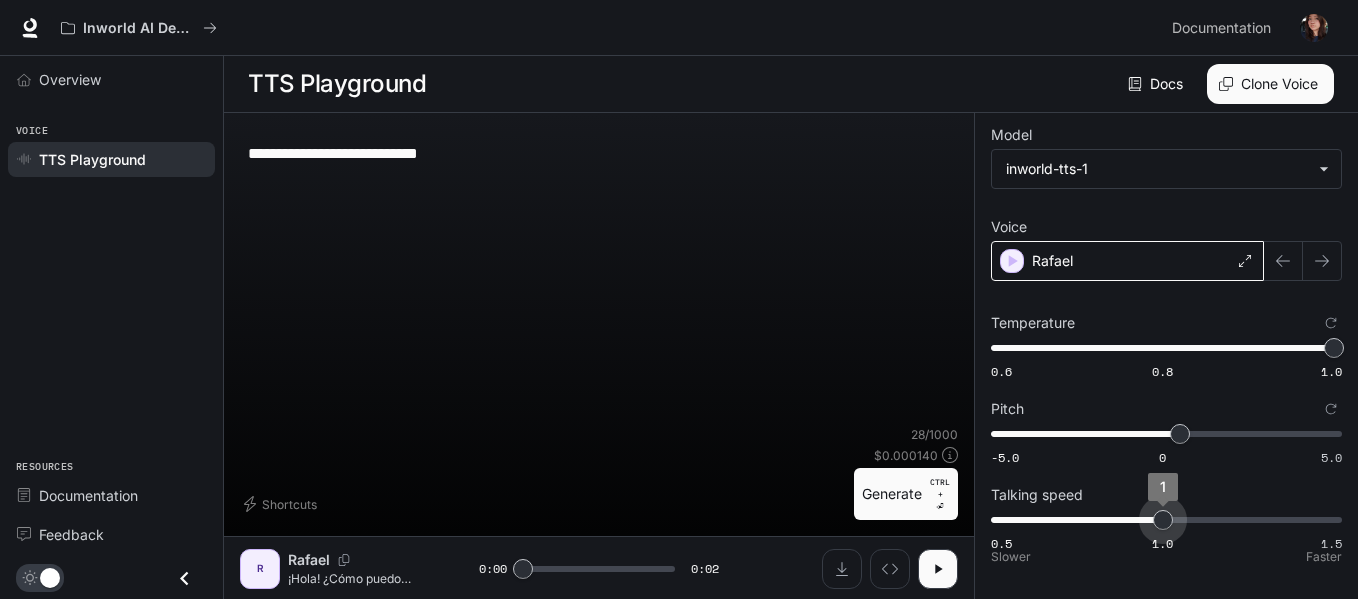 click on "0.5 1.0 1.5 1" at bounding box center [1162, 520] 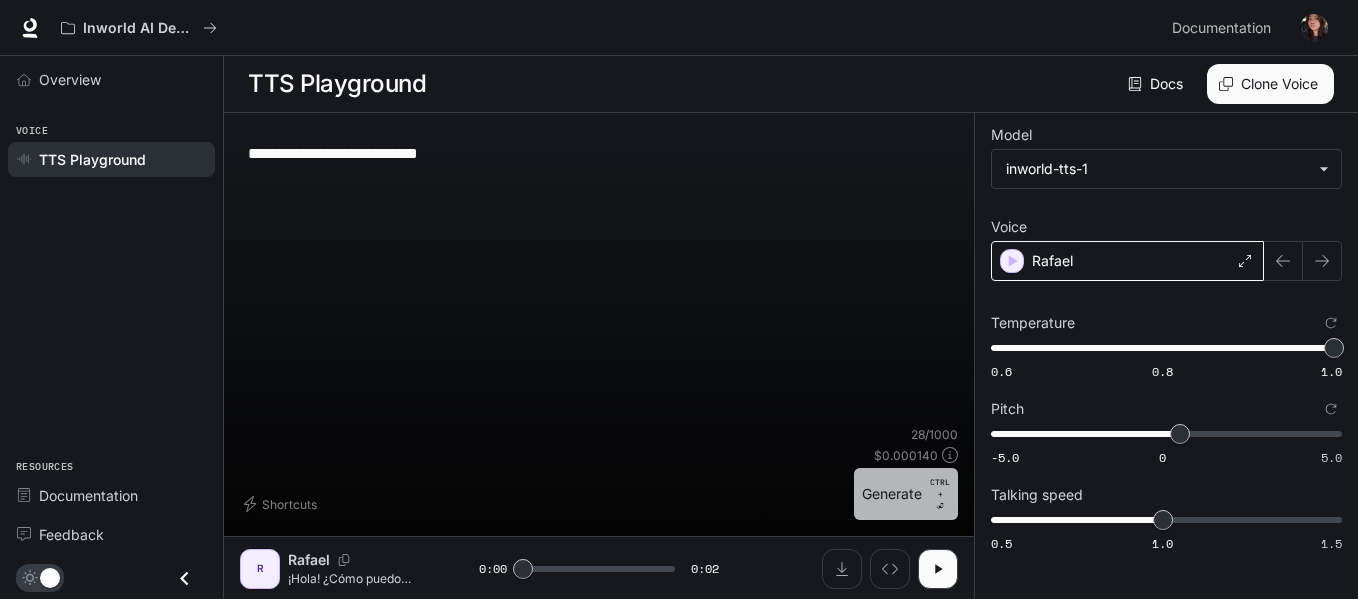 click on "Generate CTRL +  ⏎" at bounding box center (906, 494) 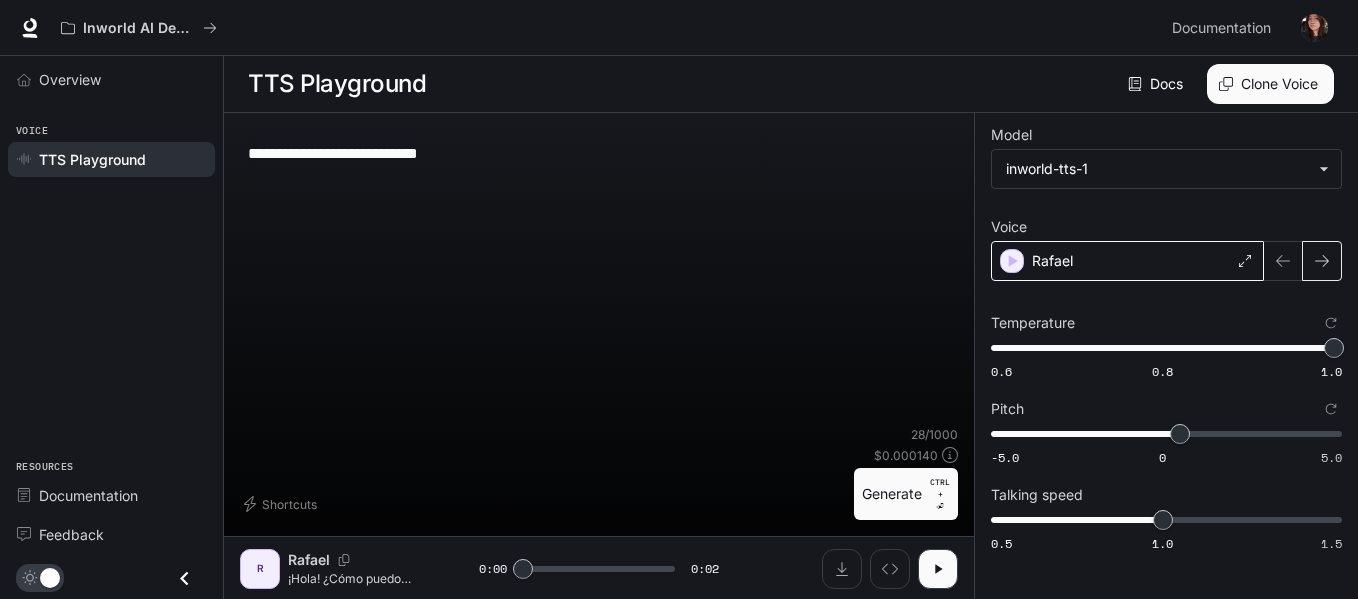 click at bounding box center (1322, 261) 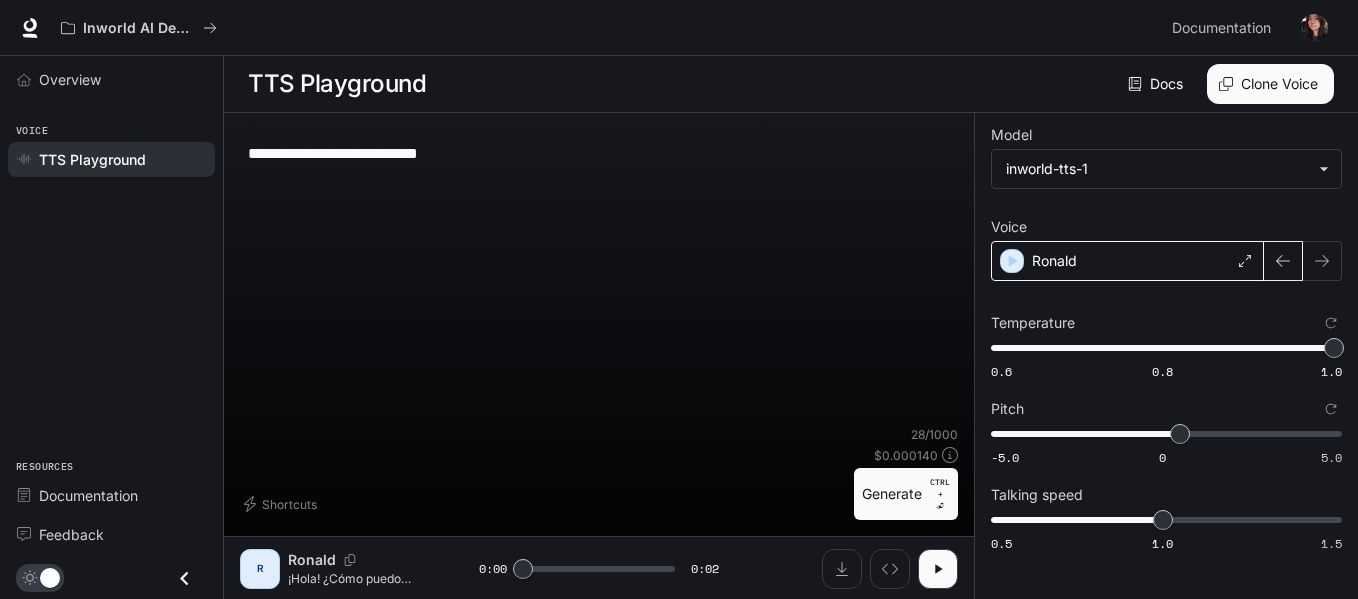 click 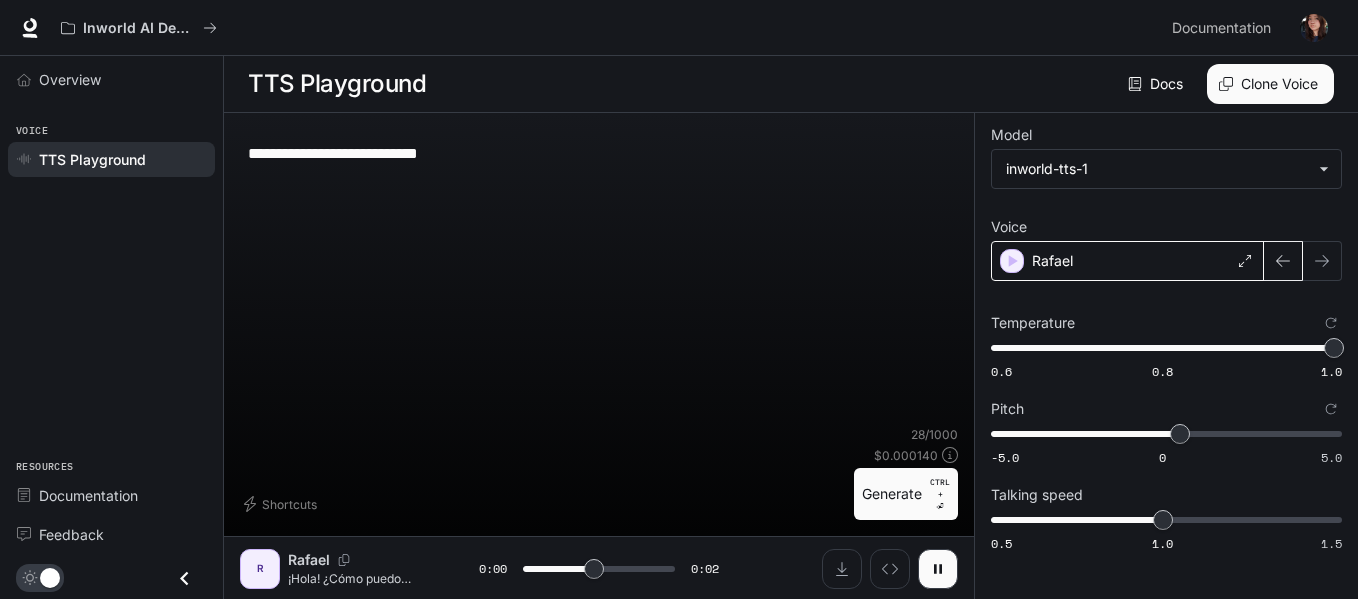 click 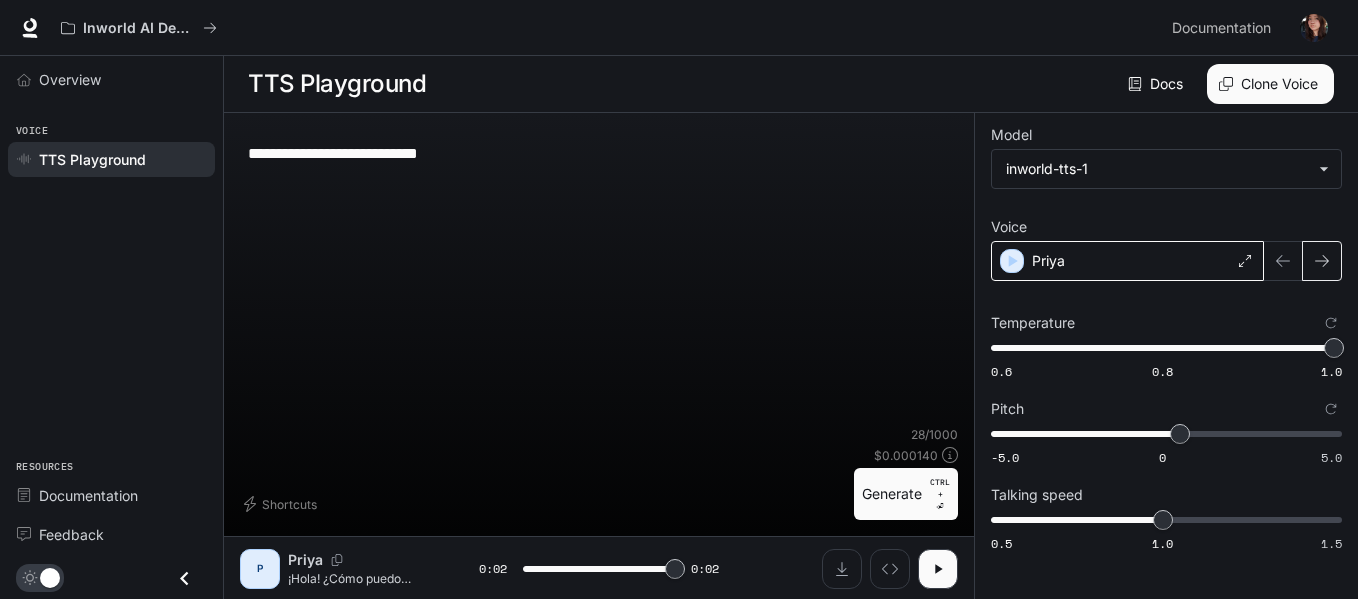 click at bounding box center (1322, 261) 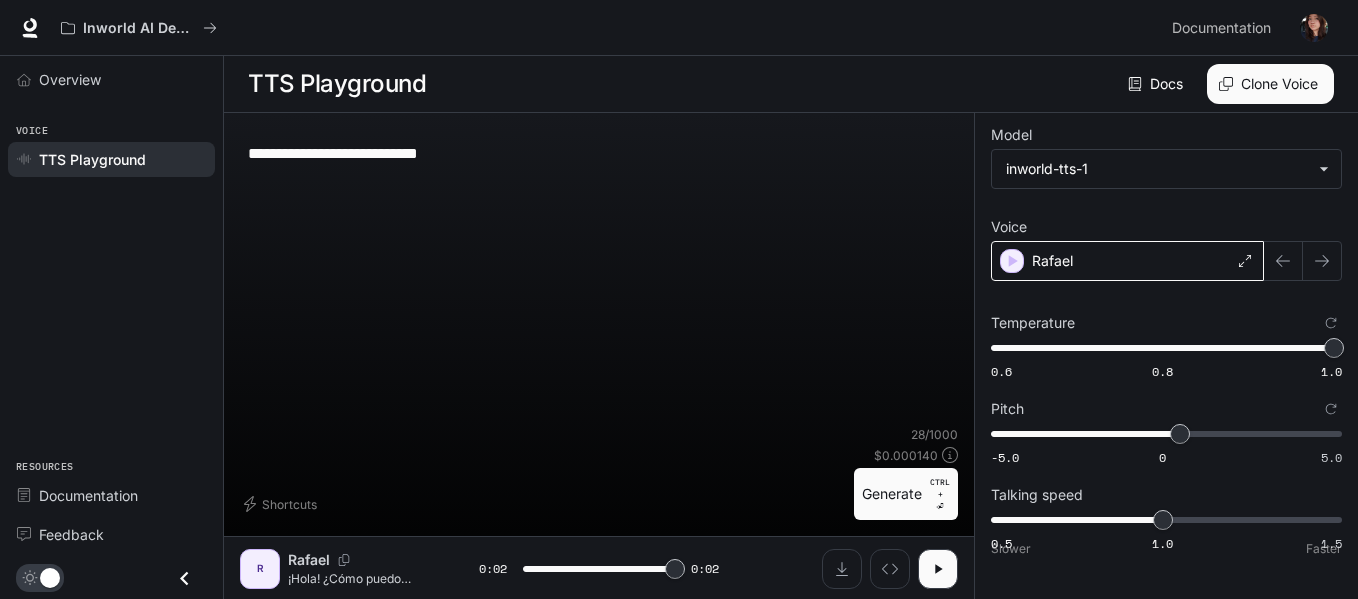 type on "*" 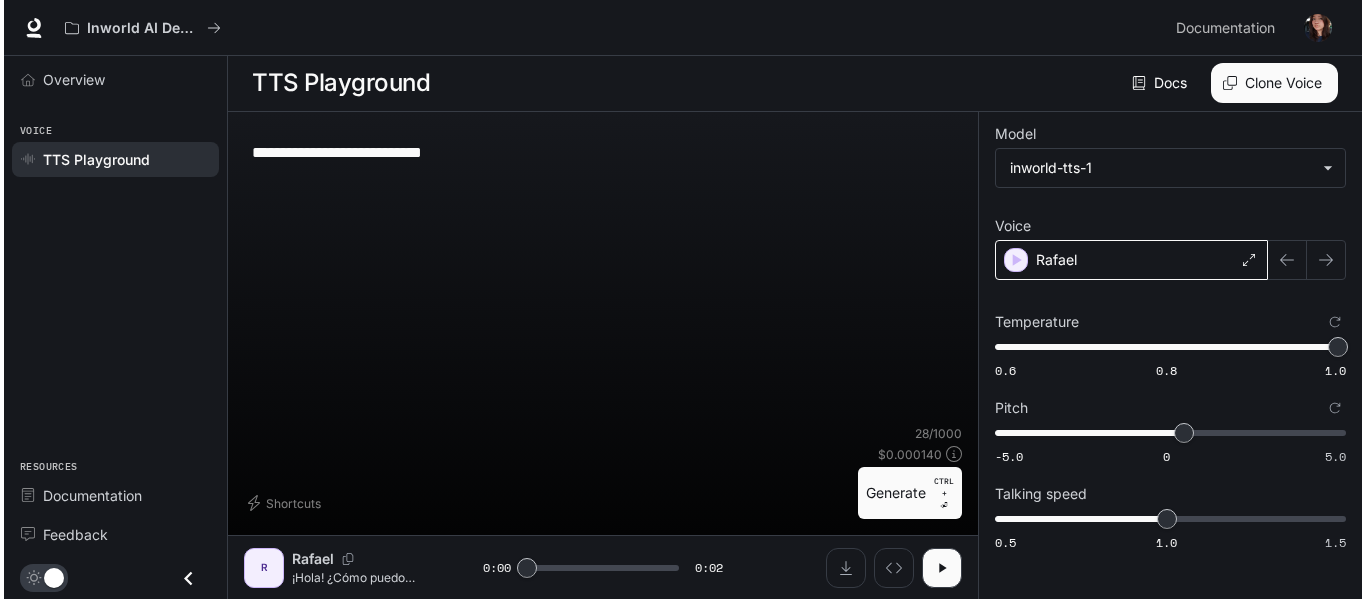 scroll, scrollTop: 0, scrollLeft: 0, axis: both 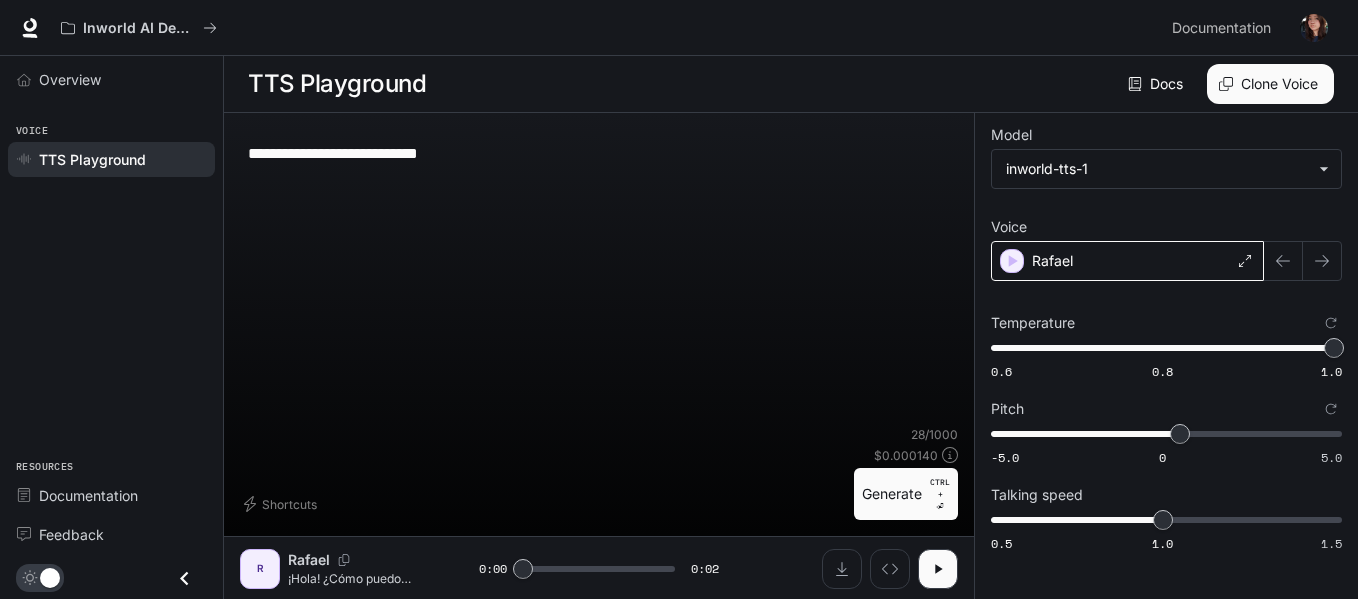 click on "Clone Voice" at bounding box center (1270, 84) 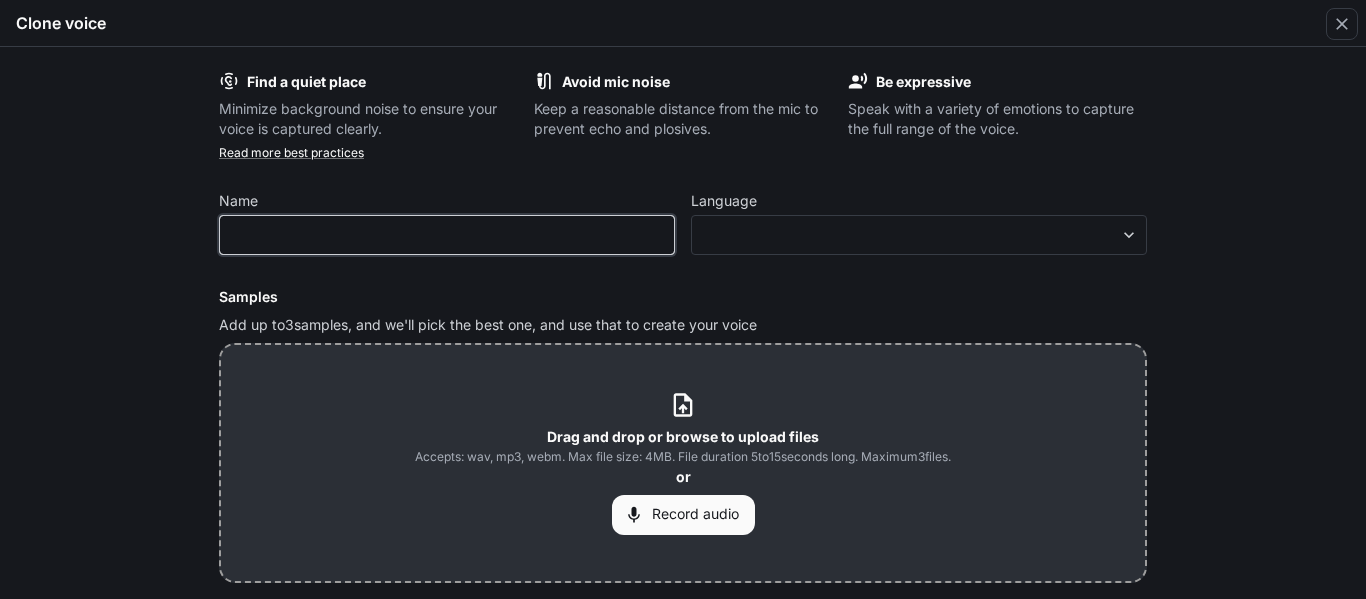 click at bounding box center (447, 235) 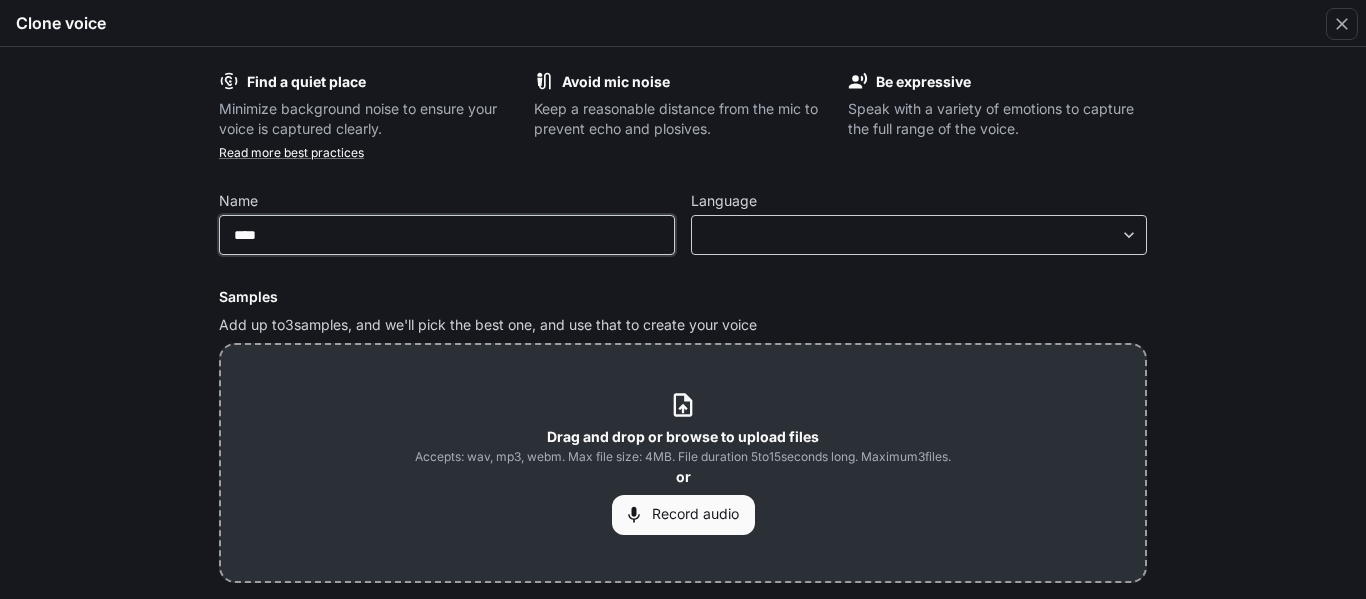 type on "****" 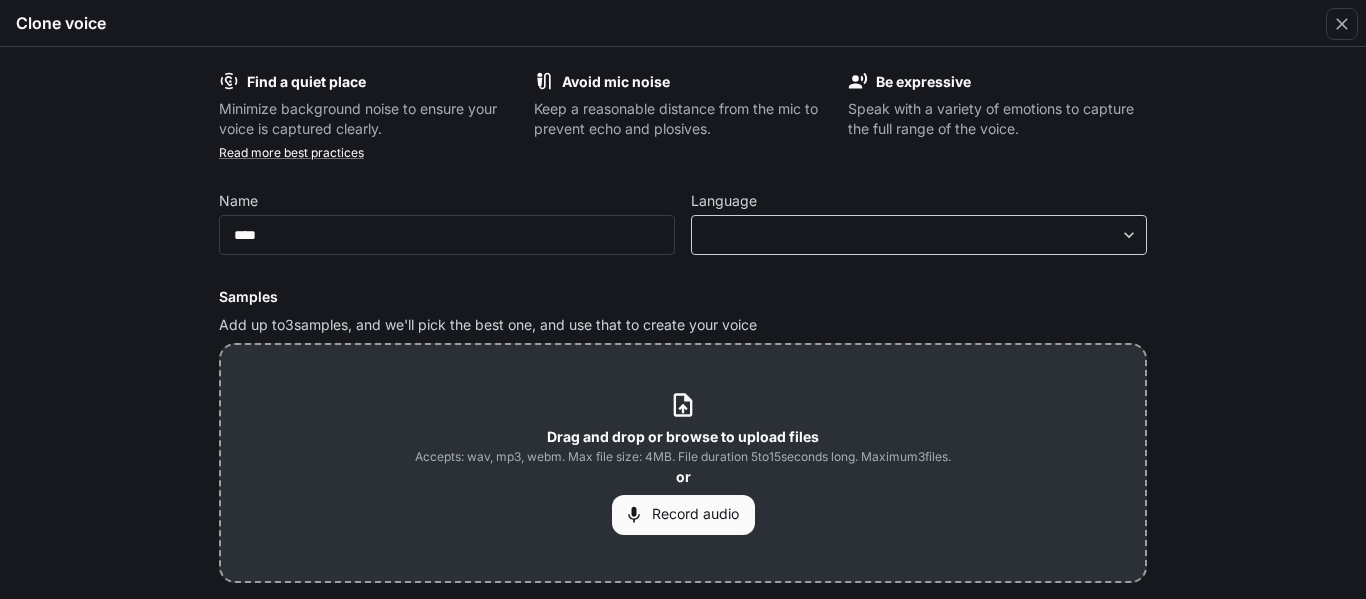 click on "**********" at bounding box center (683, 300) 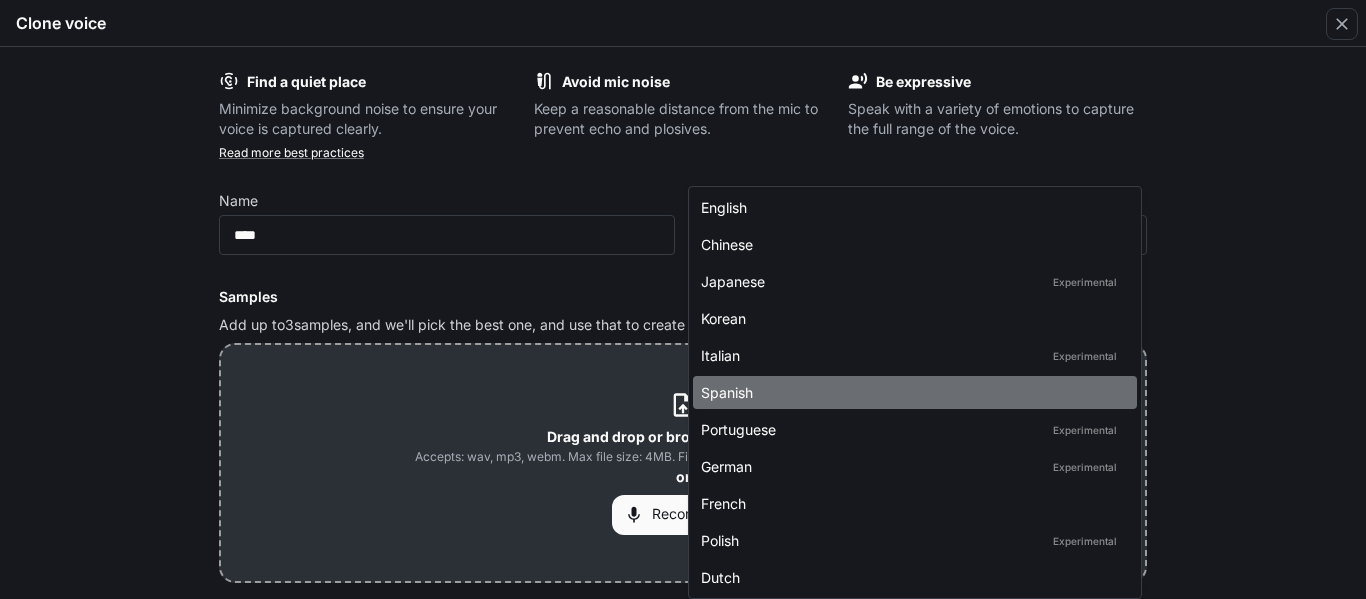click on "Spanish" at bounding box center [911, 392] 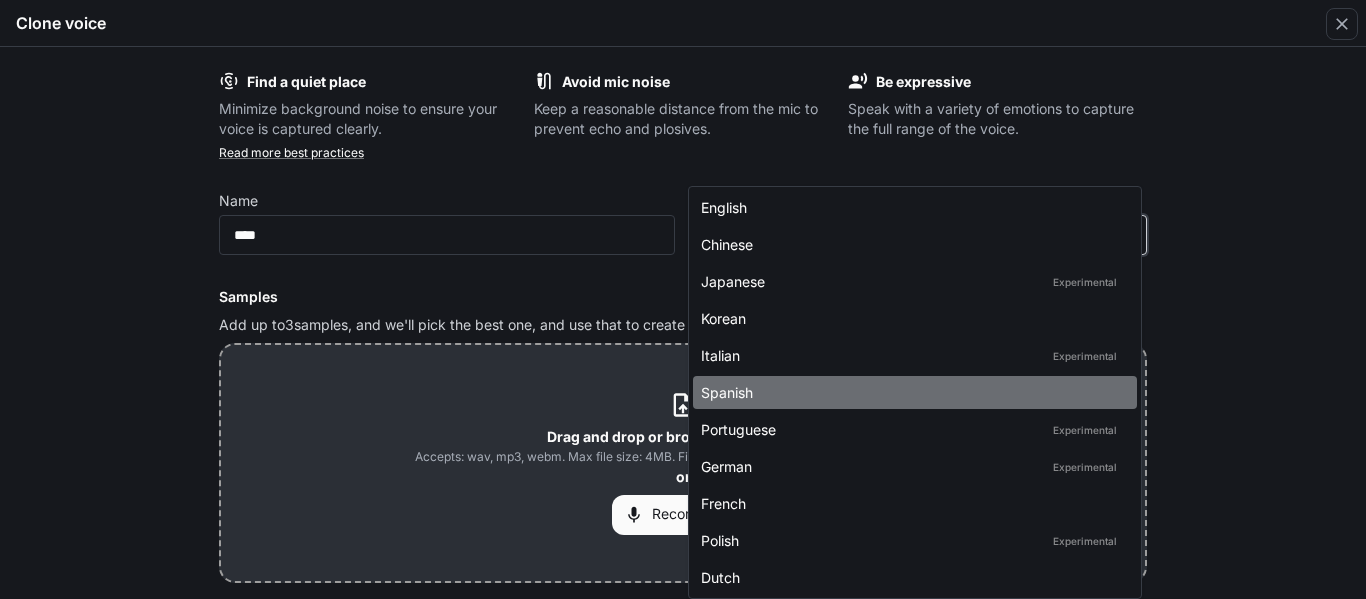 type on "*****" 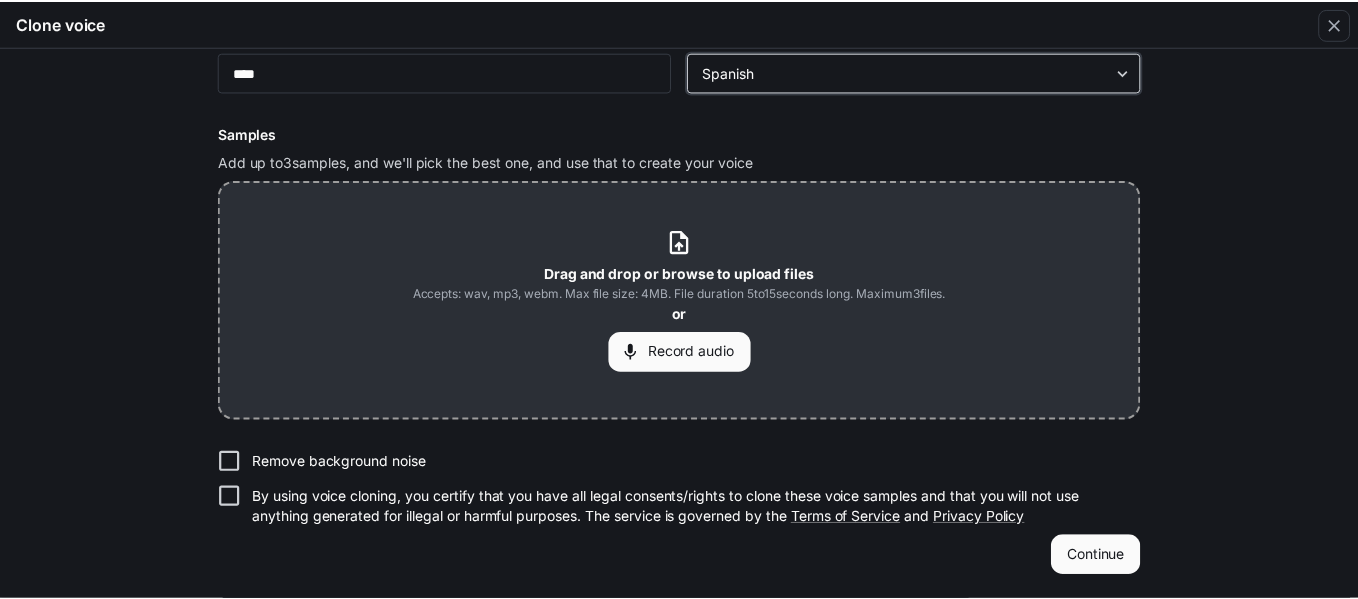 scroll, scrollTop: 0, scrollLeft: 0, axis: both 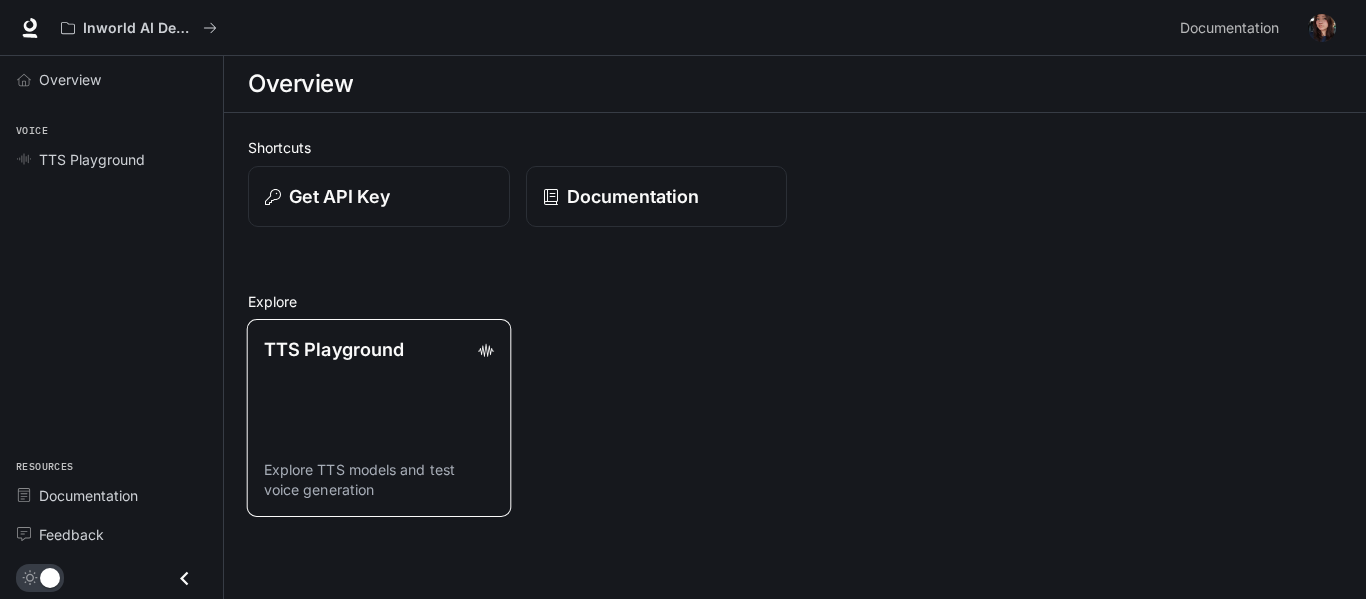 click on "TTS Playground Explore TTS models and test voice generation" at bounding box center (379, 418) 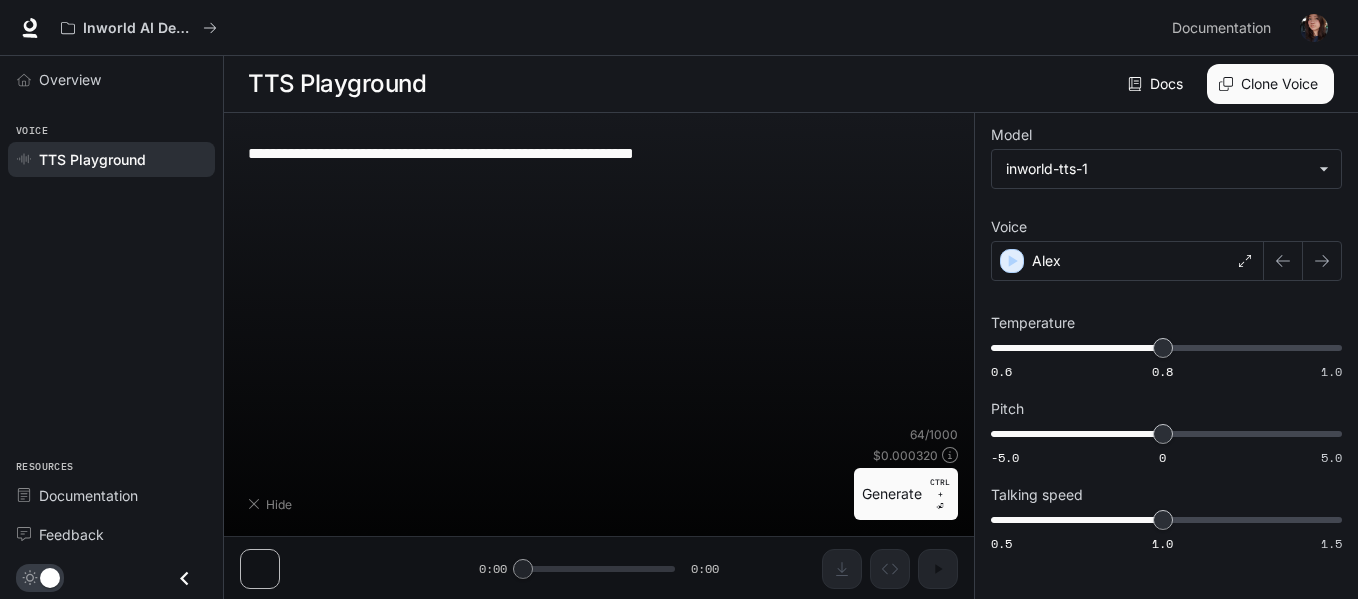 type on "**********" 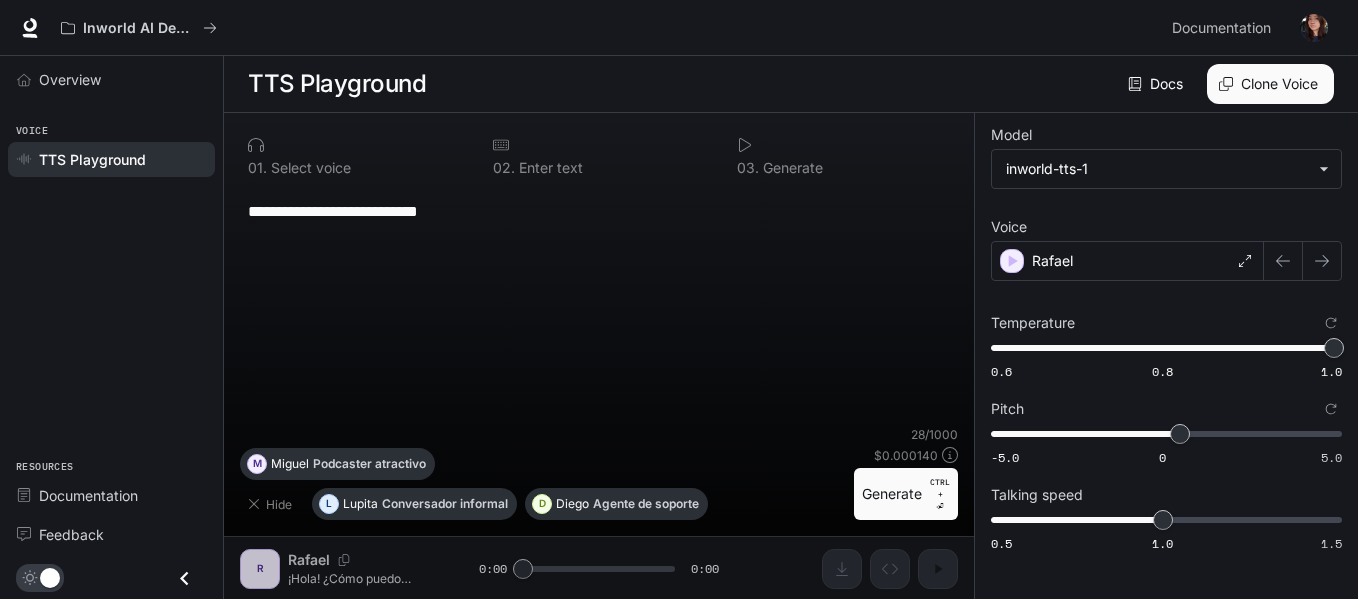 scroll, scrollTop: 1, scrollLeft: 0, axis: vertical 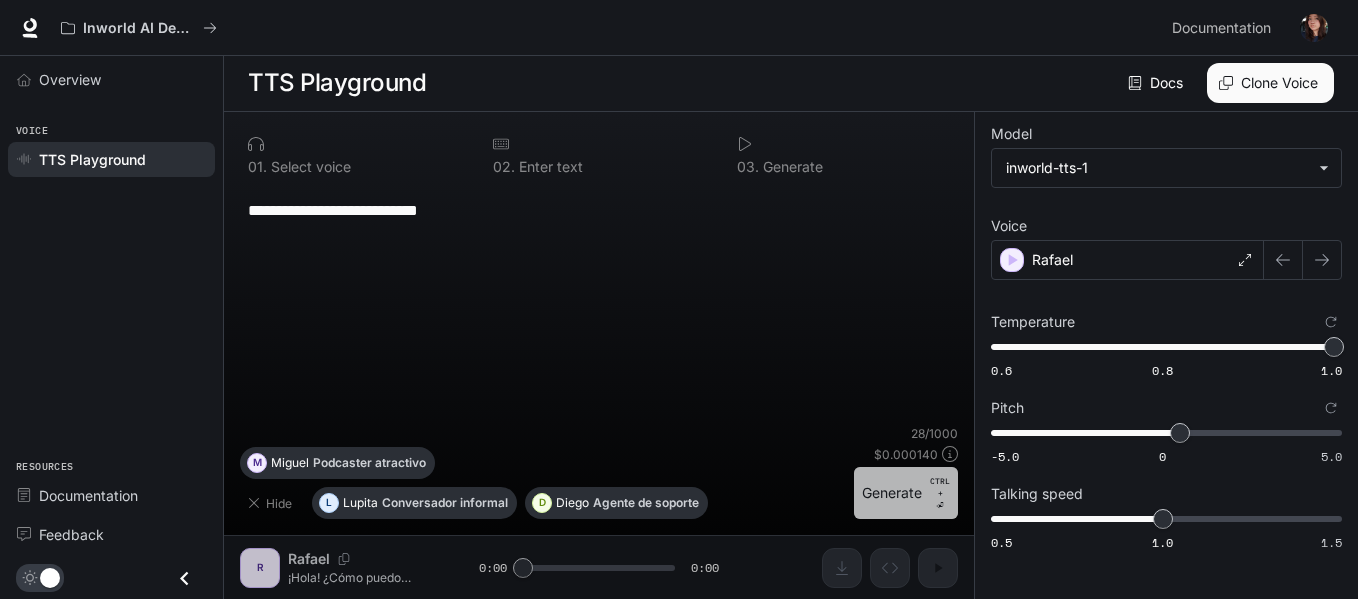 click on "Generate CTRL +  ⏎" at bounding box center [906, 493] 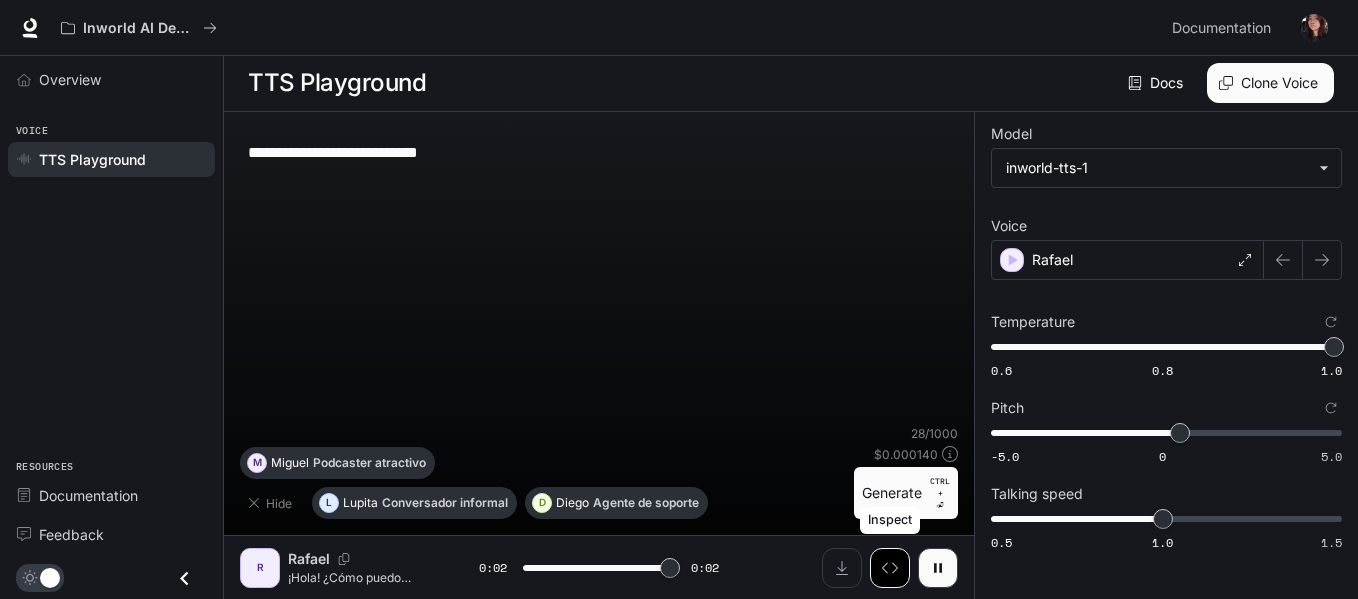 type on "*" 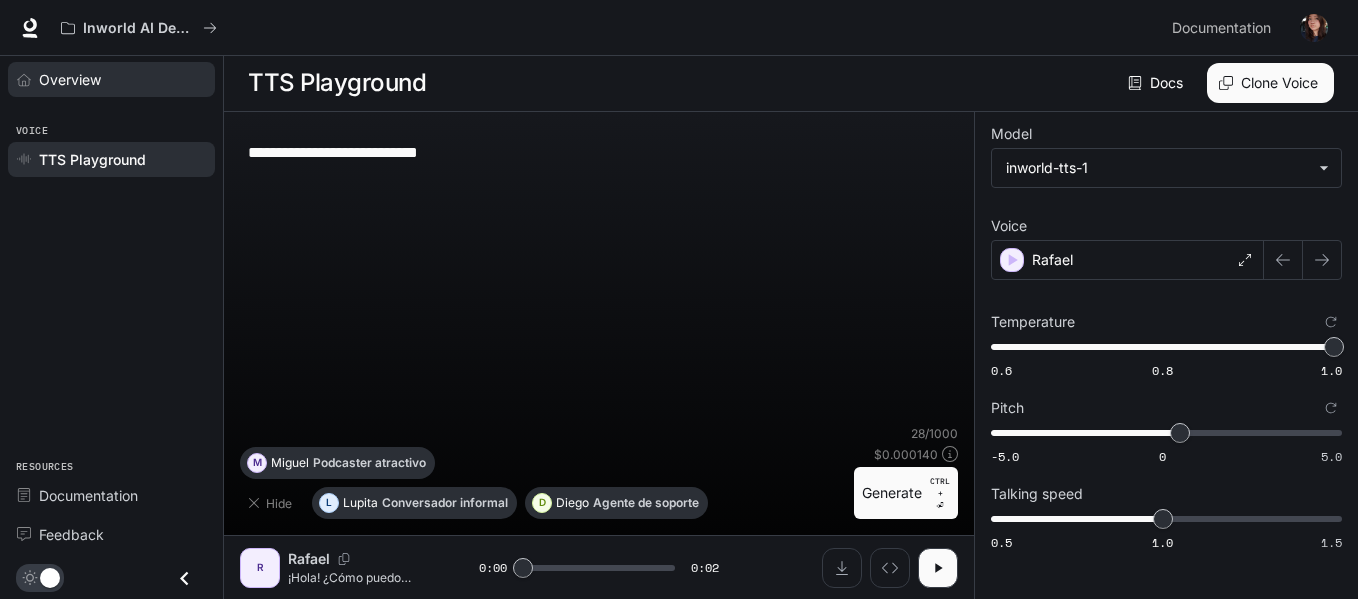 click on "Overview" at bounding box center (70, 79) 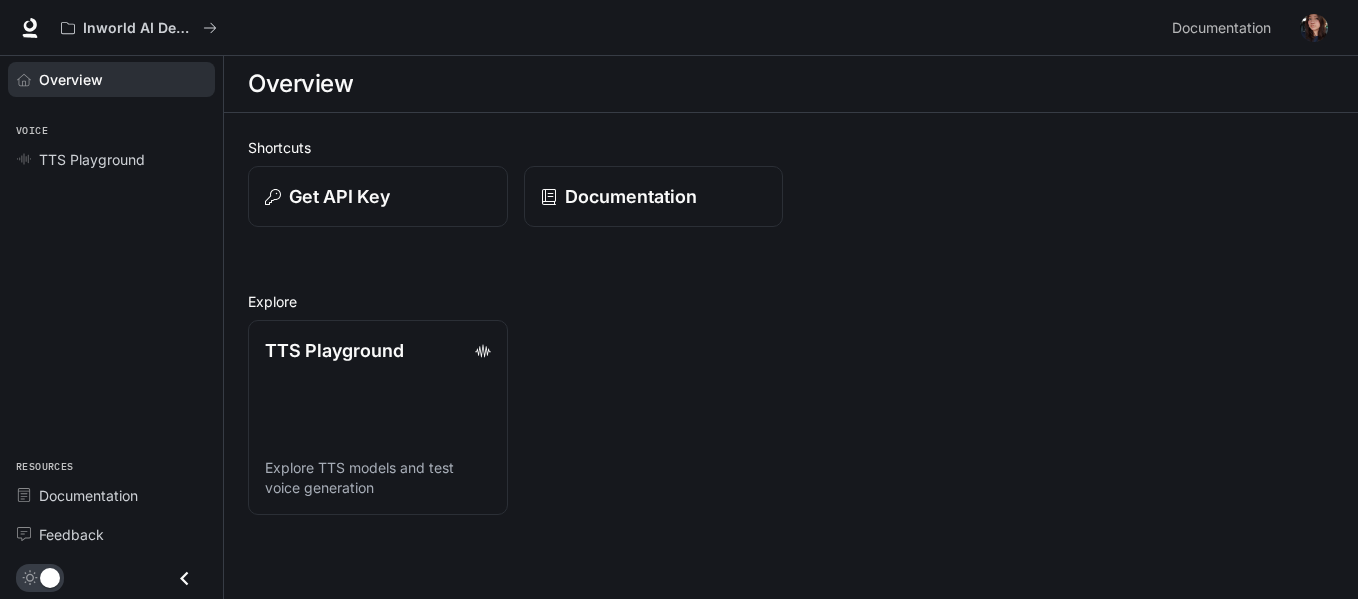 scroll, scrollTop: 0, scrollLeft: 0, axis: both 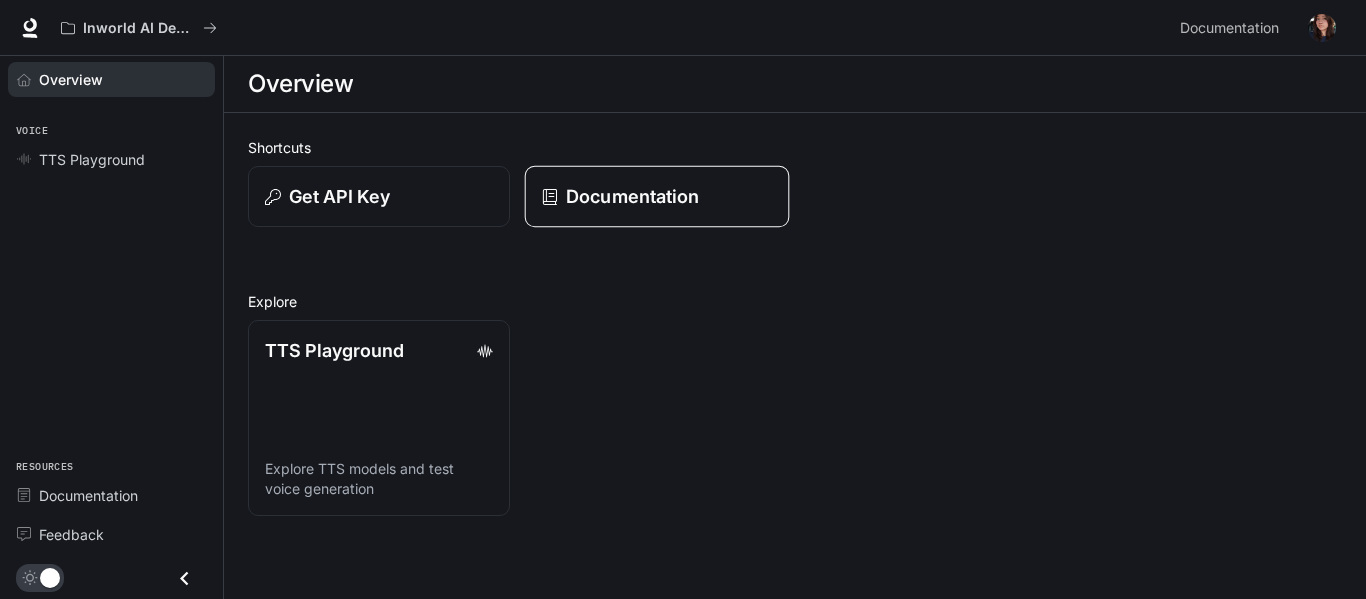 click on "Documentation" at bounding box center (656, 196) 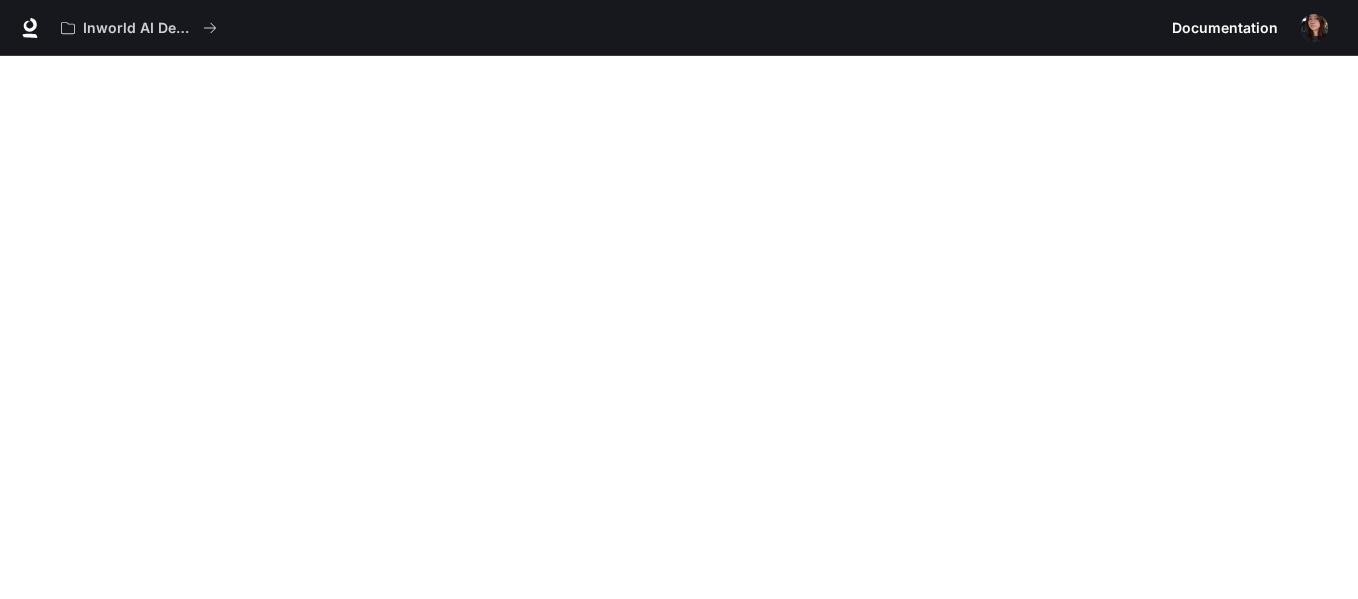 scroll, scrollTop: 62, scrollLeft: 0, axis: vertical 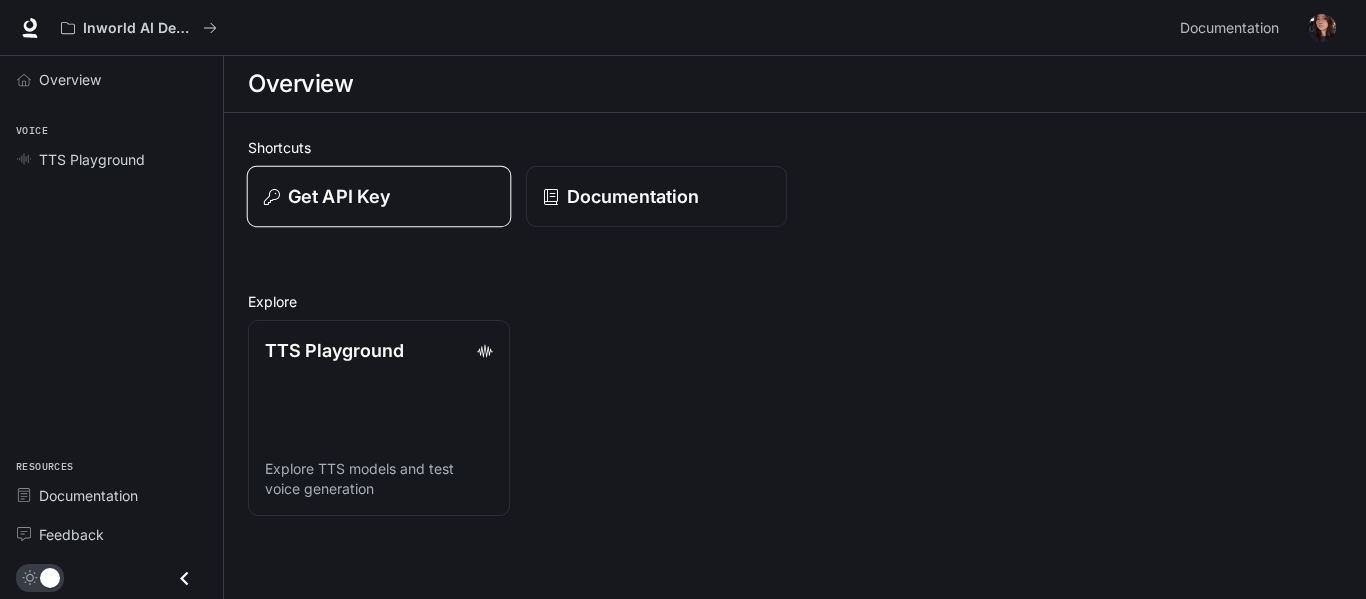 click on "Get API Key" at bounding box center (379, 197) 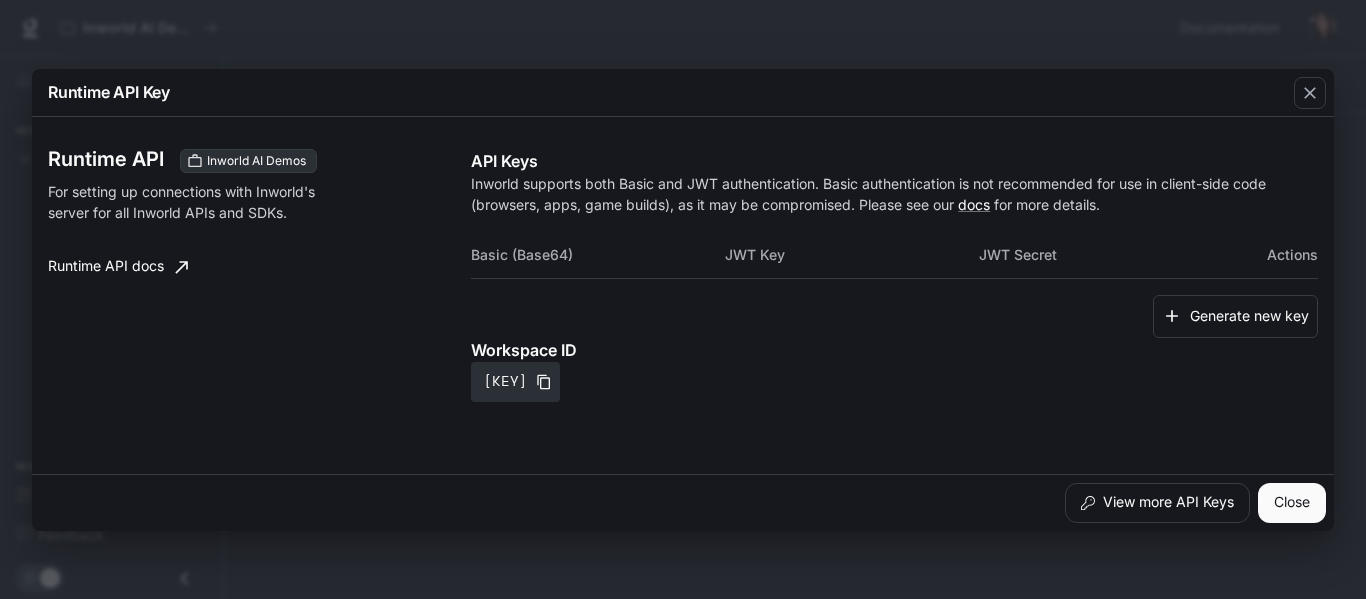 click on "Runtime API Key" at bounding box center [683, 93] 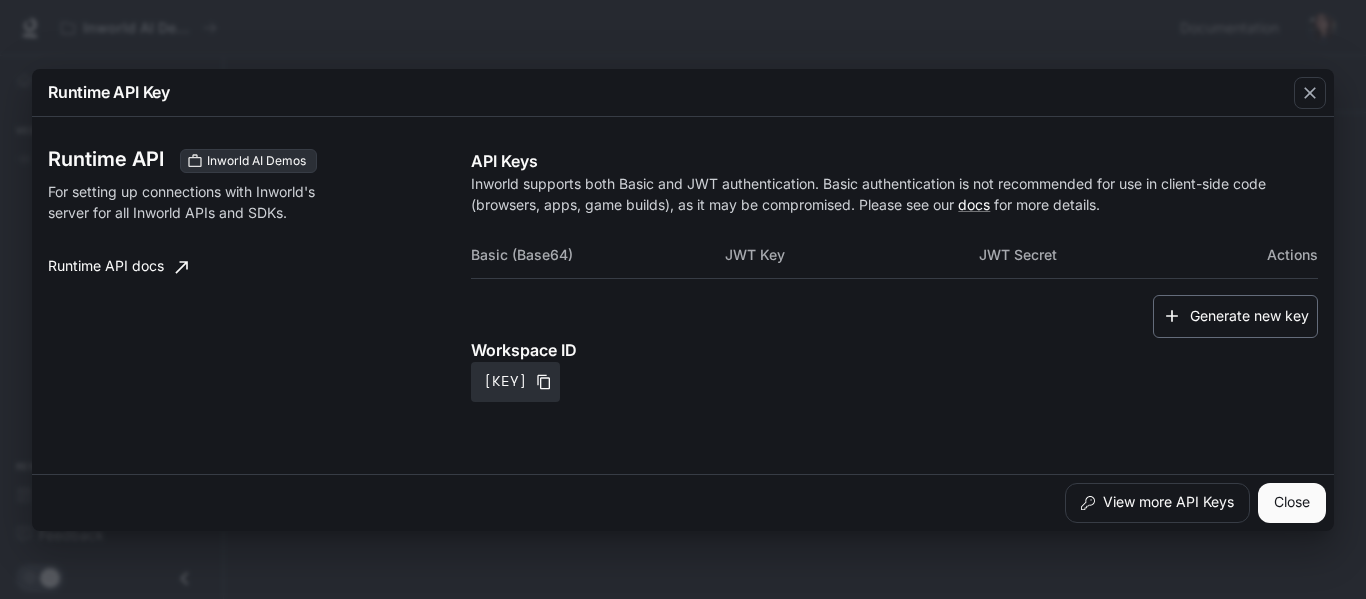 click on "Generate new key" at bounding box center (1235, 316) 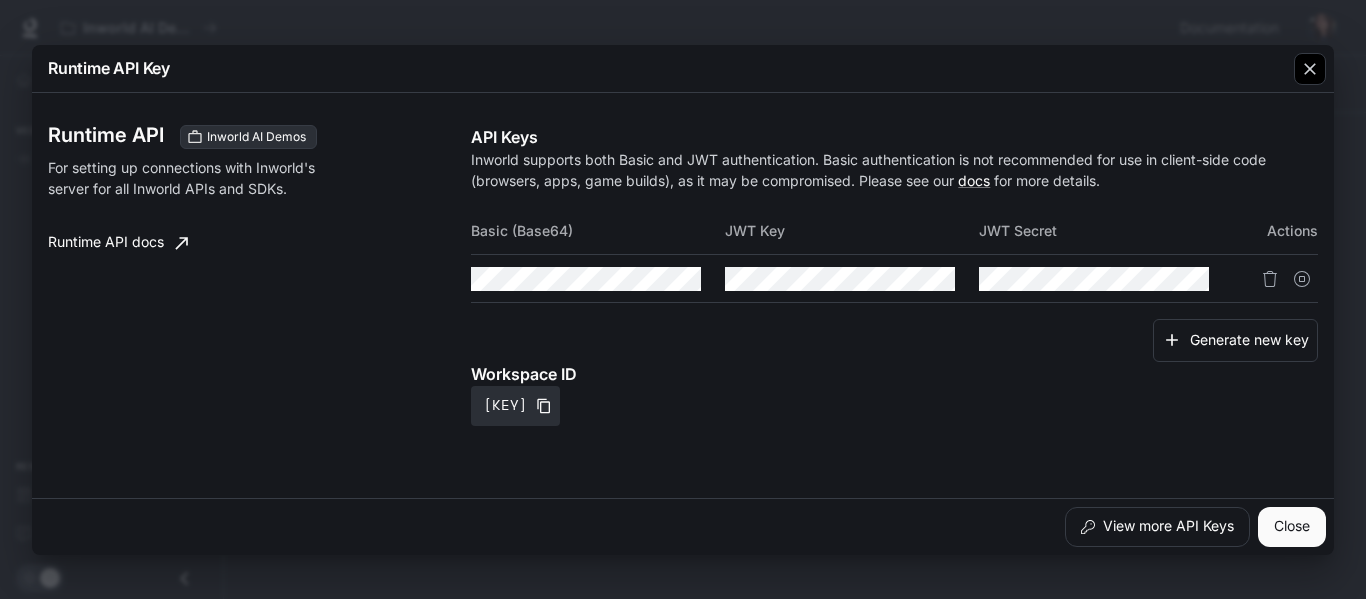 click 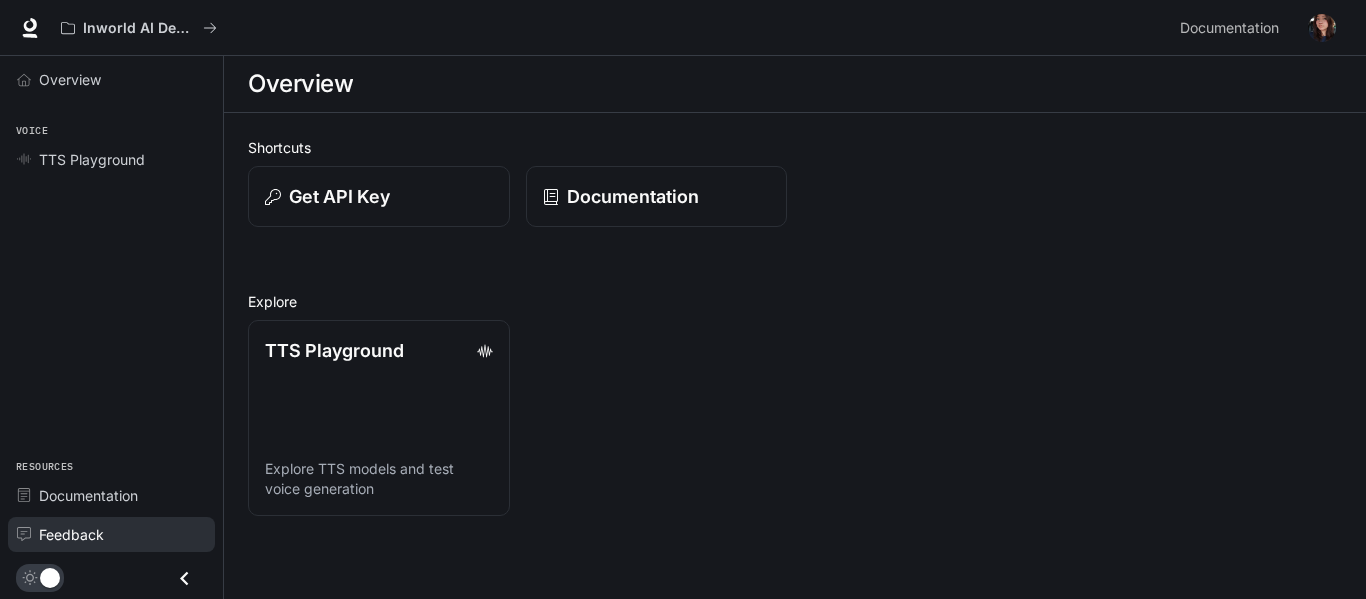 click on "Feedback" at bounding box center [122, 534] 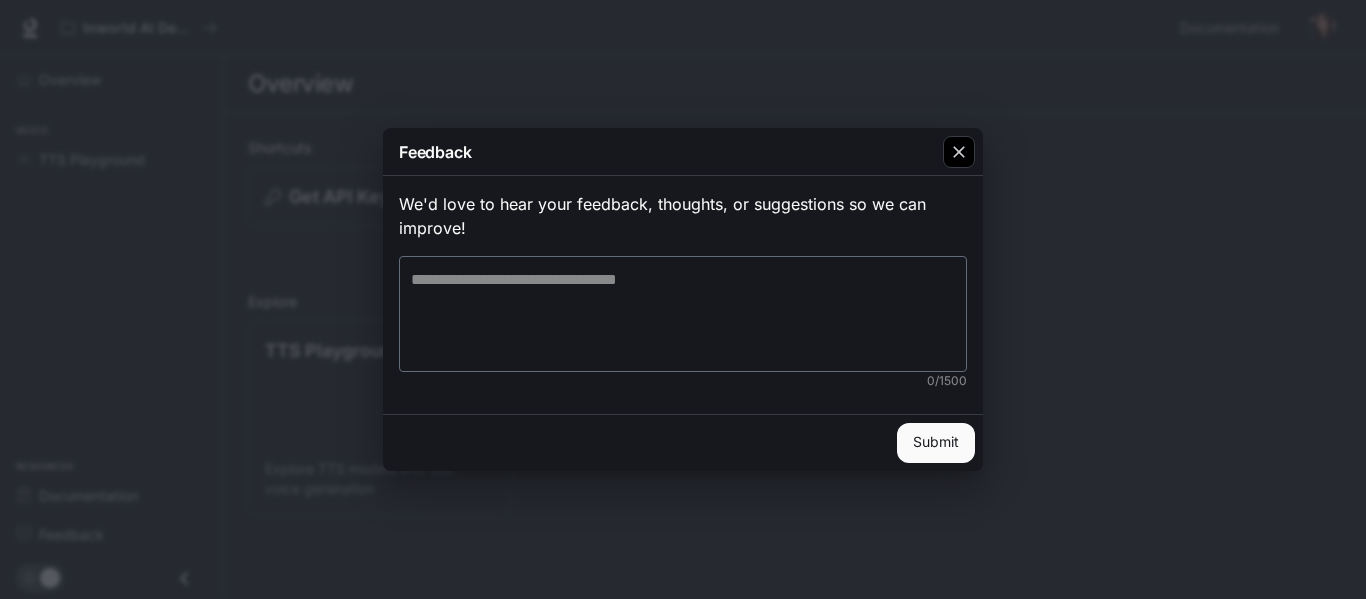 click at bounding box center (959, 152) 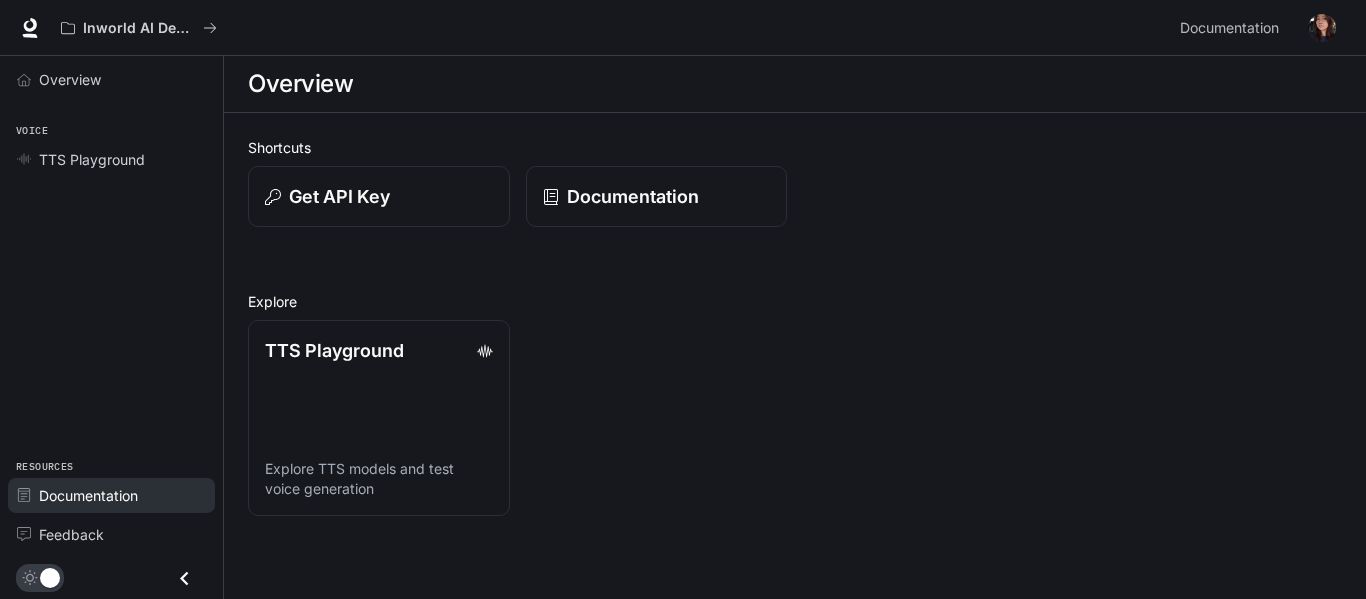 click on "Documentation" at bounding box center (122, 495) 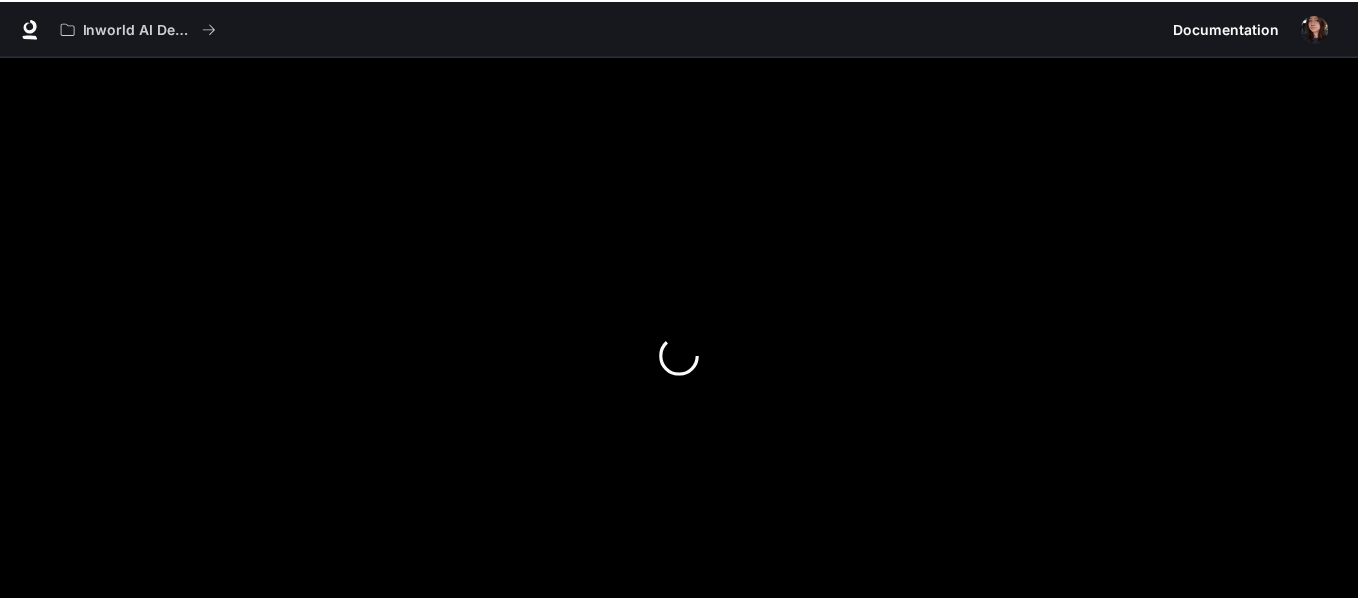 scroll, scrollTop: 0, scrollLeft: 0, axis: both 